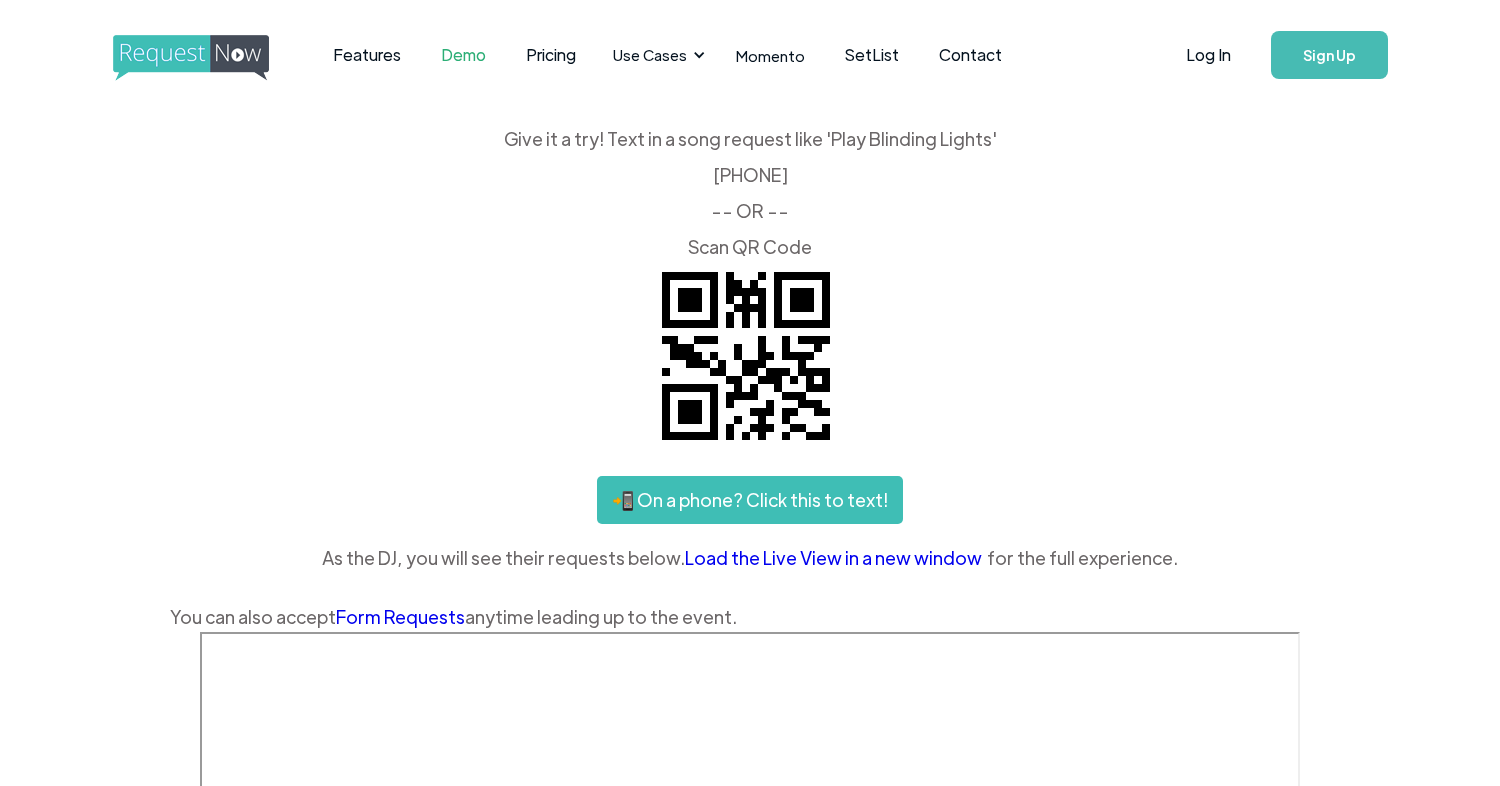 scroll, scrollTop: 0, scrollLeft: 0, axis: both 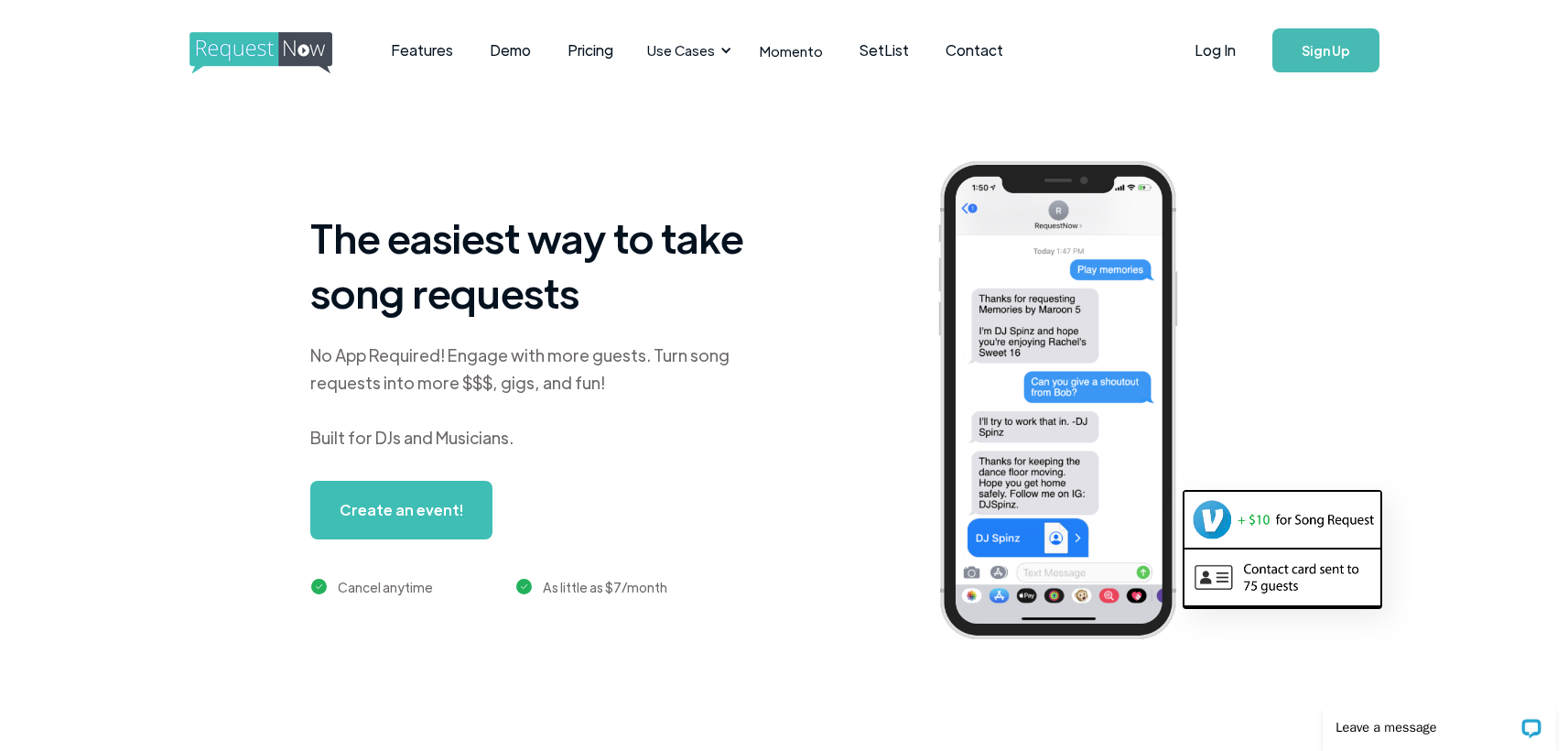 click on "The easiest way to take song requests No App Required! Engage with more guests. Turn song requests into more $$$, gigs, and fun! Built for DJs and Musicians. Create an event! Cancel anytime As little as $7/month" at bounding box center [838, 415] 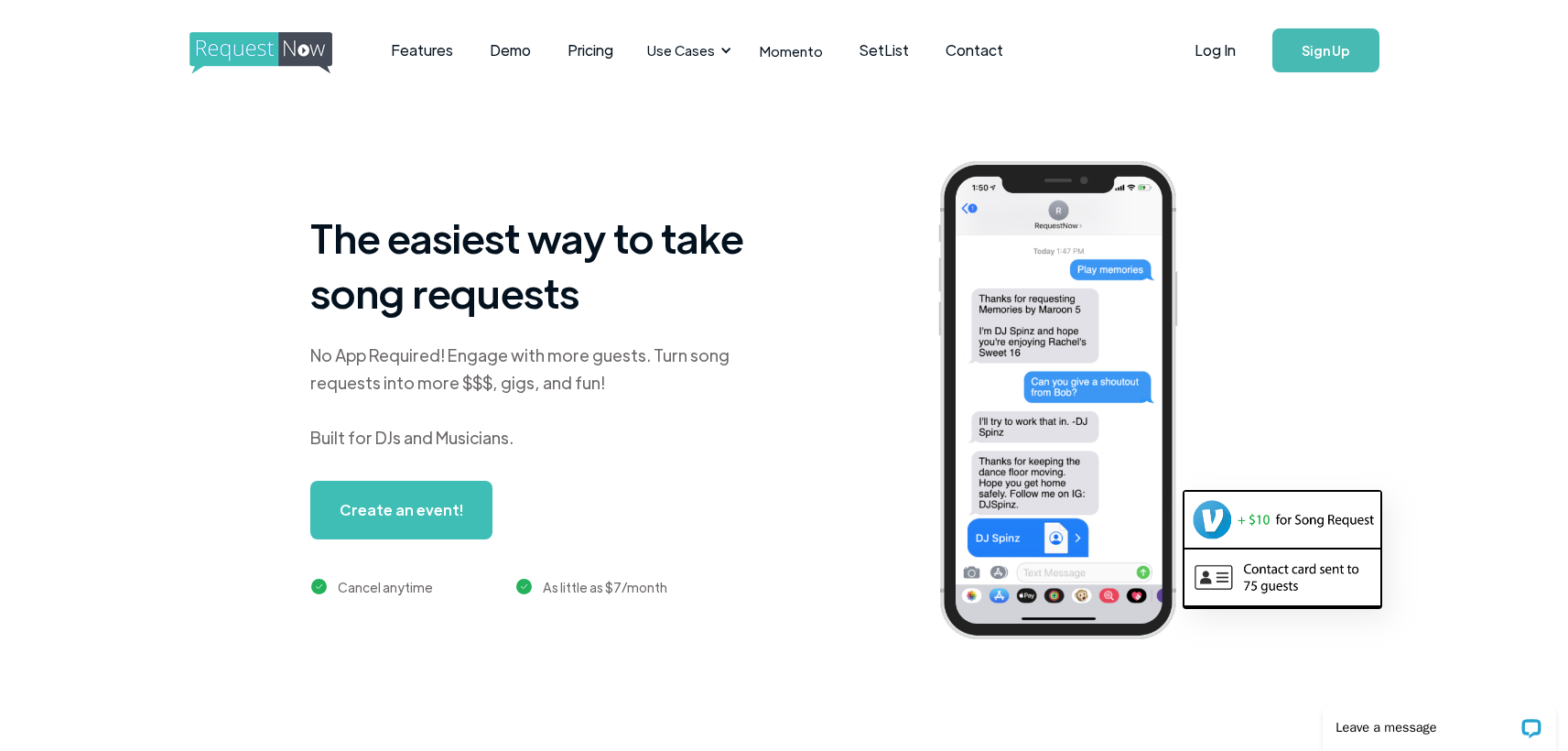 click on "The easiest way to take song requests No App Required! Engage with more guests. Turn song requests into more $$$, gigs, and fun! Built for DJs and Musicians. Create an event! Cancel anytime As little as $7/month" at bounding box center [838, 415] 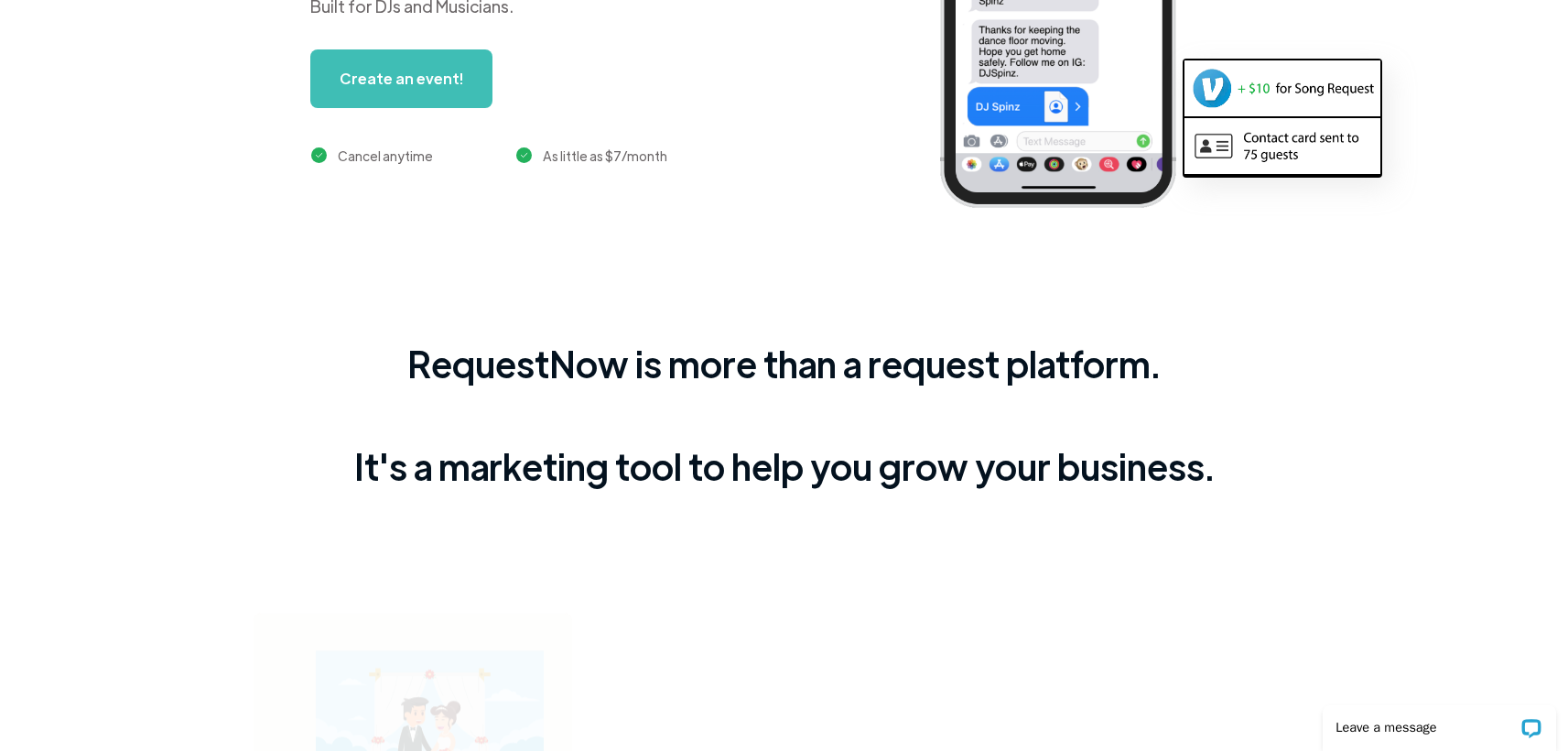 scroll, scrollTop: 526, scrollLeft: 0, axis: vertical 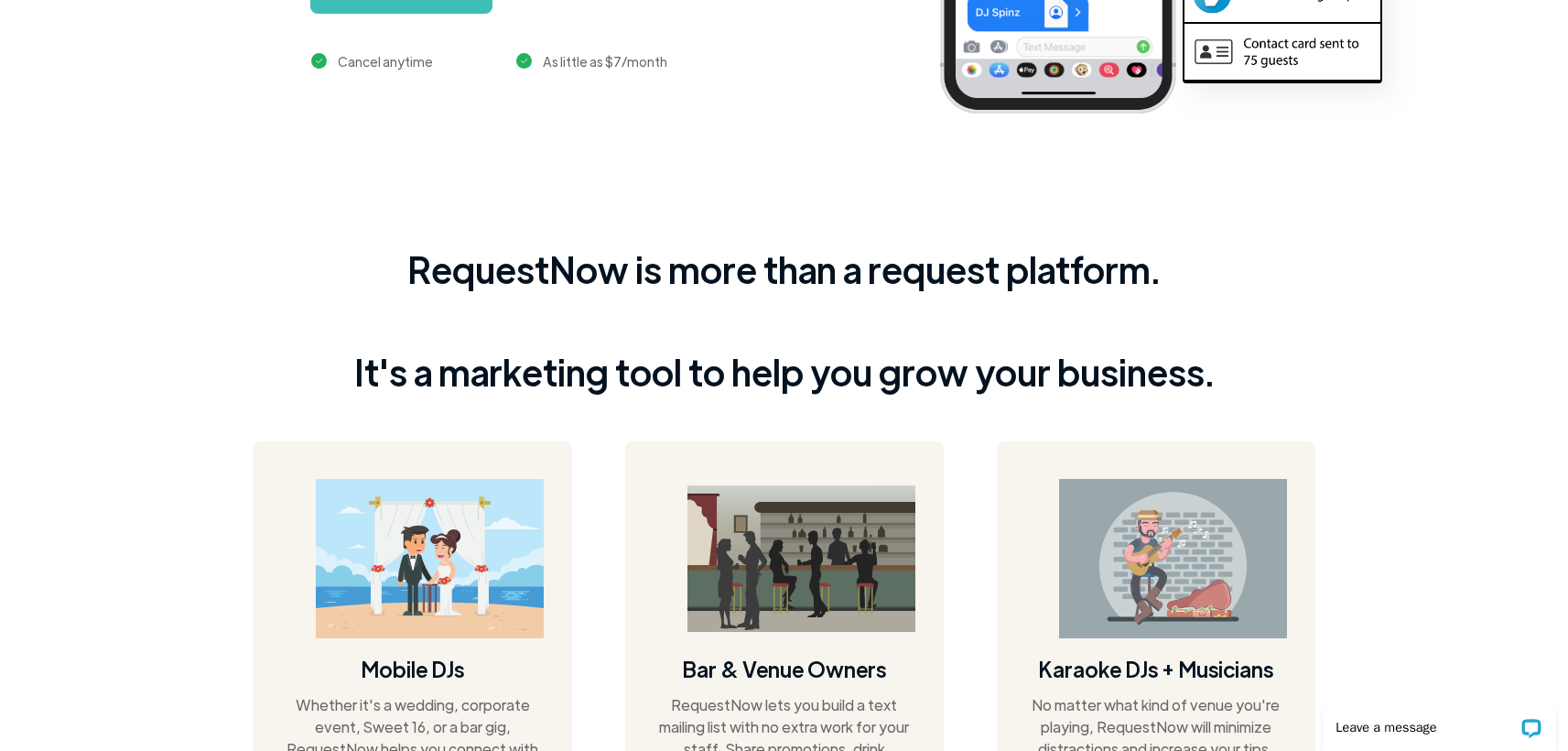 click on "RequestNow is more than a request platform. It's a marketing tool to help you grow your business. Mobile DJs Whether it's a wedding, corporate event, Sweet 16, or a bar gig, RequestNow helps you connect with your audience without interrupting your set. Learn more Bar & Venue Owners RequestNow lets you build a text mailing list with no extra work for your staff. Share promotions, drink specials, or event announcements with all your regulars at the touch of a button. Learn more Karaoke DJs + Musicians No matter what kind of venue you're playing, RequestNow will minimize distractions and increase your tips. Let your audience suggest songs from your repertoire using SetList. After the show, let your audience know about upcoming gigs. Learn more" at bounding box center (784, 648) 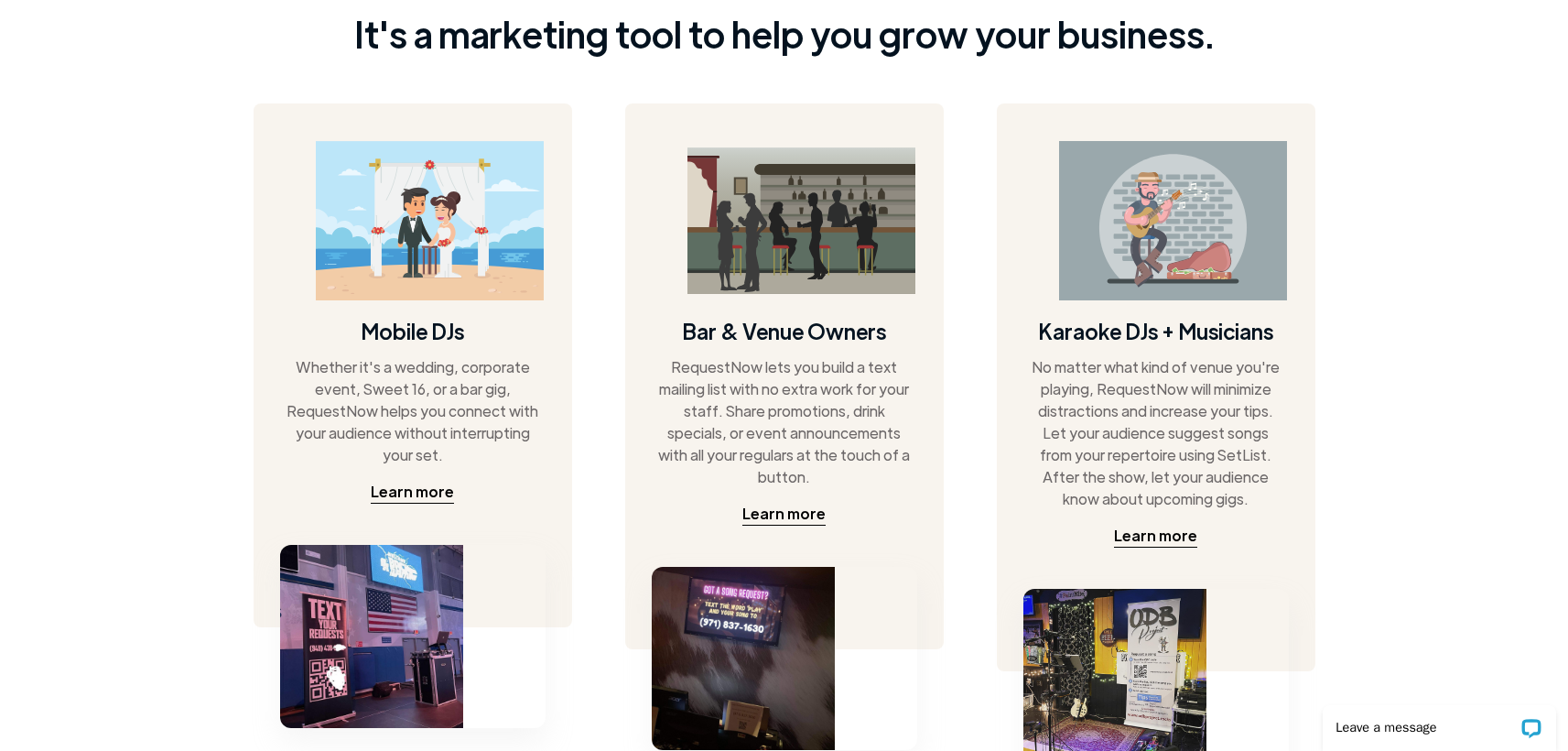 scroll, scrollTop: 937, scrollLeft: 0, axis: vertical 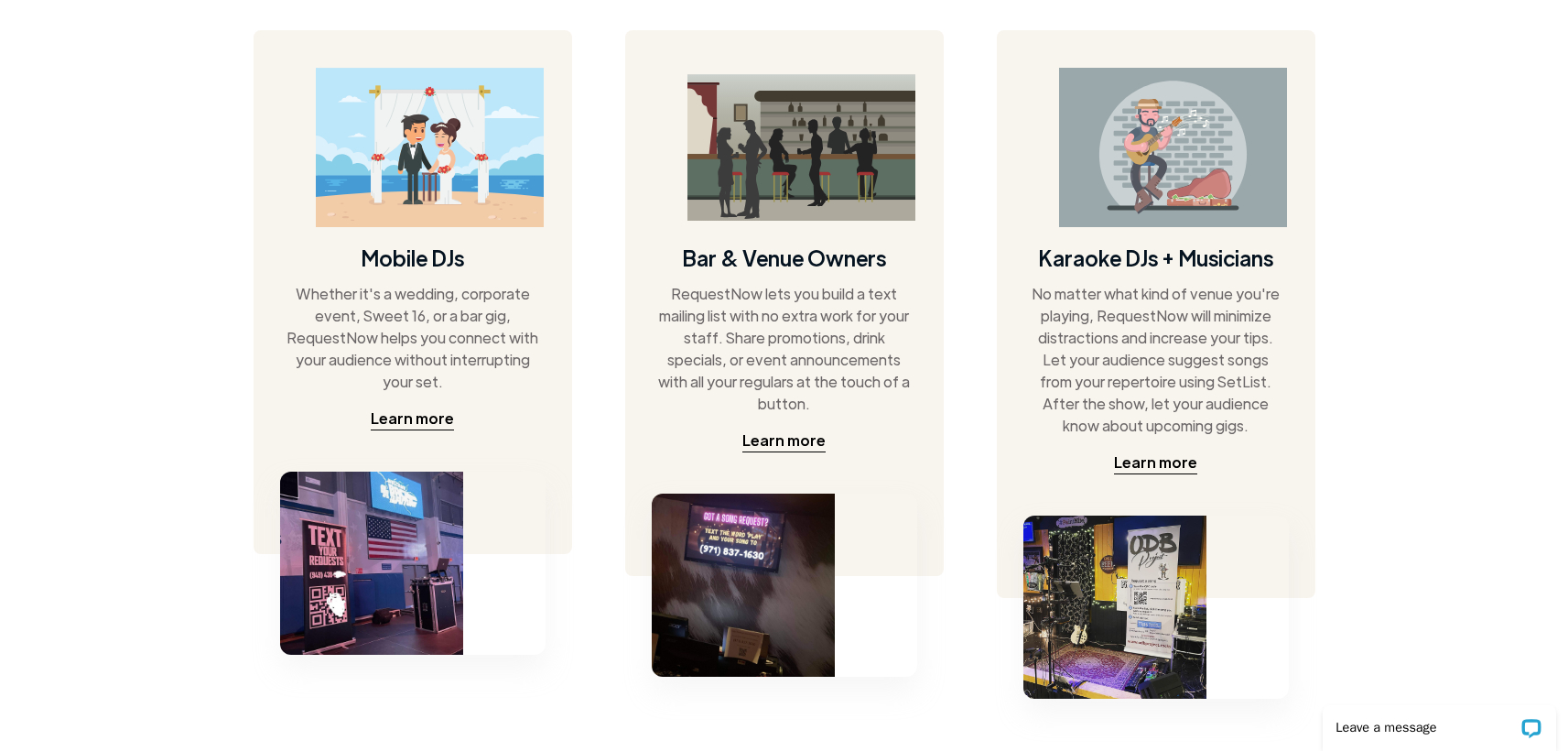 click on "RequestNow is more than a request platform. It's a marketing tool to help you grow your business. Mobile DJs Whether it's a wedding, corporate event, Sweet 16, or a bar gig, RequestNow helps you connect with your audience without interrupting your set. Learn more Bar & Venue Owners RequestNow lets you build a text mailing list with no extra work for your staff. Share promotions, drink specials, or event announcements with all your regulars at the touch of a button. Learn more Karaoke DJs + Musicians No matter what kind of venue you're playing, RequestNow will minimize distractions and increase your tips. Let your audience suggest songs from your repertoire using SetList. After the show, let your audience know about upcoming gigs. Learn more" at bounding box center (784, 236) 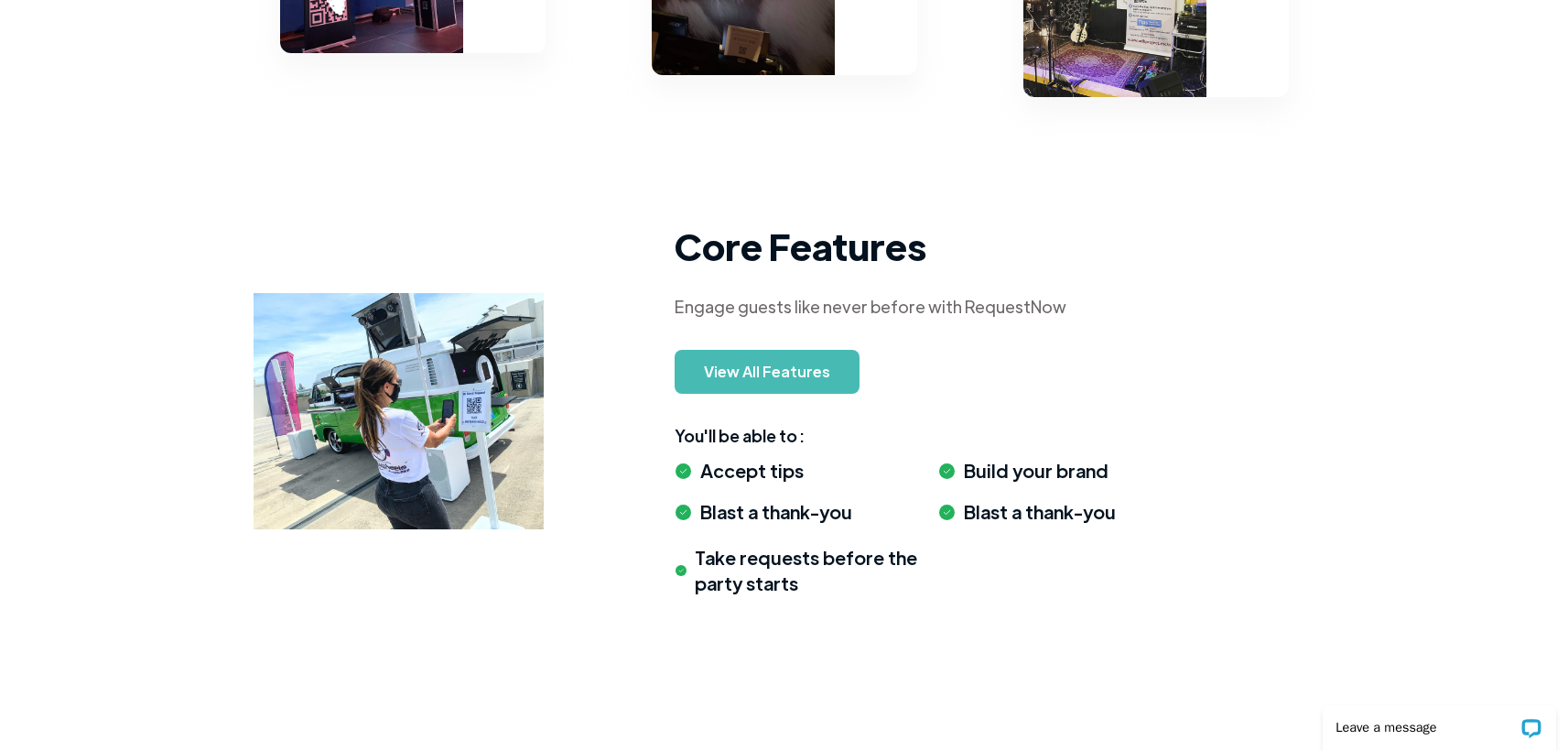 scroll, scrollTop: 1596, scrollLeft: 0, axis: vertical 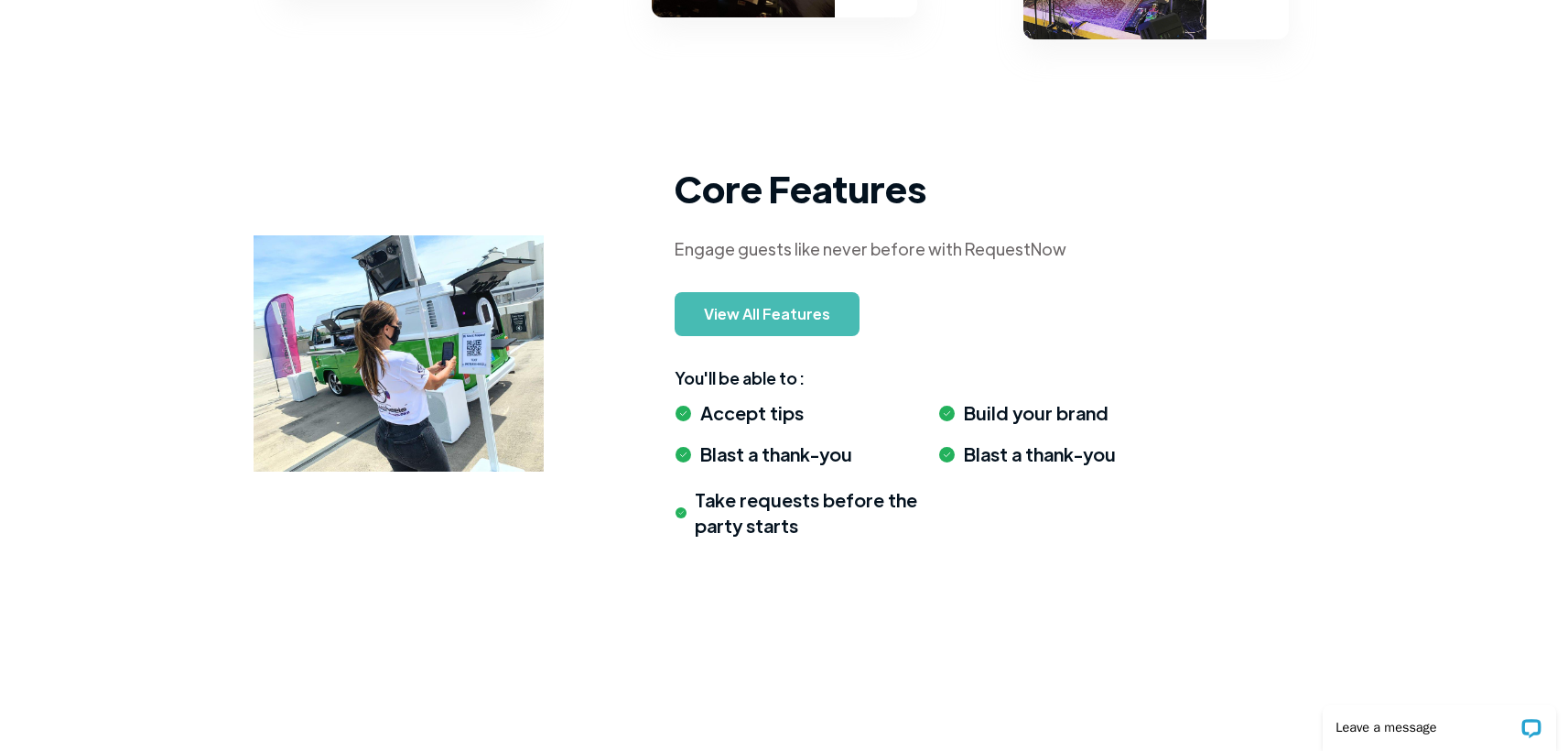 click on "Blast a thank-you" at bounding box center [1083, 457] 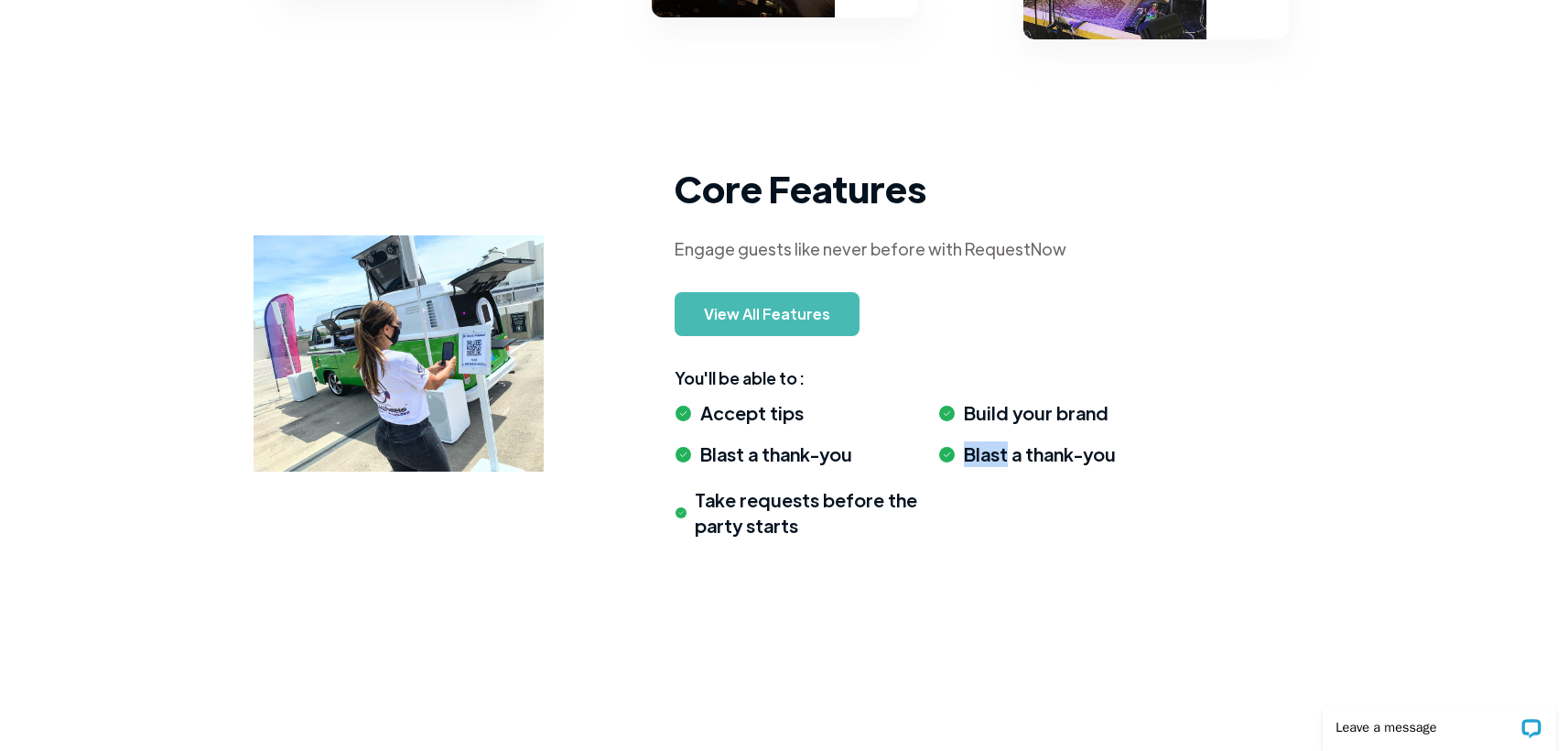 click on "Blast a thank-you" at bounding box center [1083, 457] 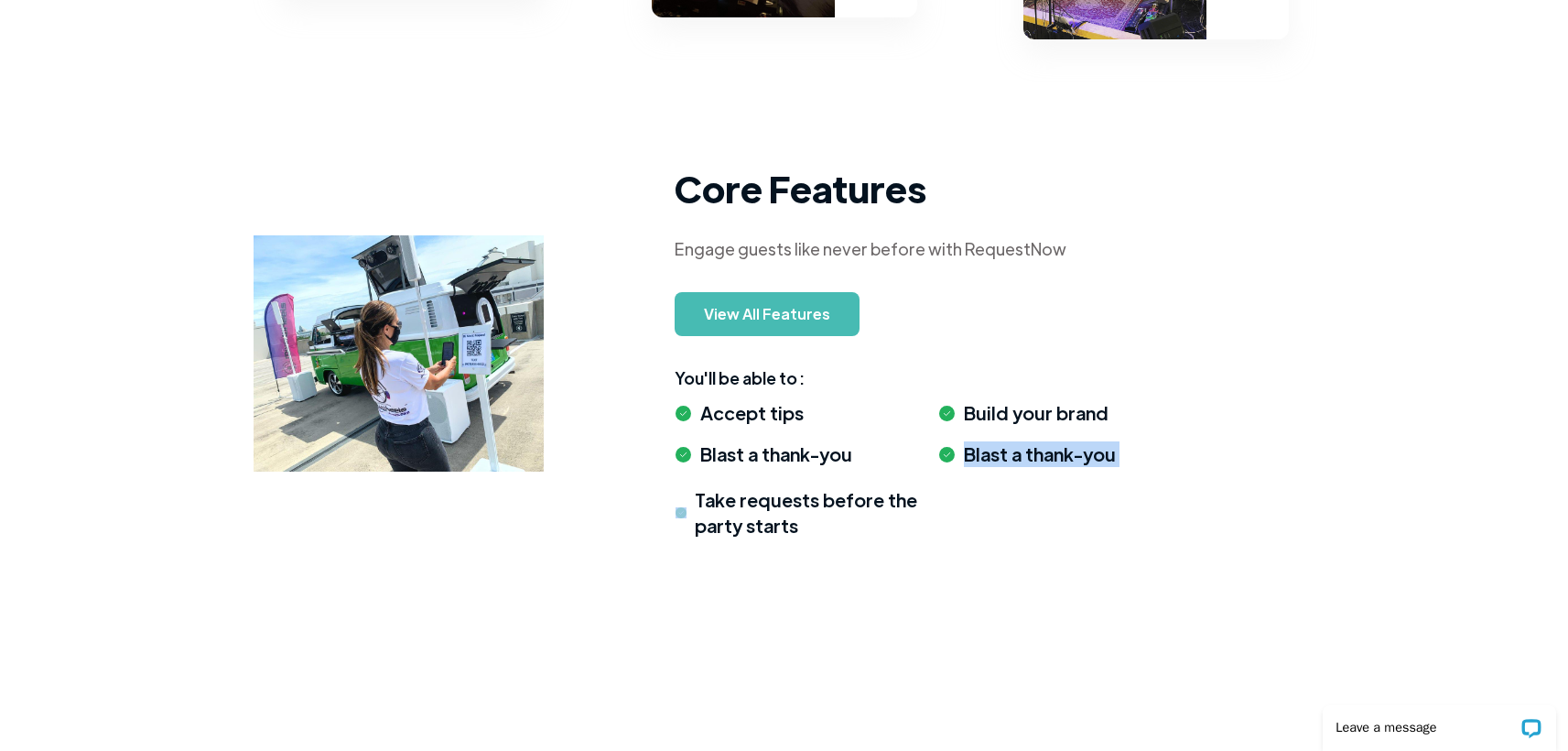 drag, startPoint x: 996, startPoint y: 458, endPoint x: 984, endPoint y: 463, distance: 13 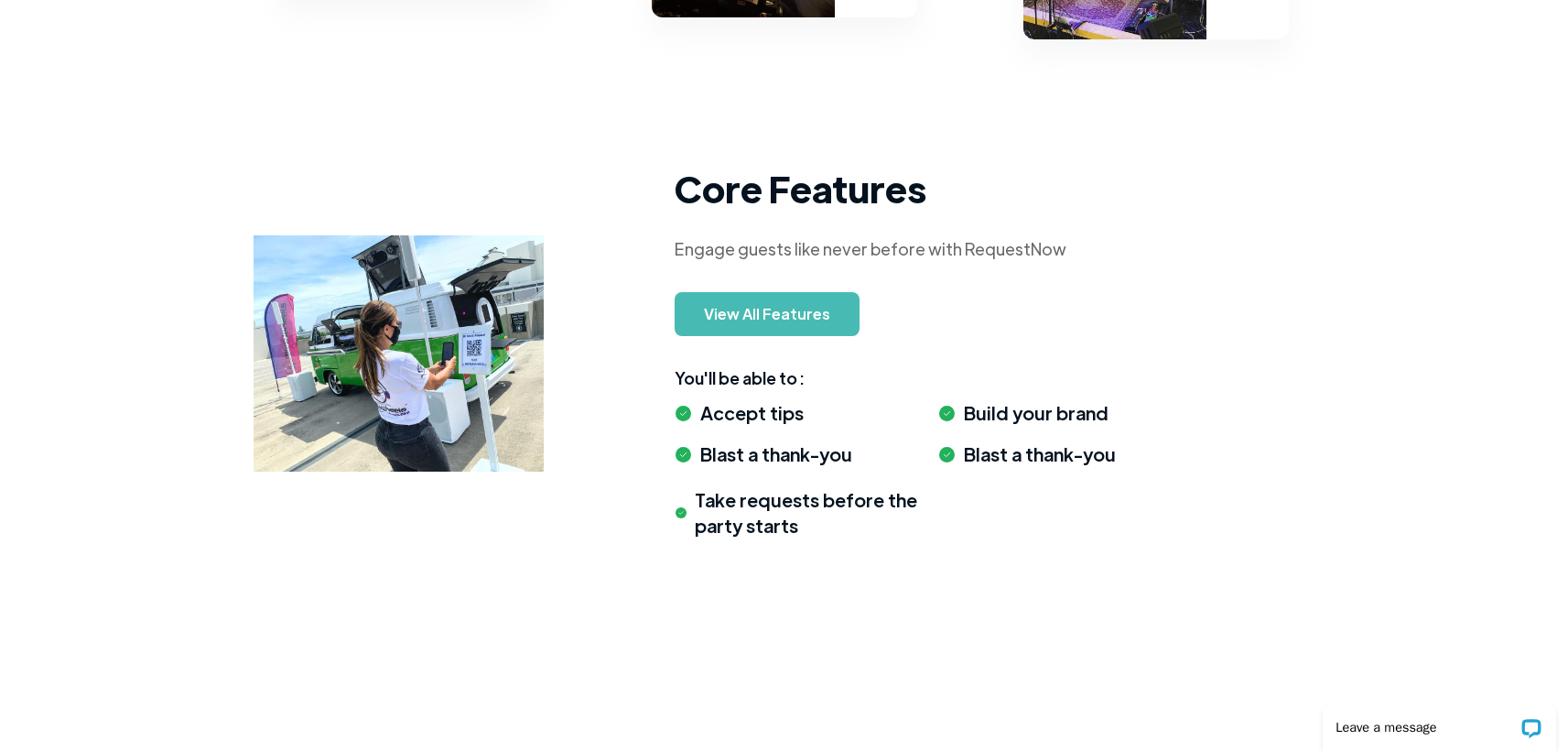 click on "Core Features Engage guests like never before with RequestNow View All Features You'll be able to : Accept tips Build your brand Blast a thank-you Blast a thank-you Take requests before the party starts" at bounding box center [784, 323] 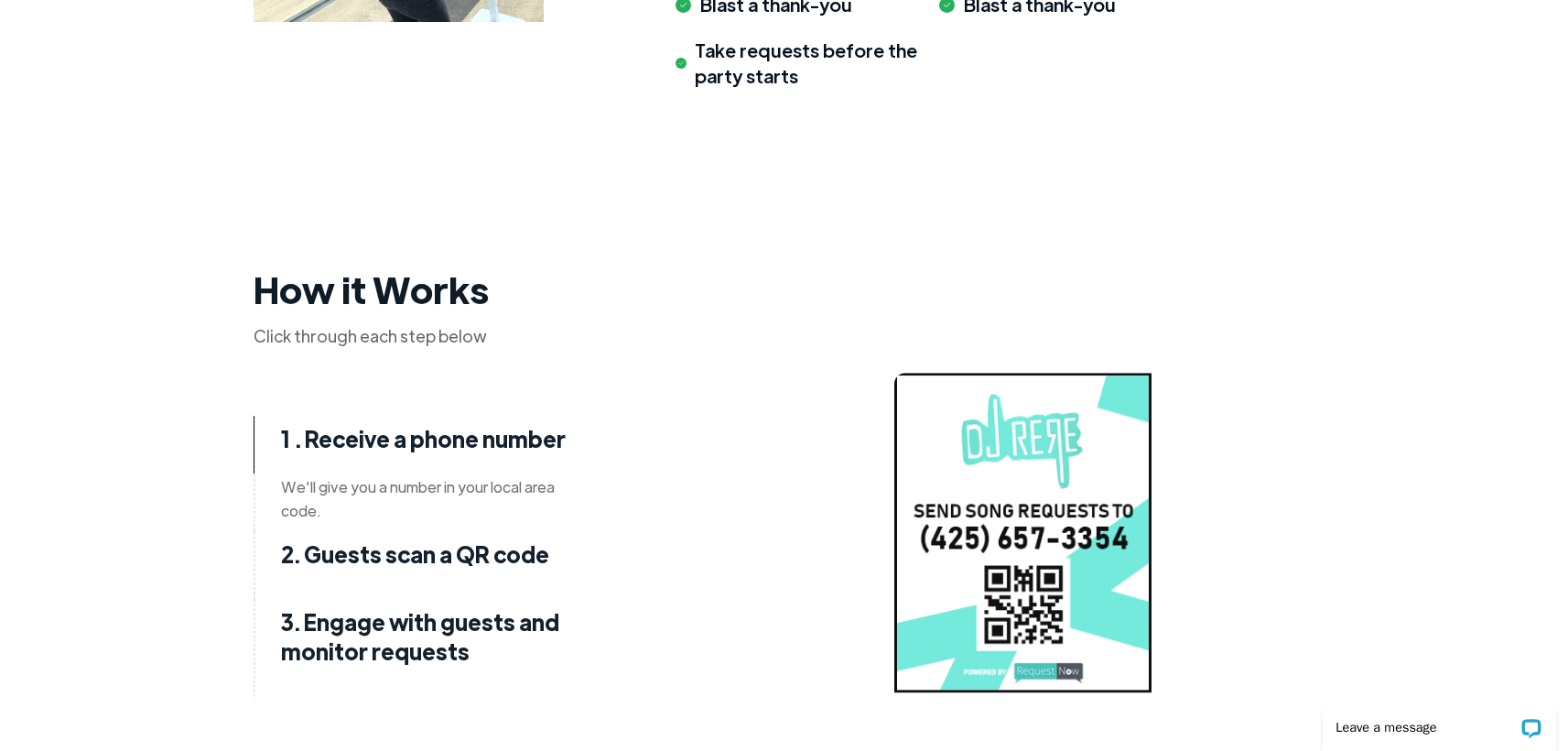 scroll, scrollTop: 2139, scrollLeft: 0, axis: vertical 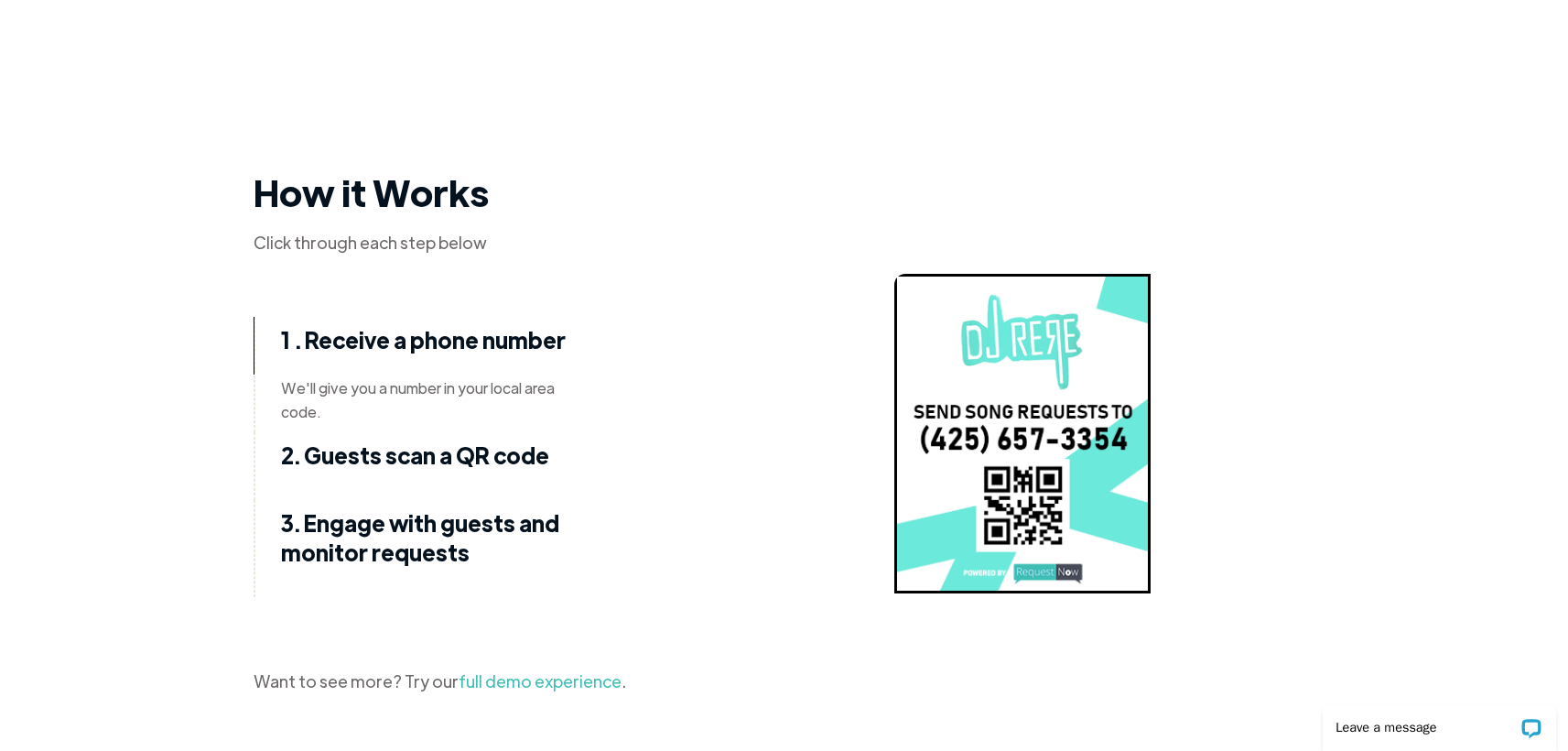 click on "We'll give you a number in your local area code." at bounding box center [427, 400] 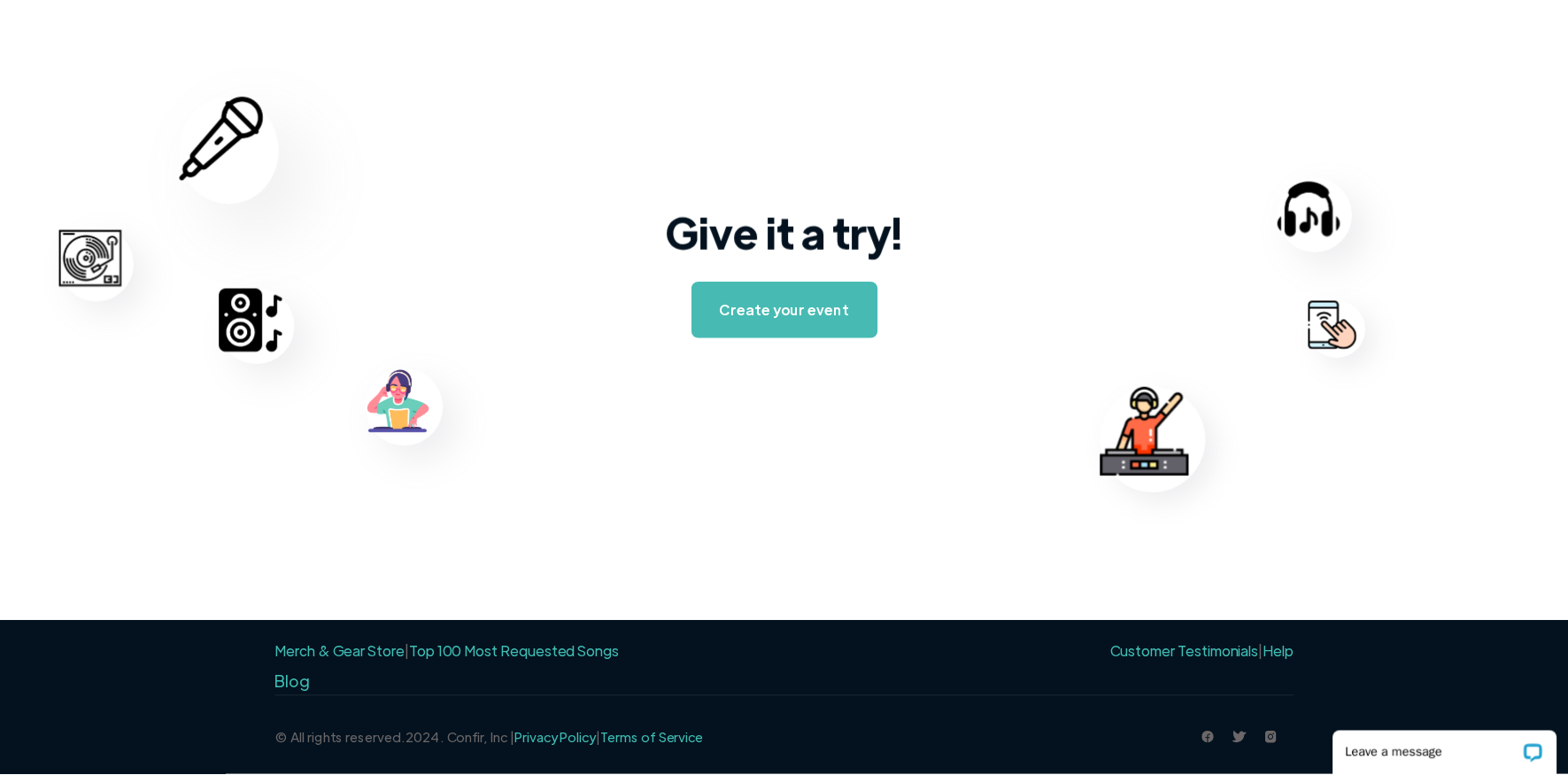 scroll, scrollTop: 2770, scrollLeft: 0, axis: vertical 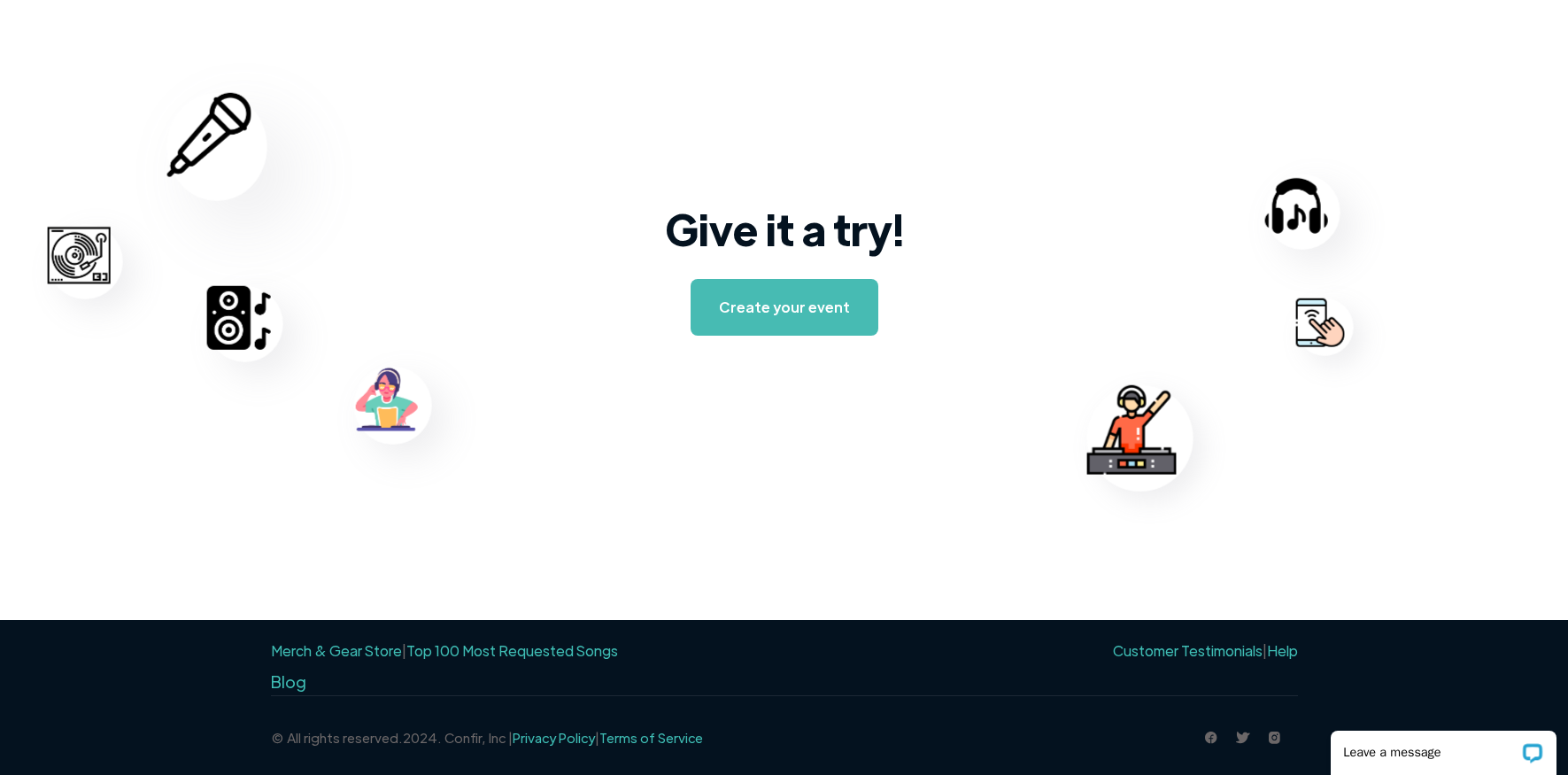 click on "© All rights reserved.2024. Confir, Inc |  Privacy Policy  |  Terms of Service" at bounding box center [487, 738] 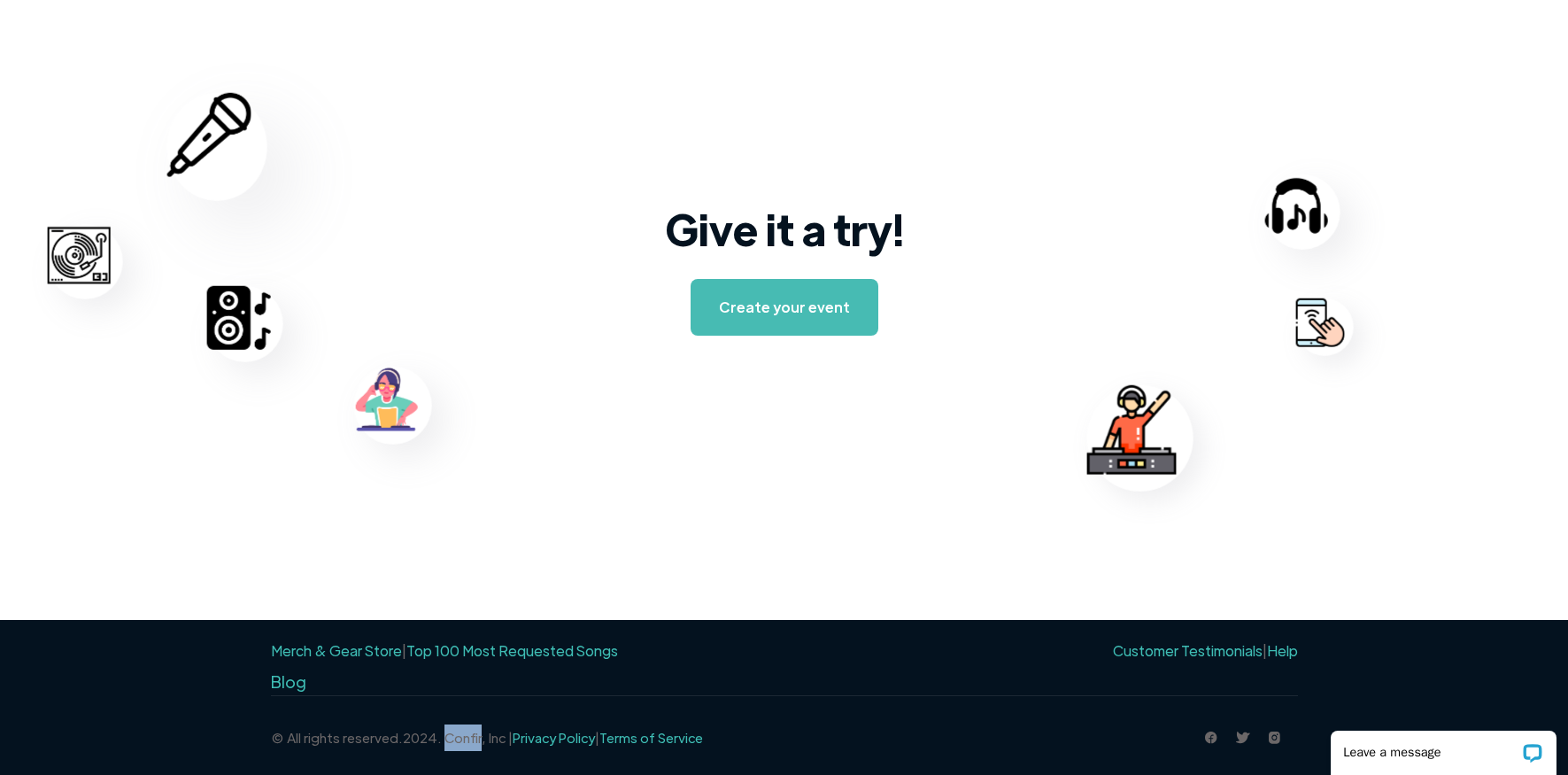 click on "© All rights reserved.2024. Confir, Inc |  Privacy Policy  |  Terms of Service" at bounding box center (487, 738) 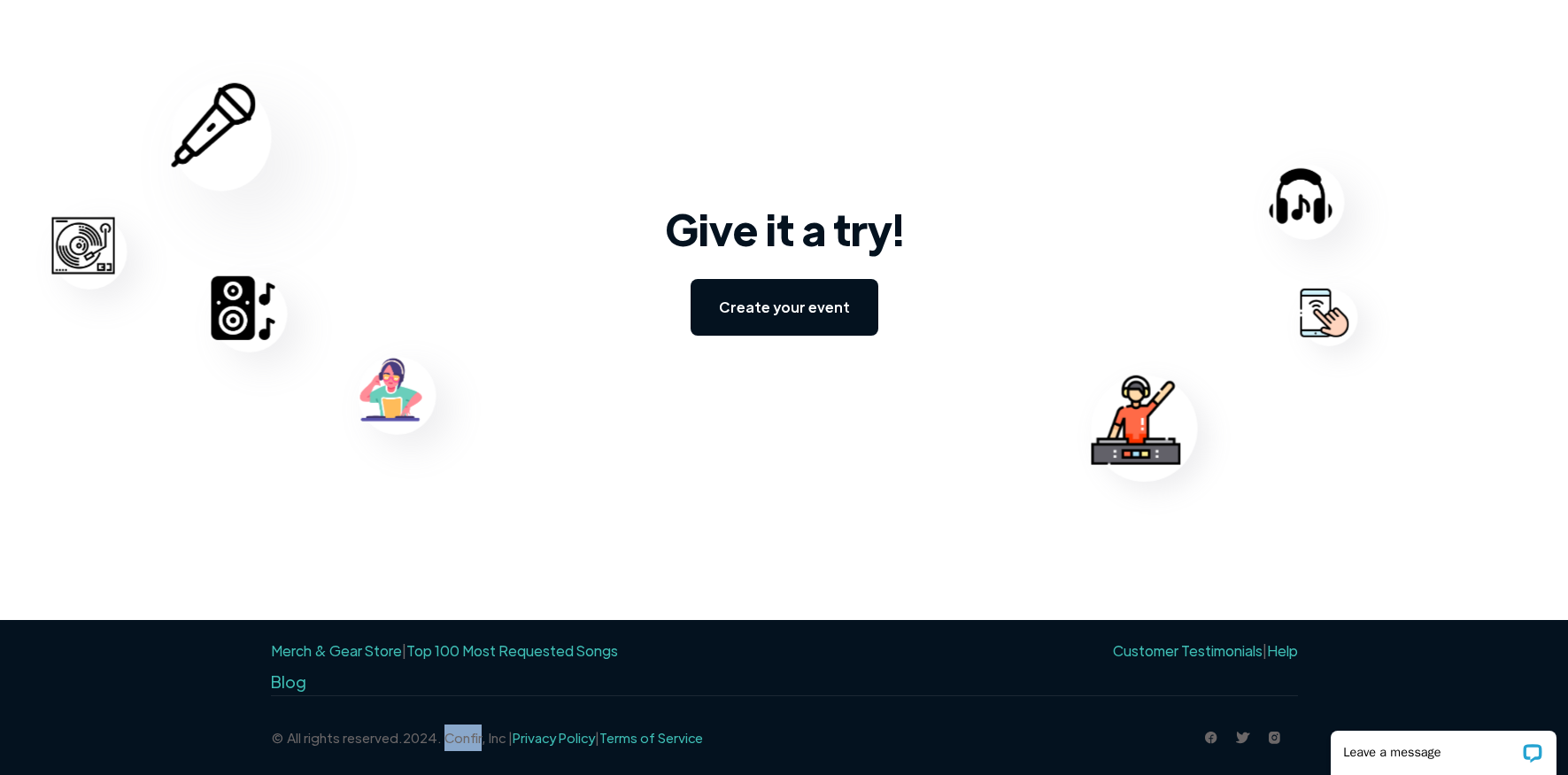 click on "Create your event" at bounding box center (784, 307) 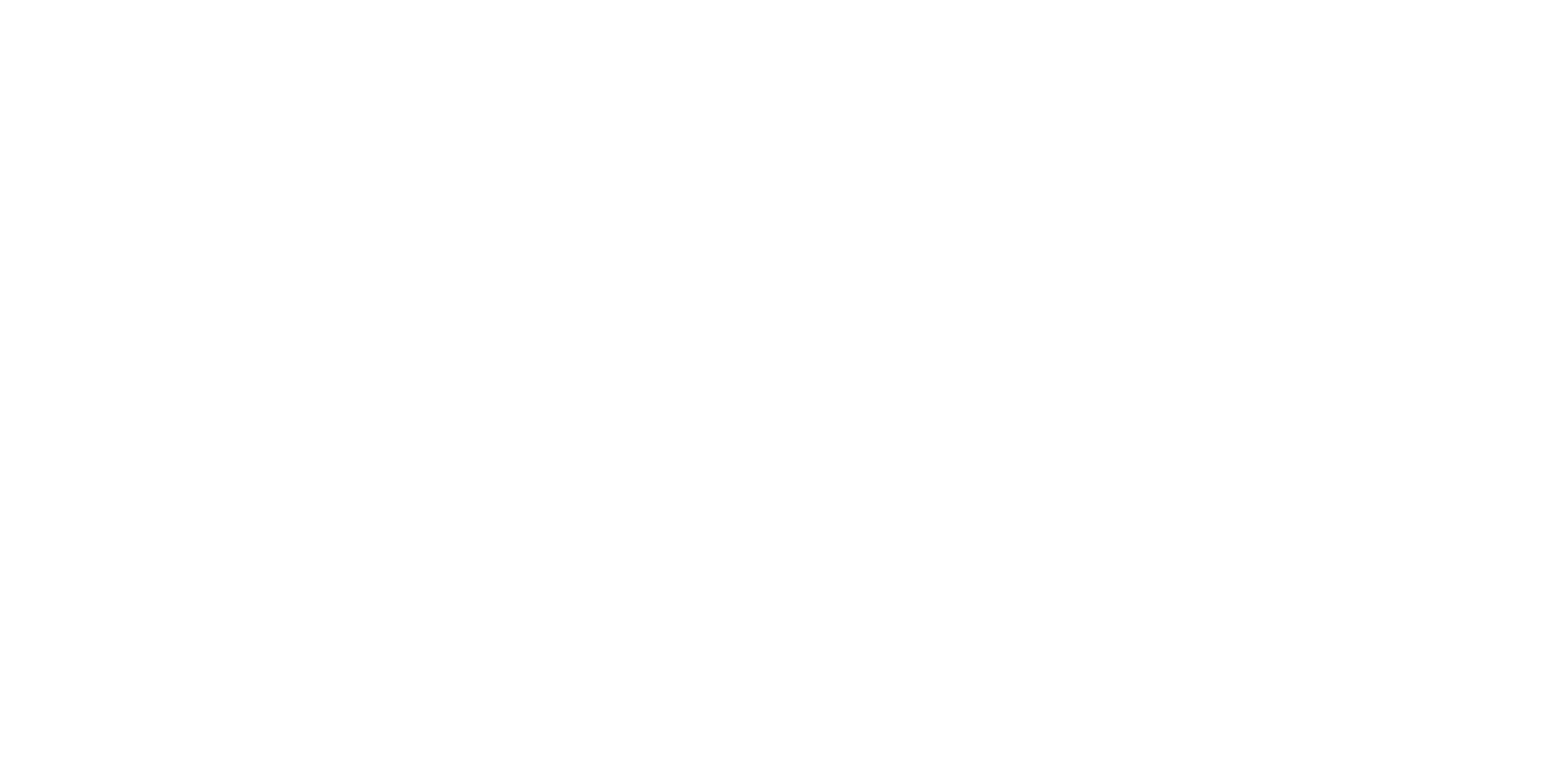 scroll, scrollTop: 0, scrollLeft: 0, axis: both 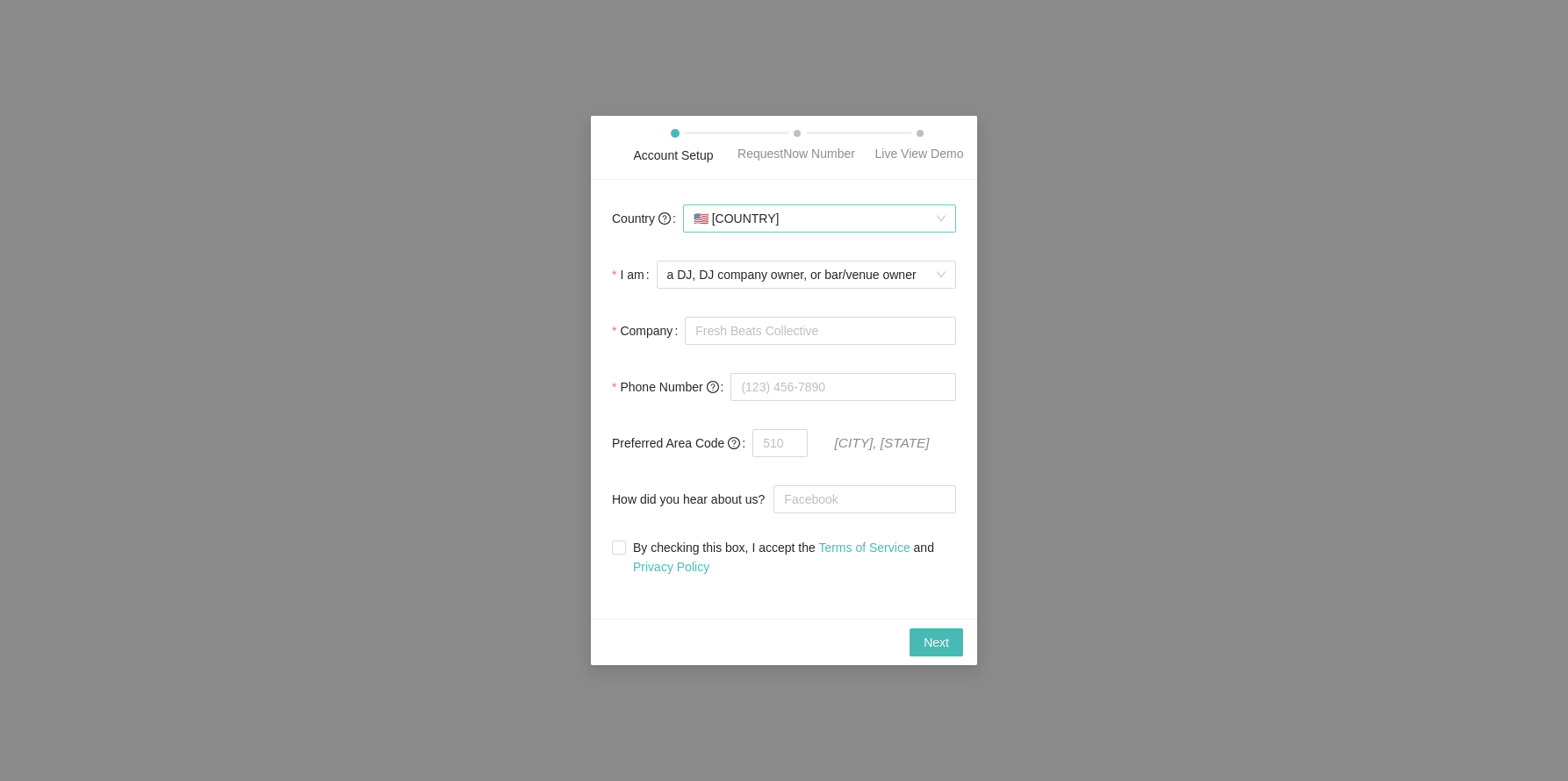 click on "🇺🇸   [COUNTRY]" at bounding box center (819, 219) 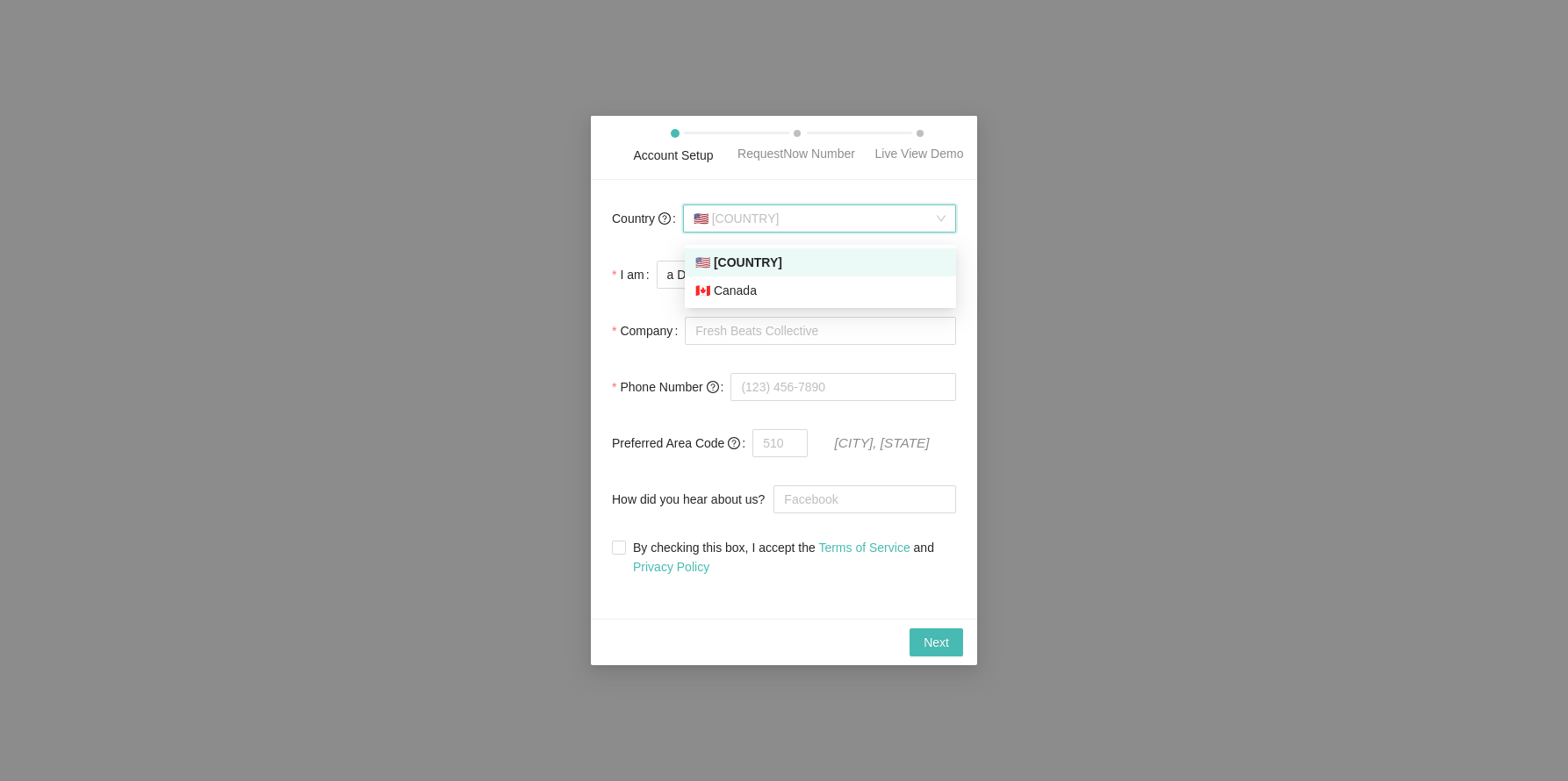 click on "Country 🇺🇸 United States I am a DJ, DJ company owner, or bar/venue owner Company Phone Number Preferred Area Code [CITY], [STATE] How did you hear about us? By checking this box, I accept the Terms of Service and Privacy Policy" 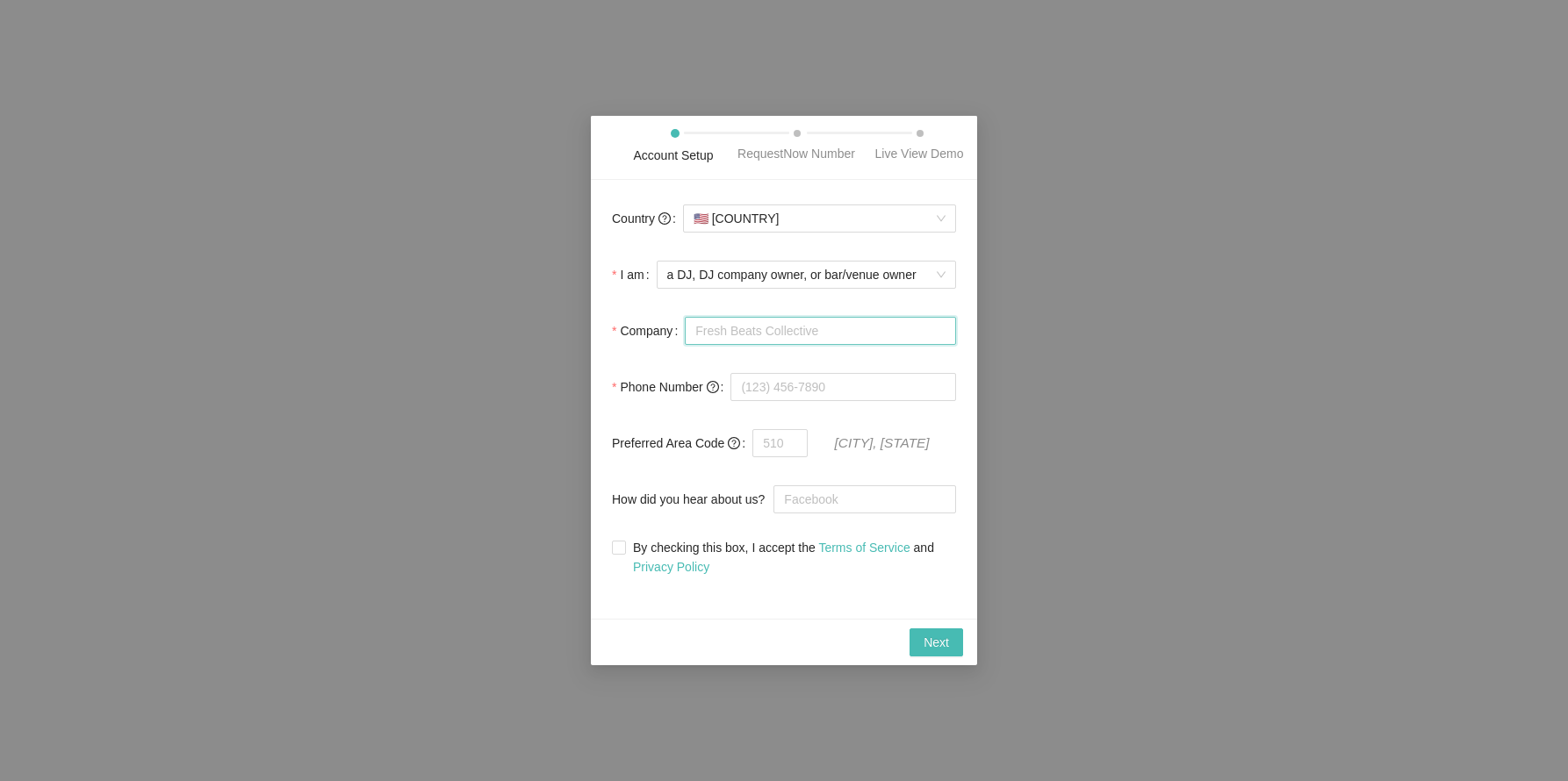 click on "Company" at bounding box center [820, 331] 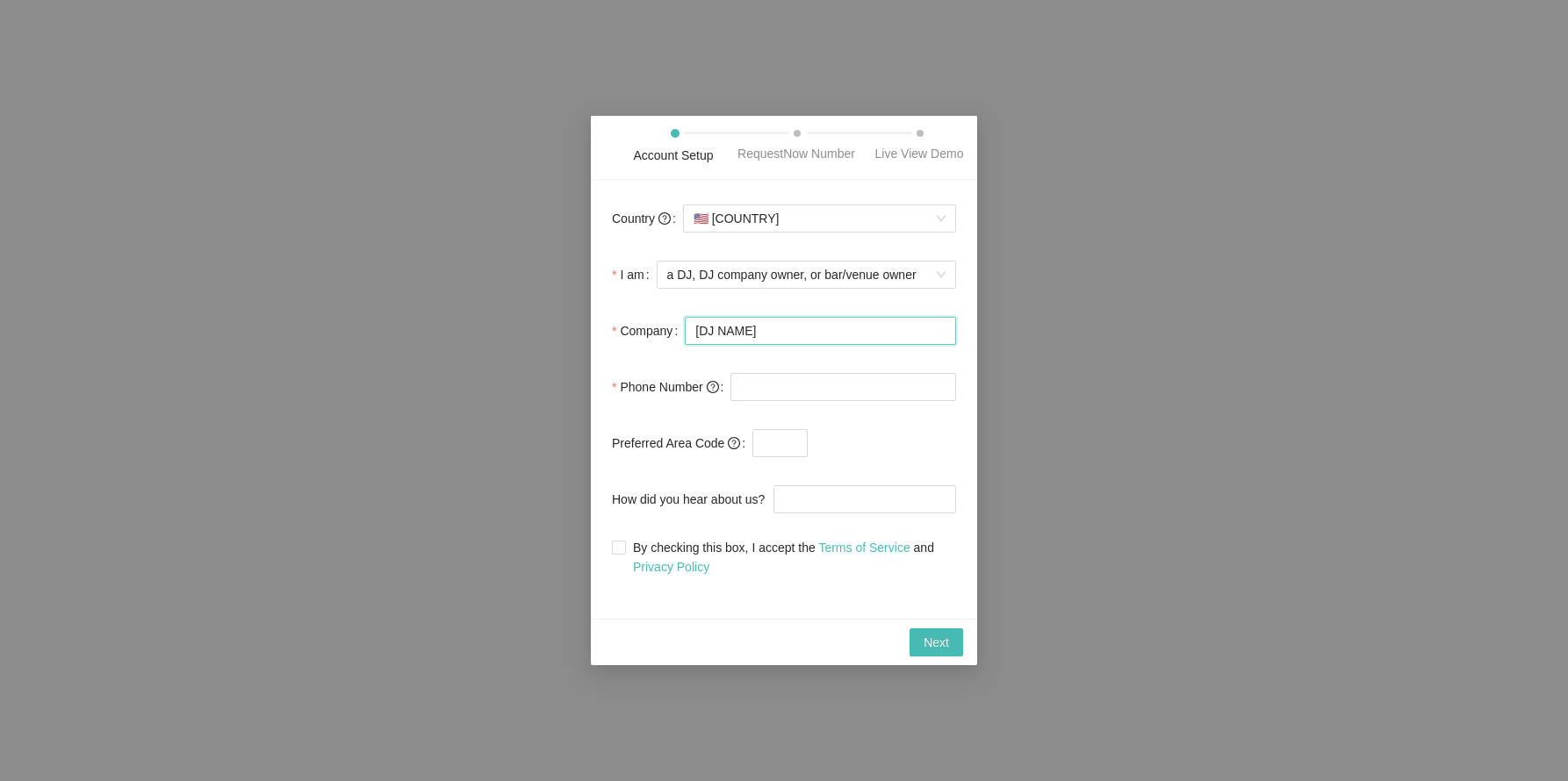 type on "[DJ NAME]" 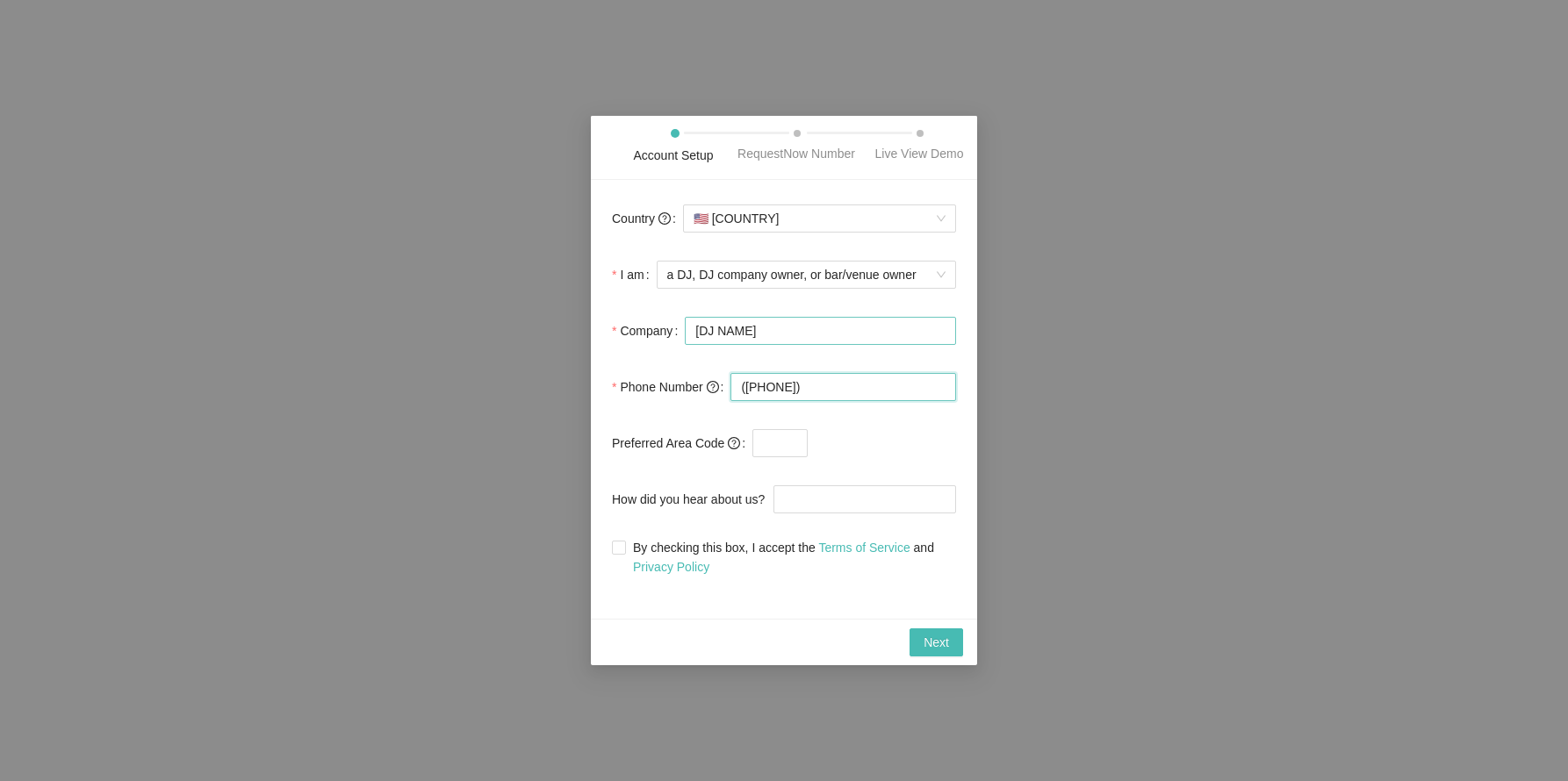 type on "([PHONE])" 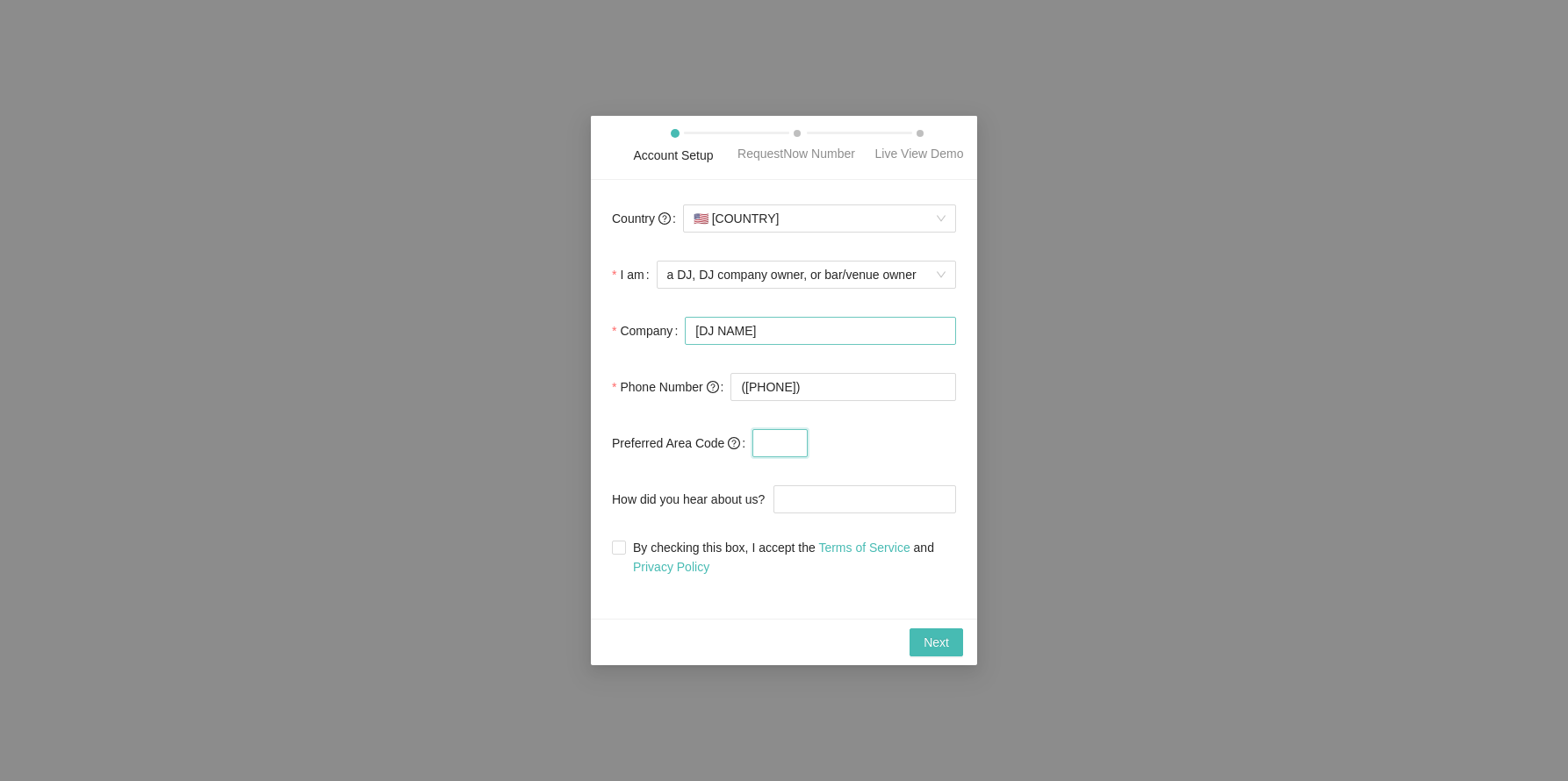 type on "7" 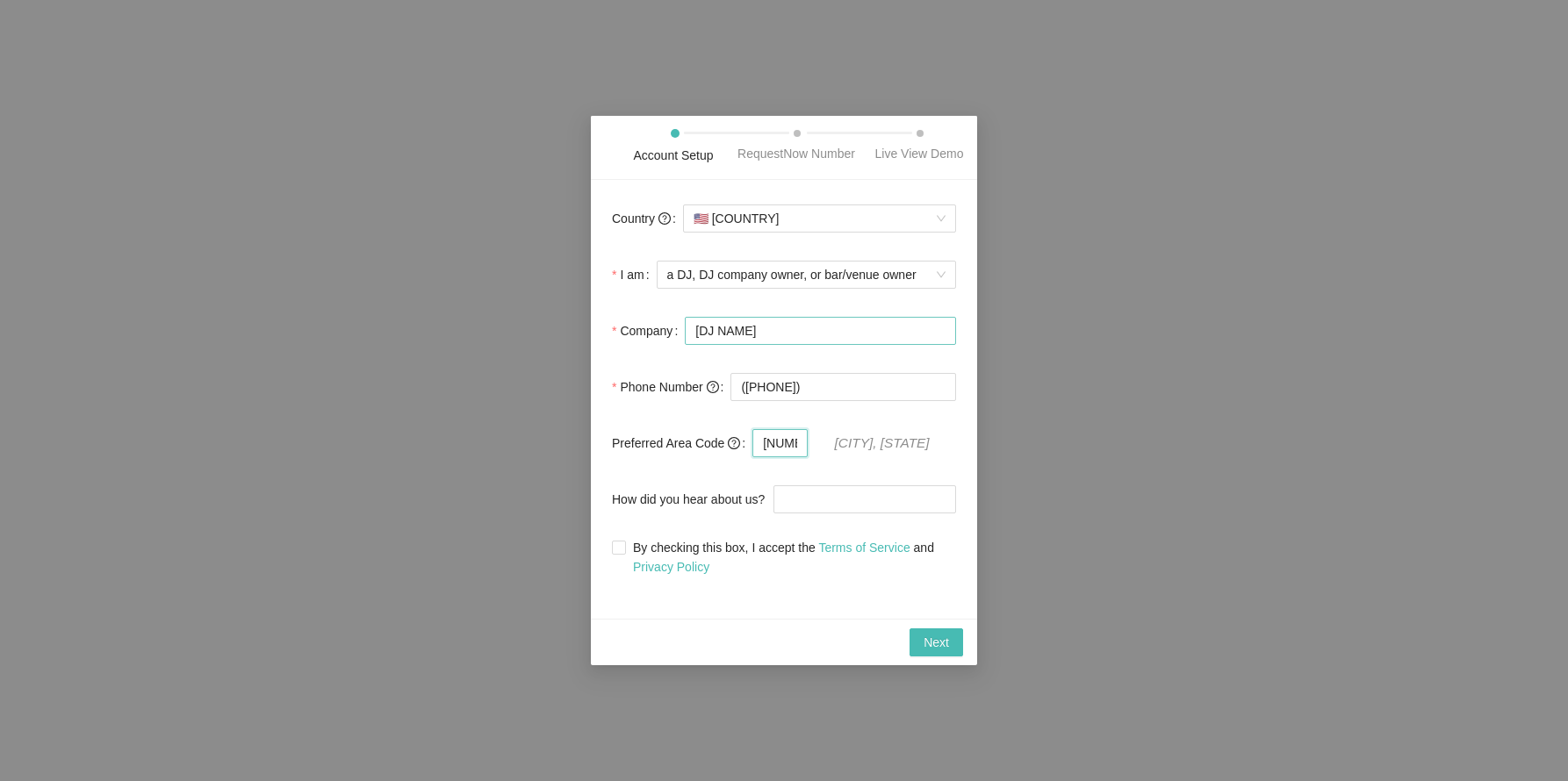 type on "[NUMBER]" 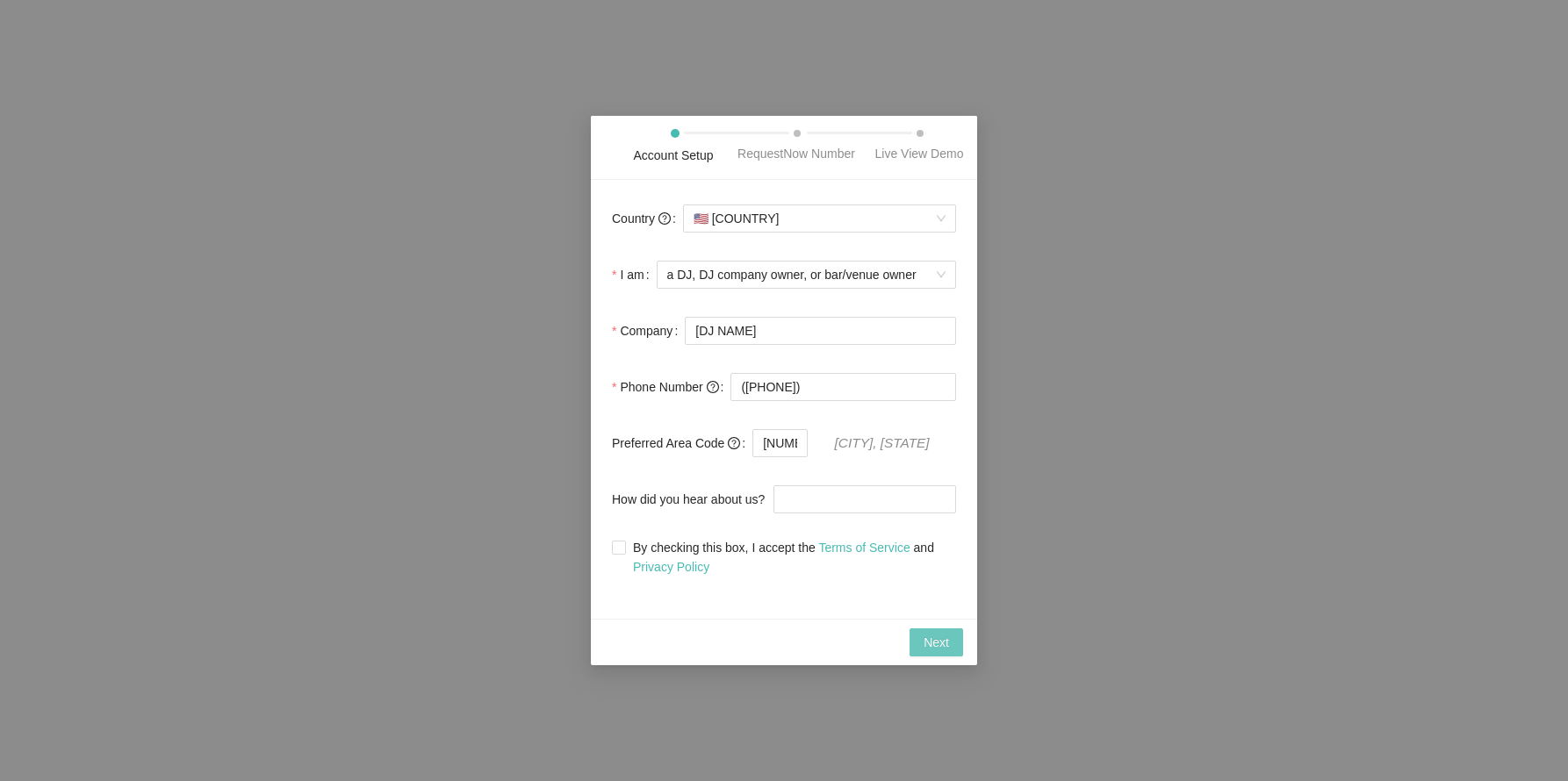 click on "Next" at bounding box center (936, 642) 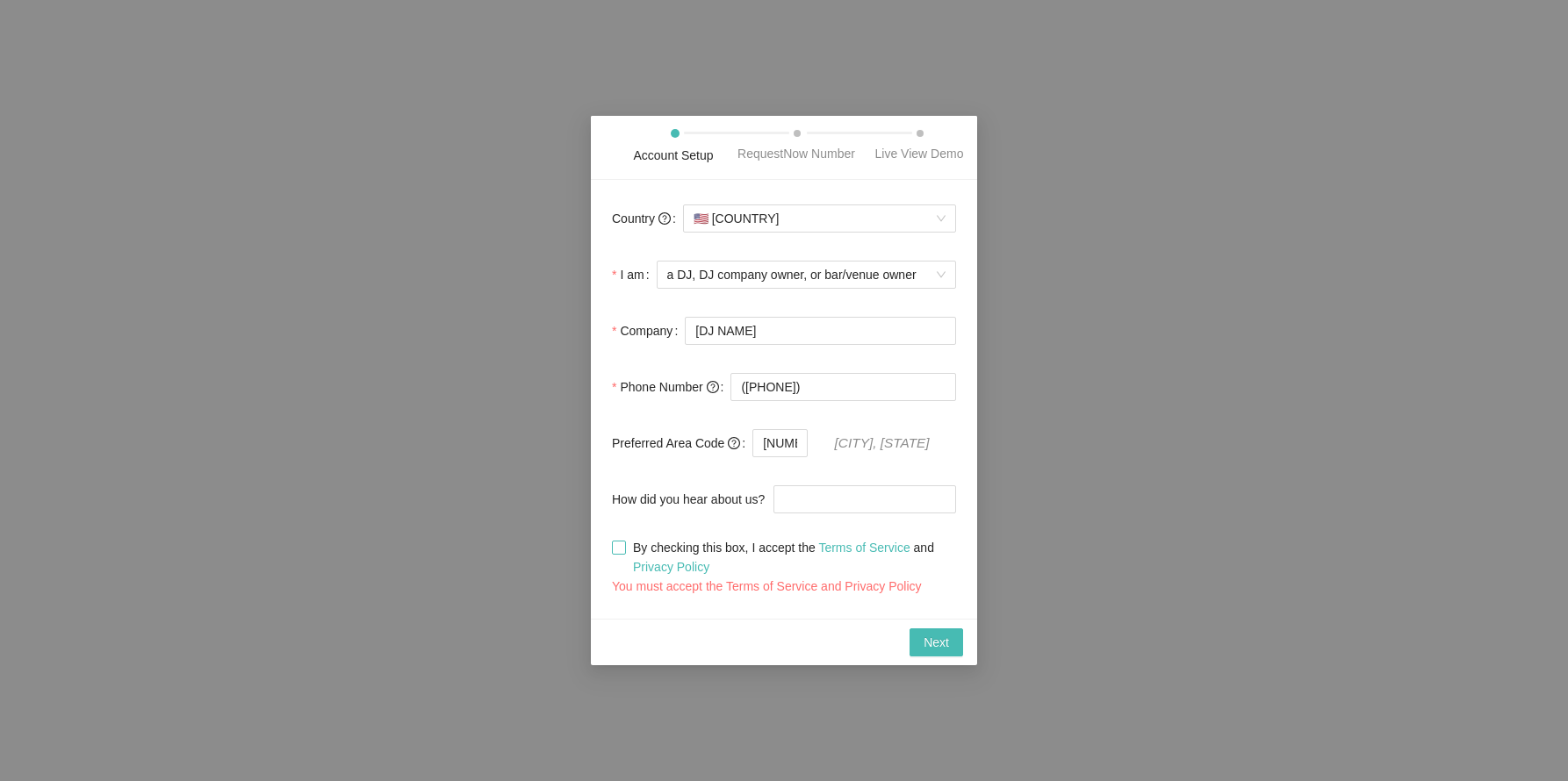 click on "By checking this box, I accept the   Terms of Service   and   Privacy Policy" at bounding box center [618, 547] 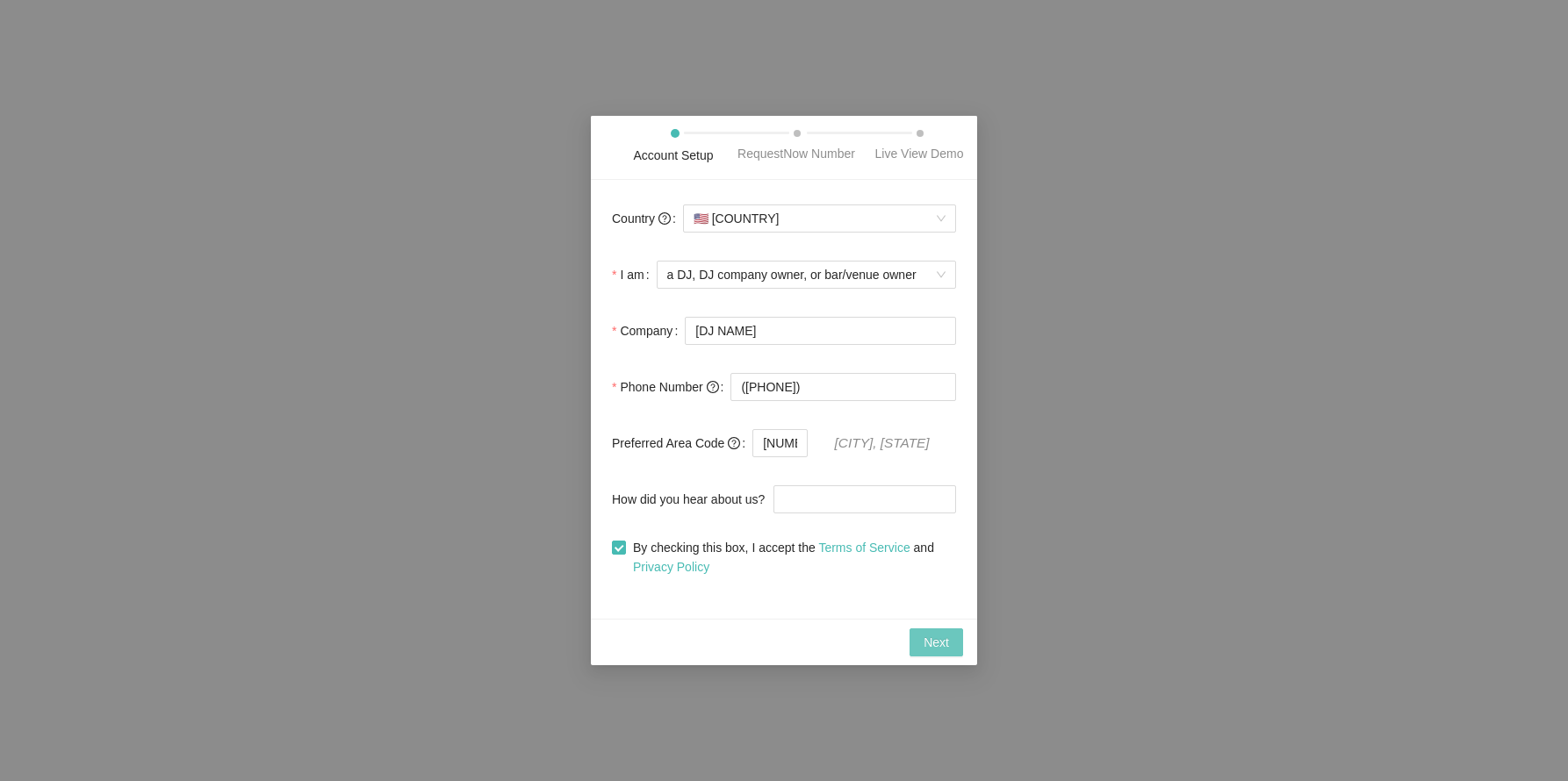 click on "Next" at bounding box center [936, 642] 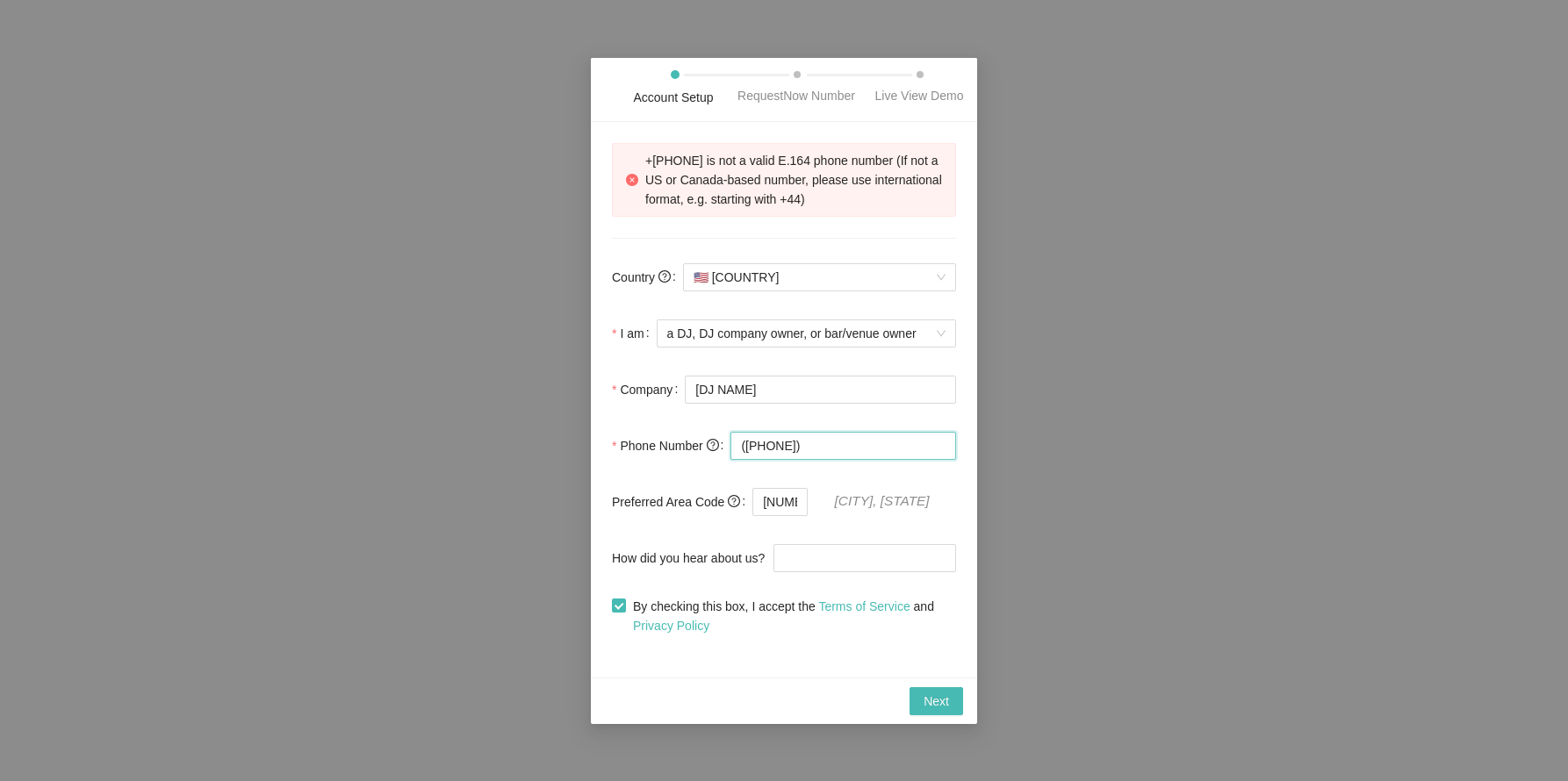 click on "([PHONE])" at bounding box center [843, 446] 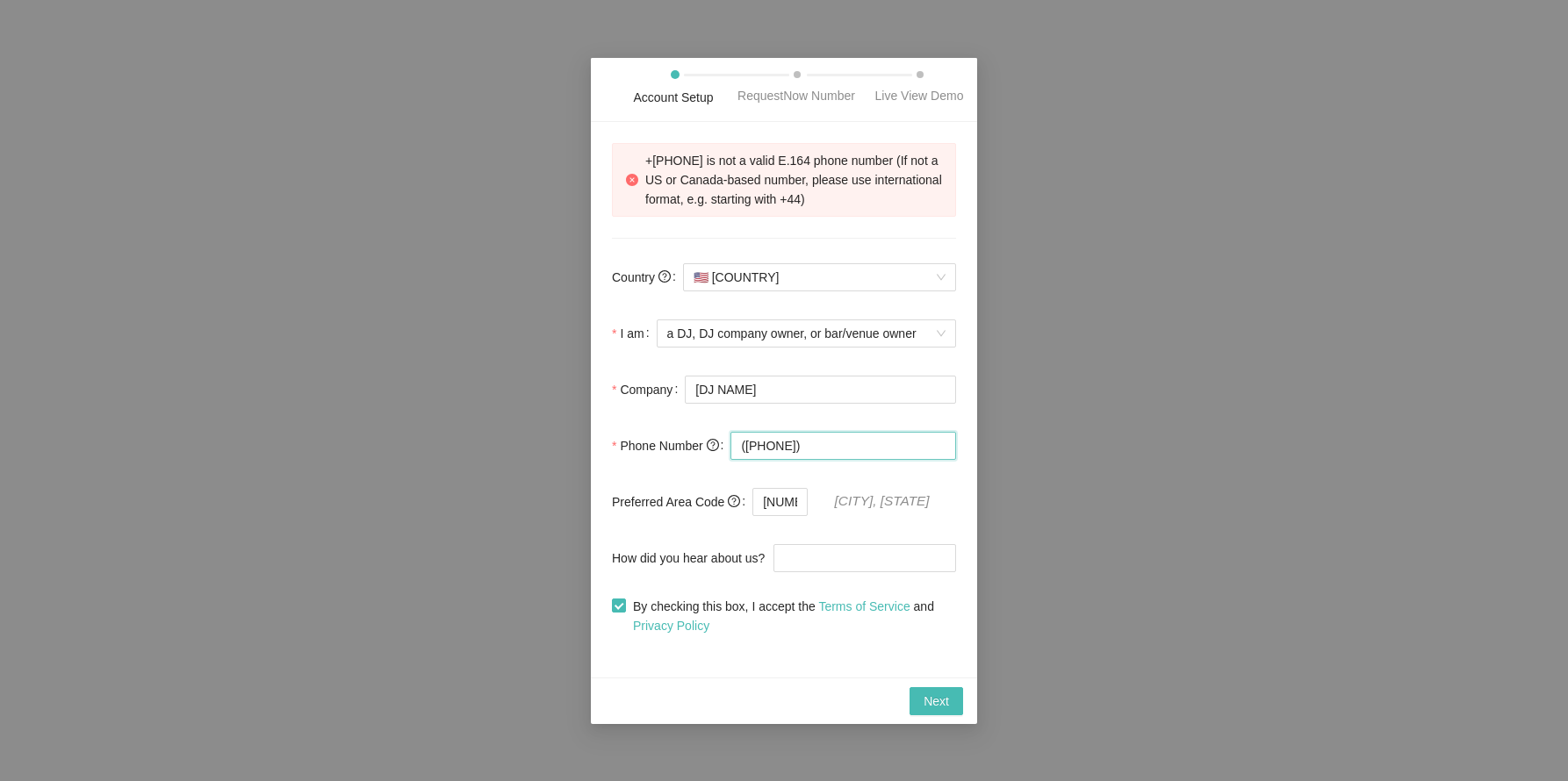 type on "([PHONE])" 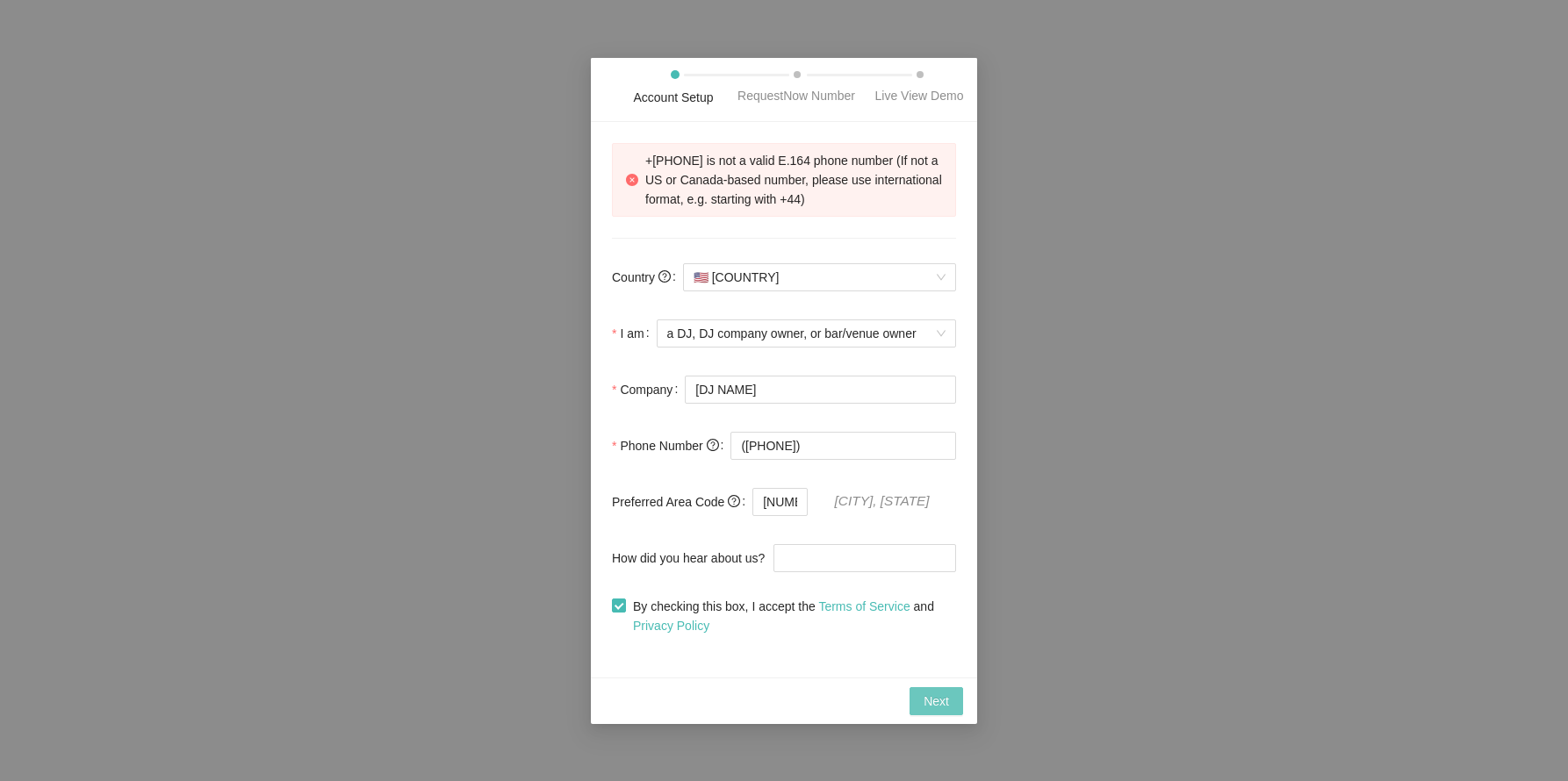 click on "Next" at bounding box center (936, 701) 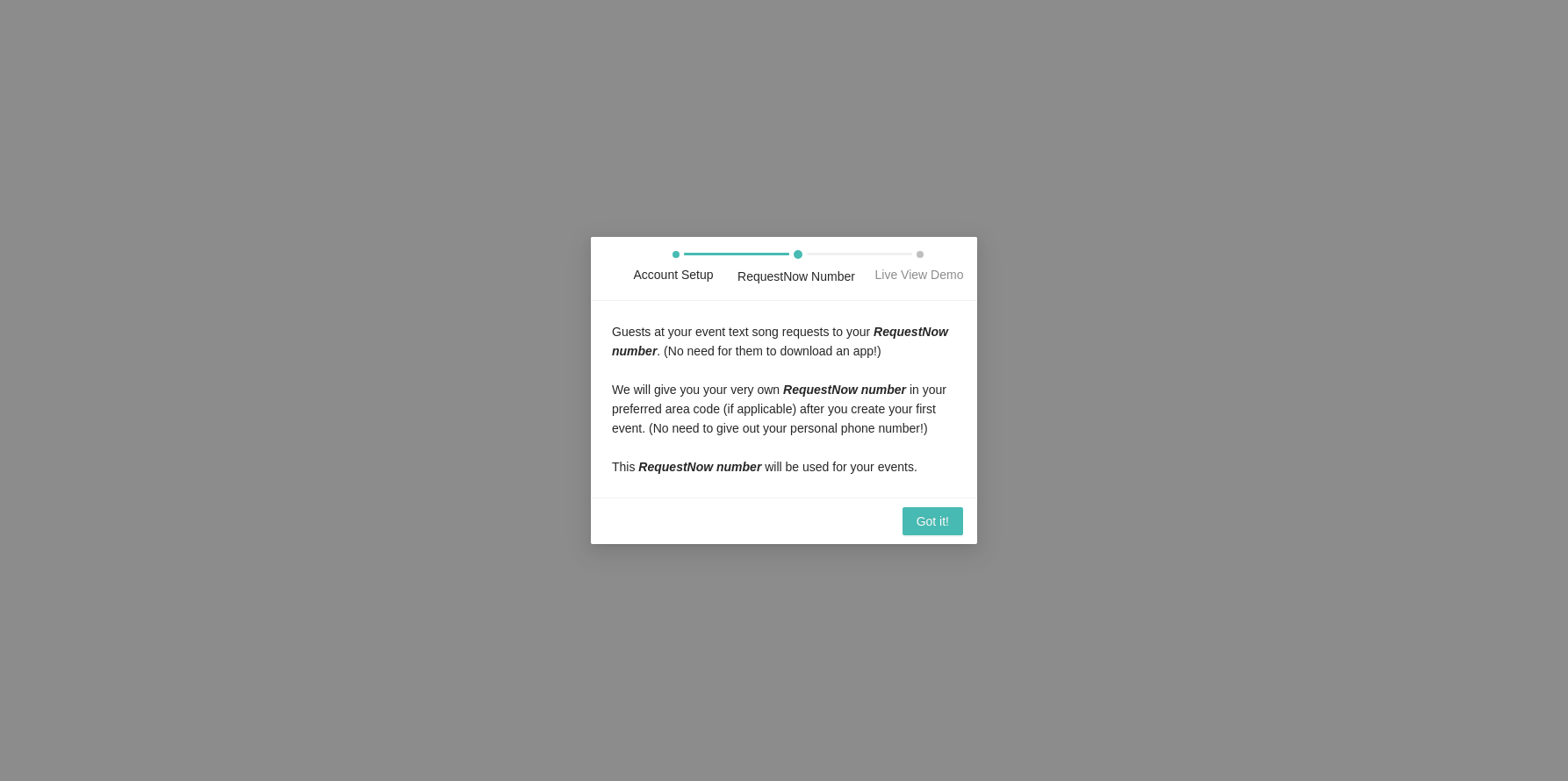 click on "We will give you your very own RequestNow number in your preferred area code (if applicable) after you create your first event. (No need to give out your personal phone number!) This RequestNow number will be used for your events." at bounding box center [779, 428] 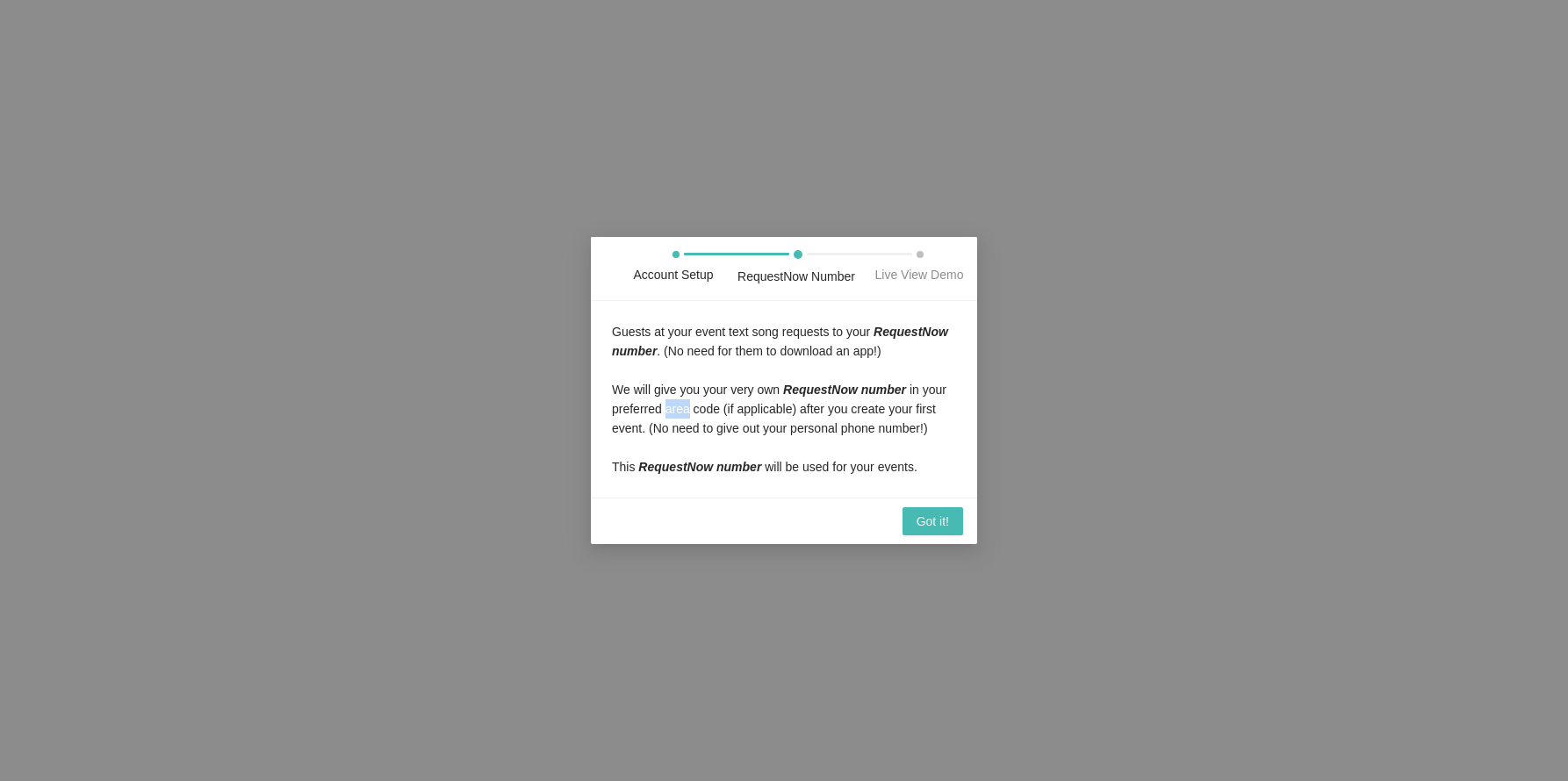 click on "We will give you your very own RequestNow number in your preferred area code (if applicable) after you create your first event. (No need to give out your personal phone number!) This RequestNow number will be used for your events." at bounding box center (779, 428) 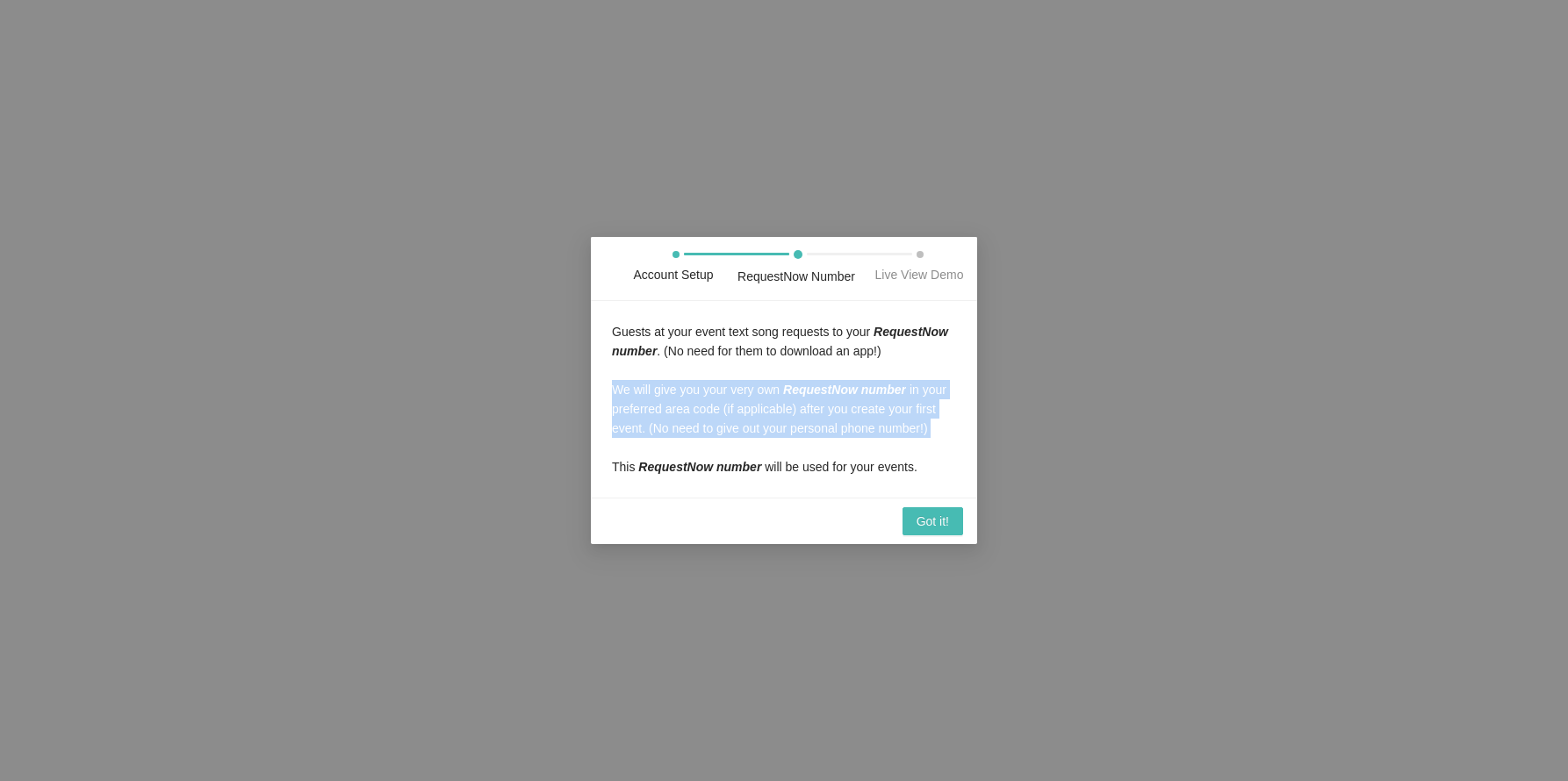 click on "We will give you your very own RequestNow number in your preferred area code (if applicable) after you create your first event. (No need to give out your personal phone number!) This RequestNow number will be used for your events." at bounding box center (779, 428) 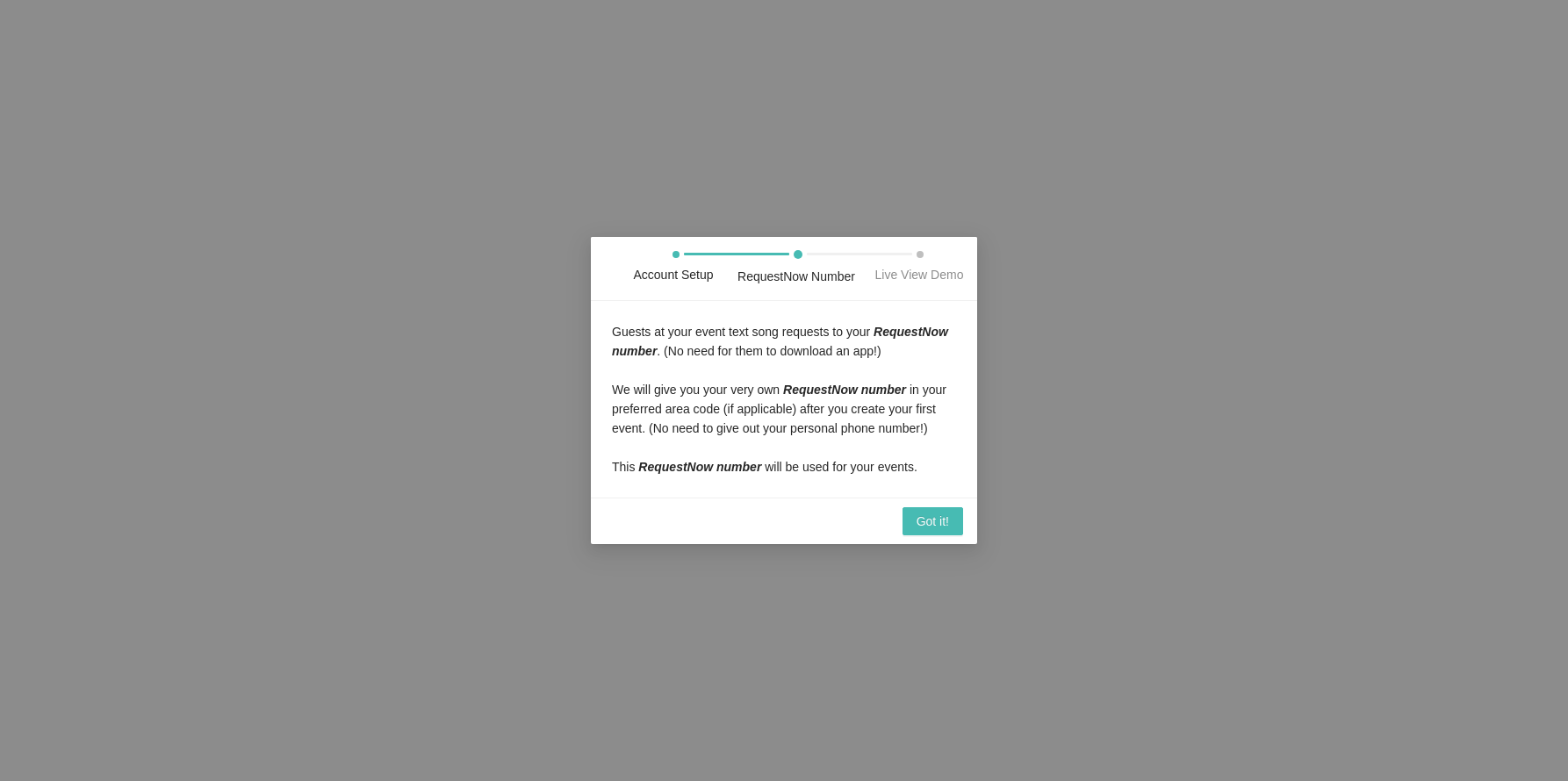drag, startPoint x: 751, startPoint y: 424, endPoint x: 766, endPoint y: 453, distance: 32.649655 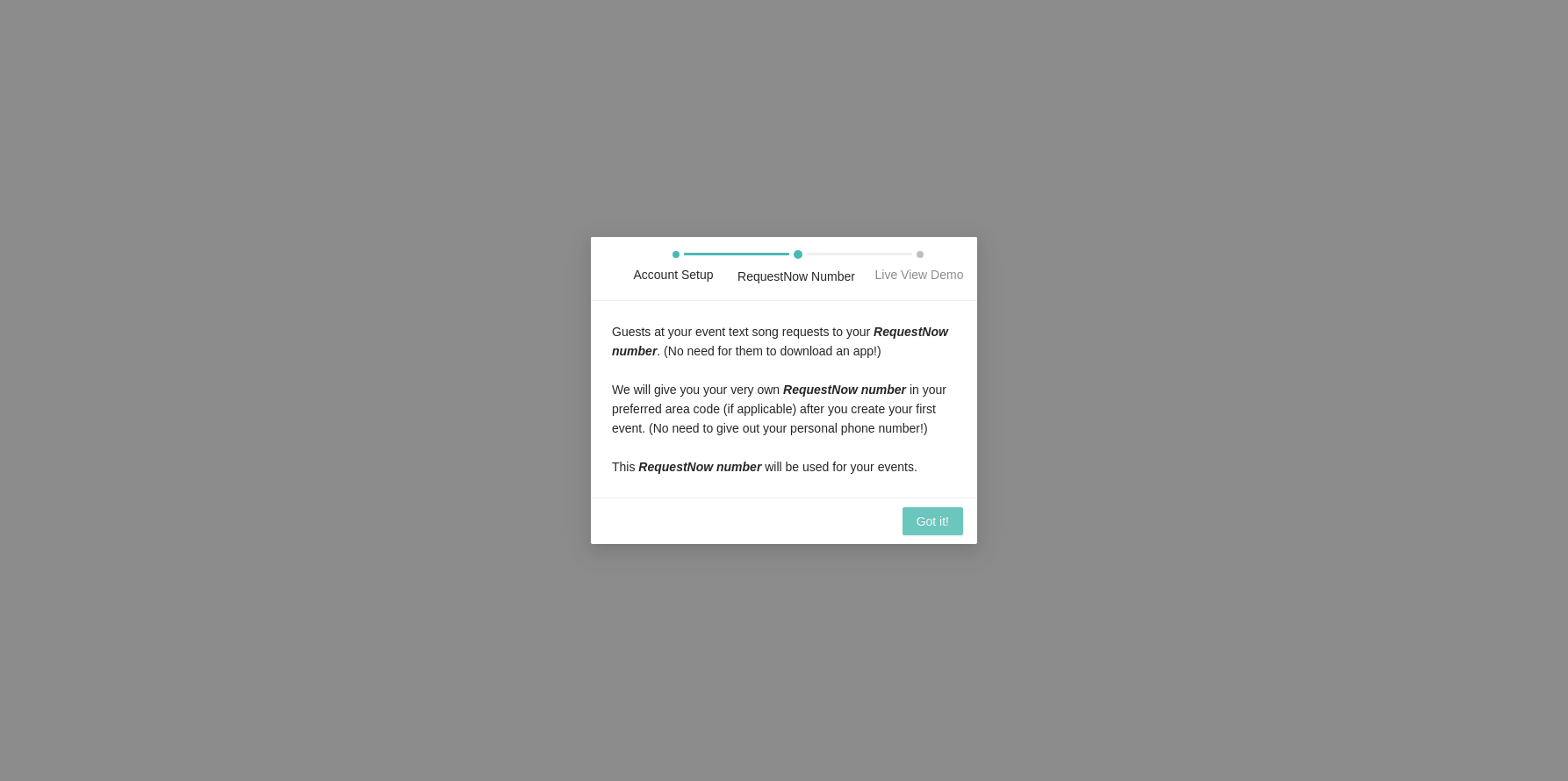 click on "Got it!" at bounding box center [932, 521] 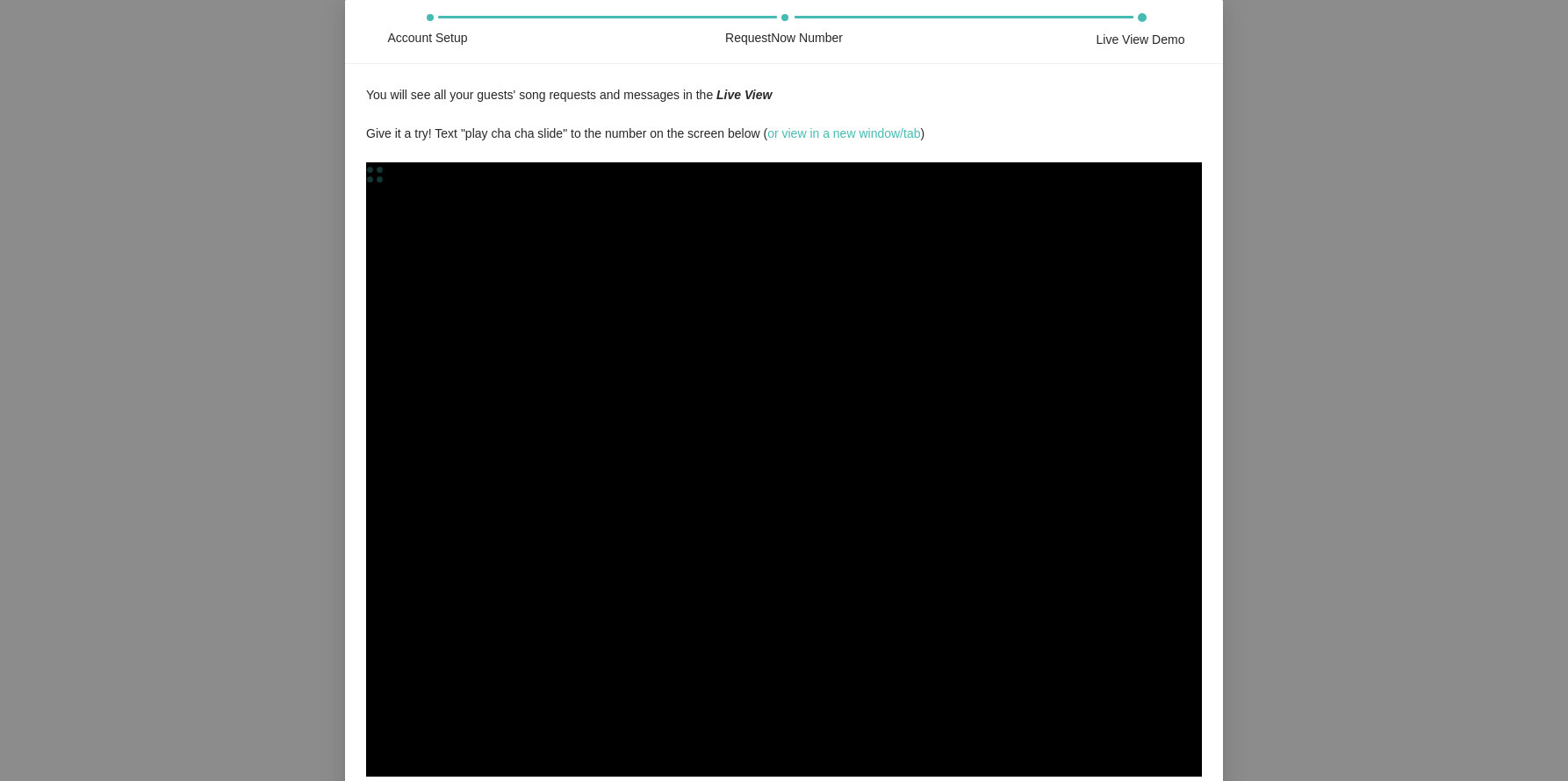 scroll, scrollTop: 0, scrollLeft: 0, axis: both 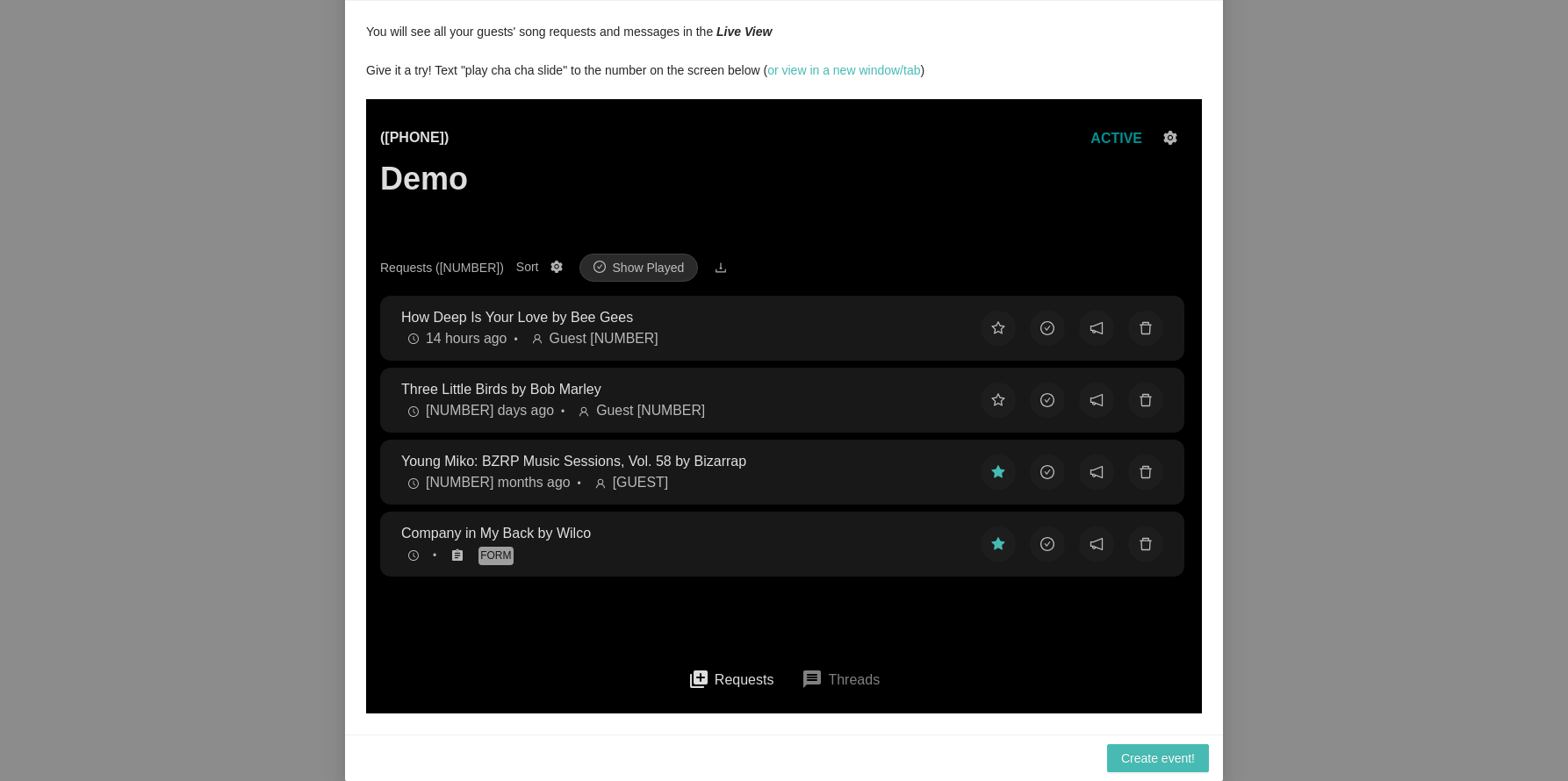 click on "message Threads" at bounding box center [840, 679] 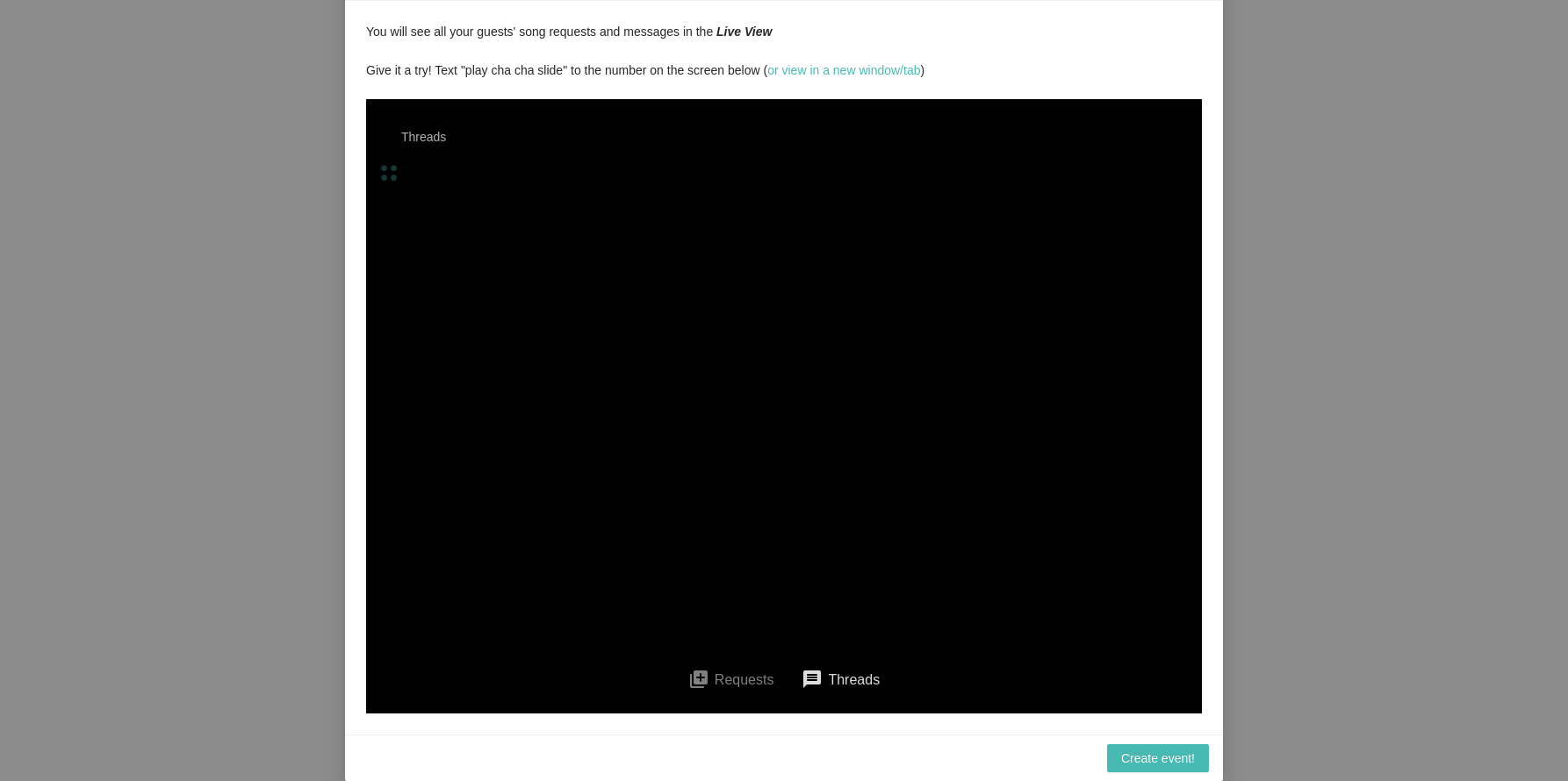 click on "queue  Requests" at bounding box center (731, 679) 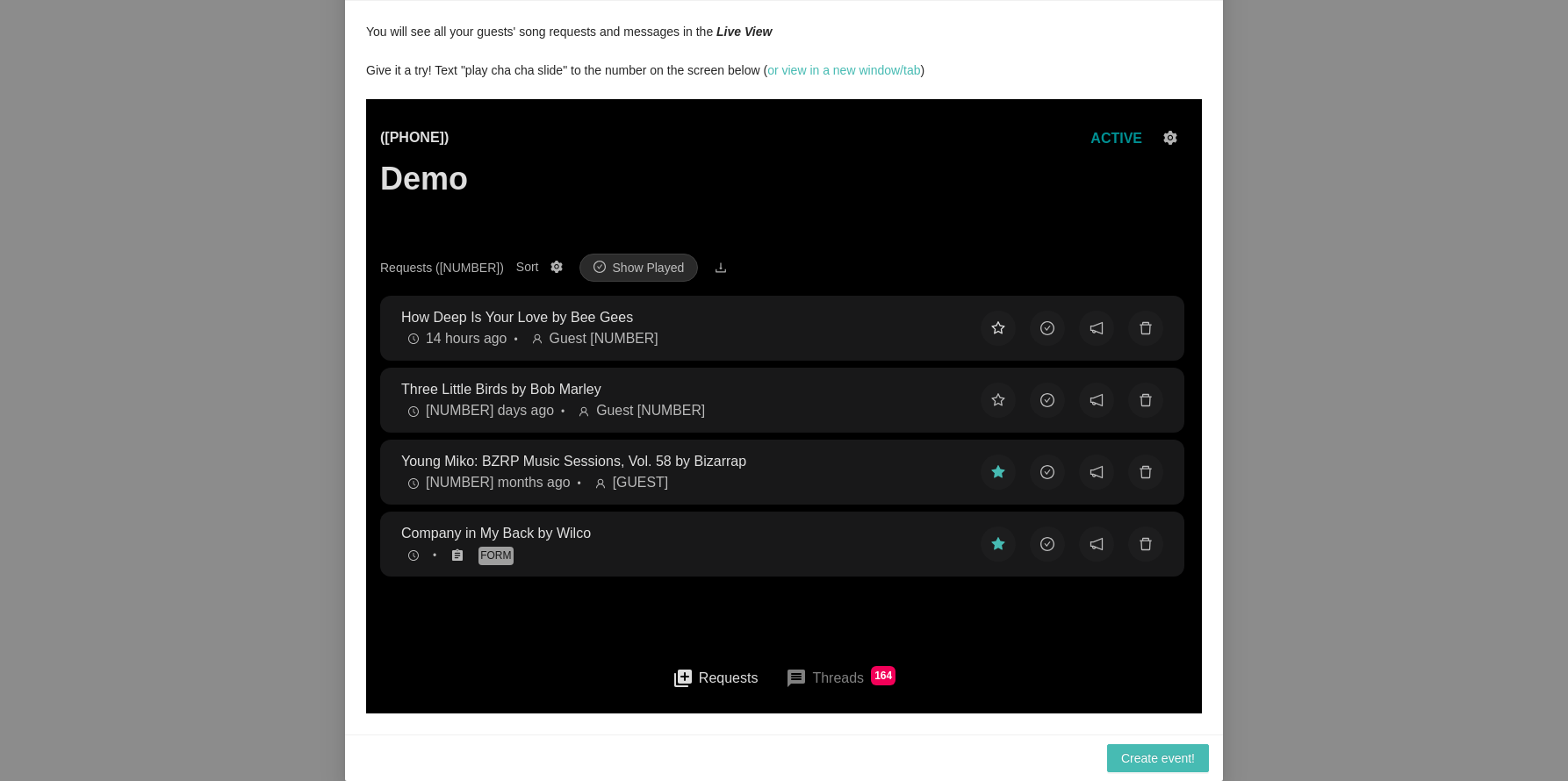 click at bounding box center [998, 328] 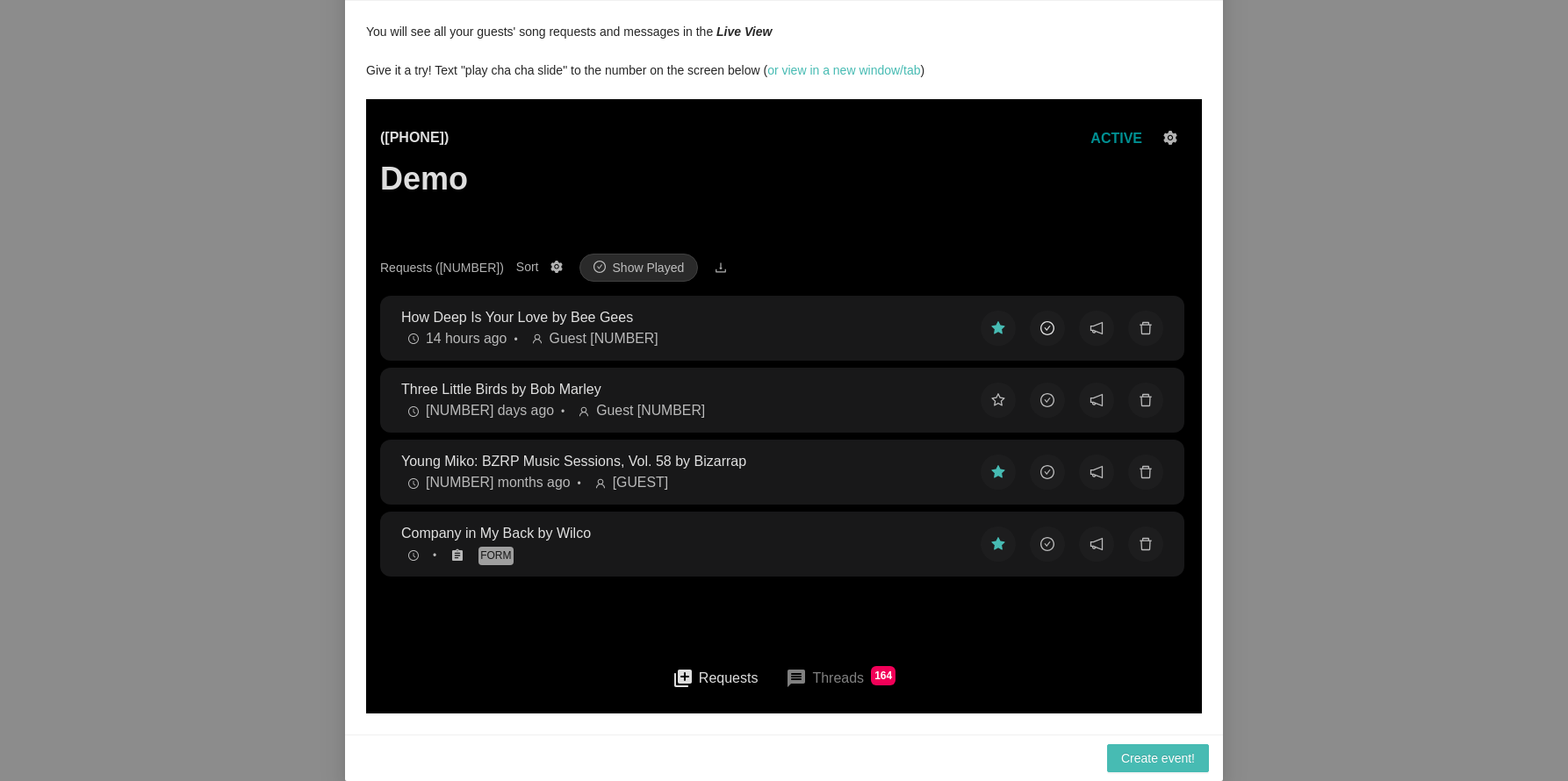 click at bounding box center [1047, 328] 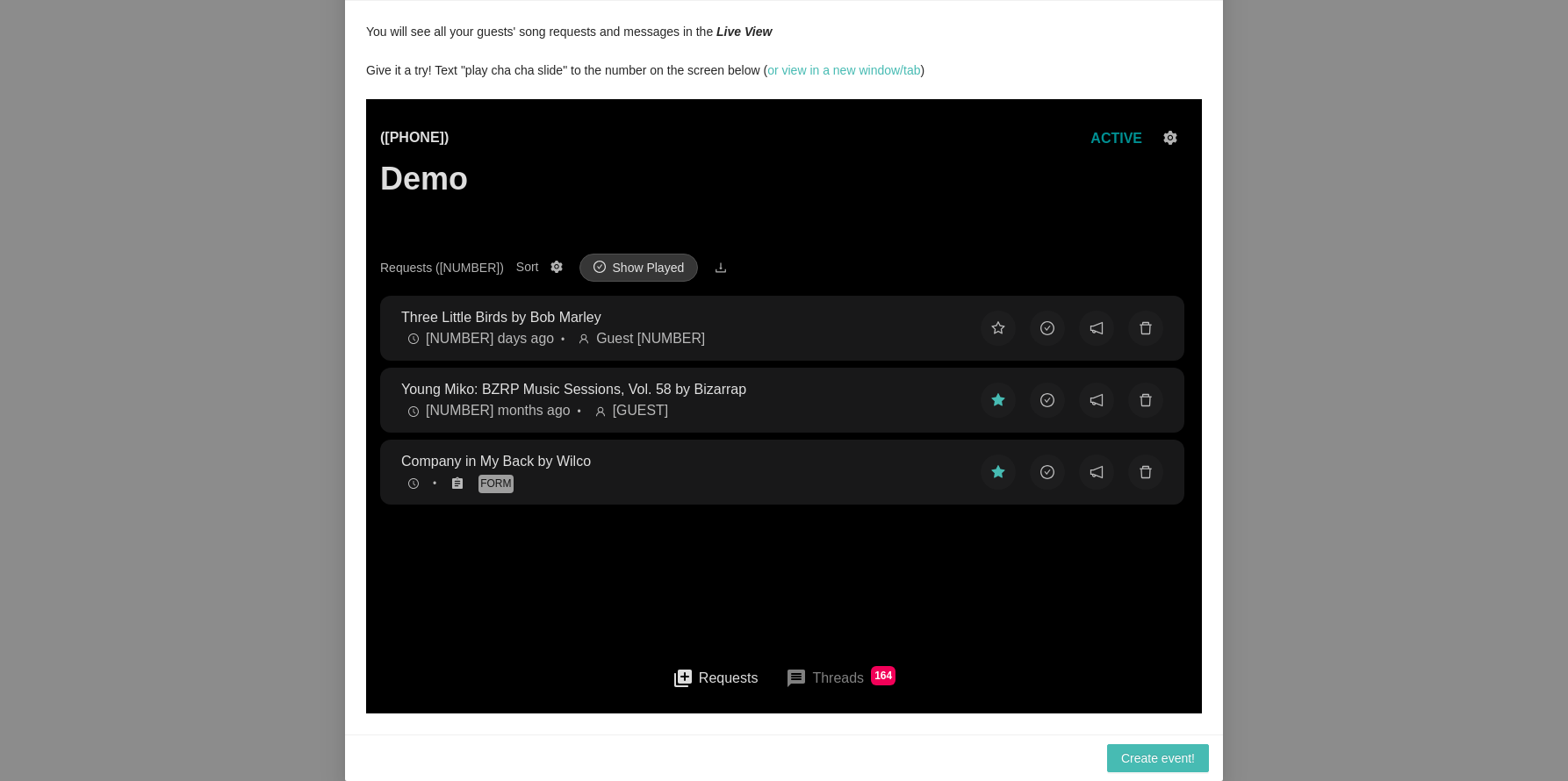 click on "Show Played" at bounding box center [649, 268] 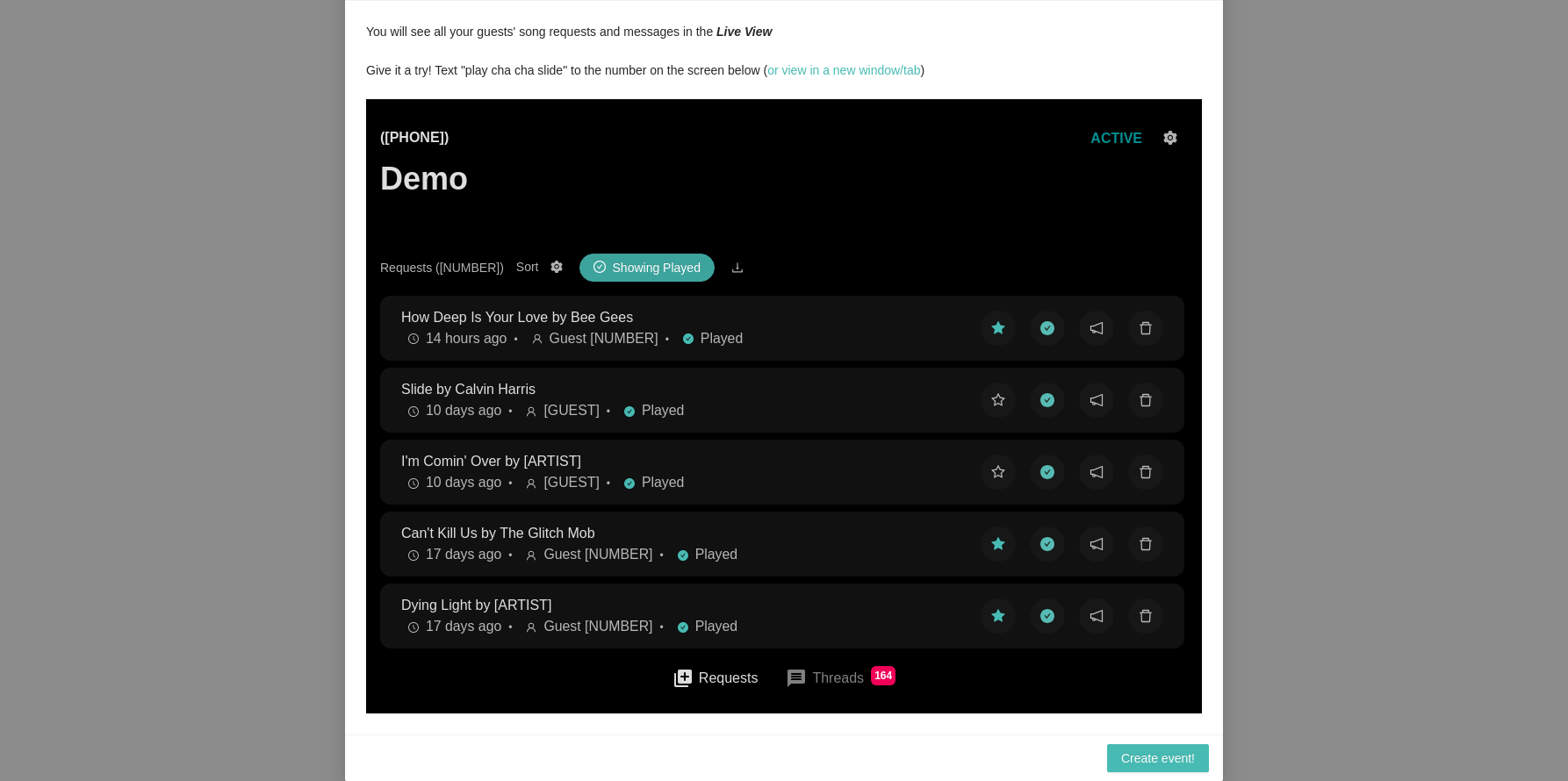 click on "Showing Played" at bounding box center (657, 268) 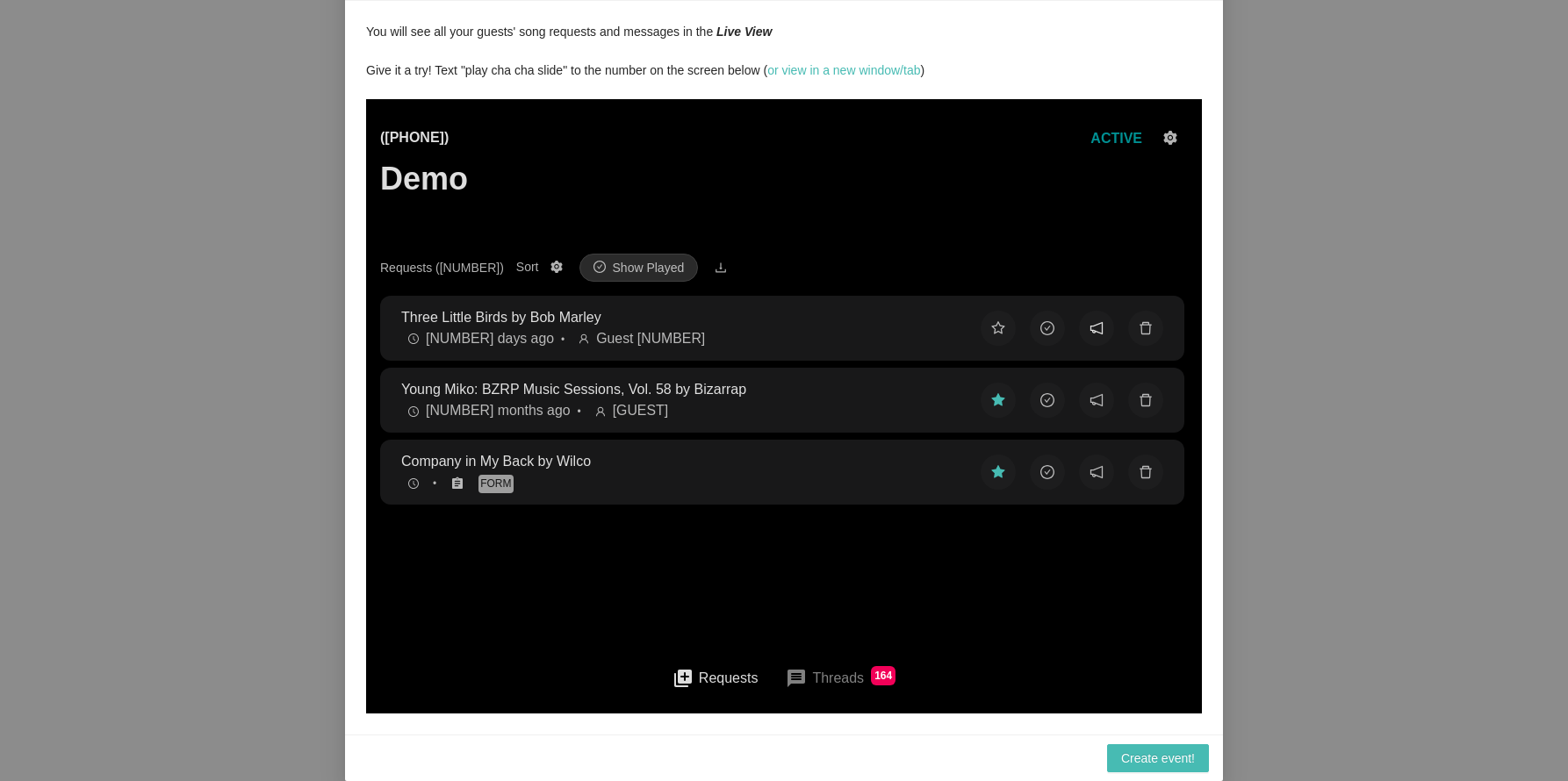 click at bounding box center (1097, 328) 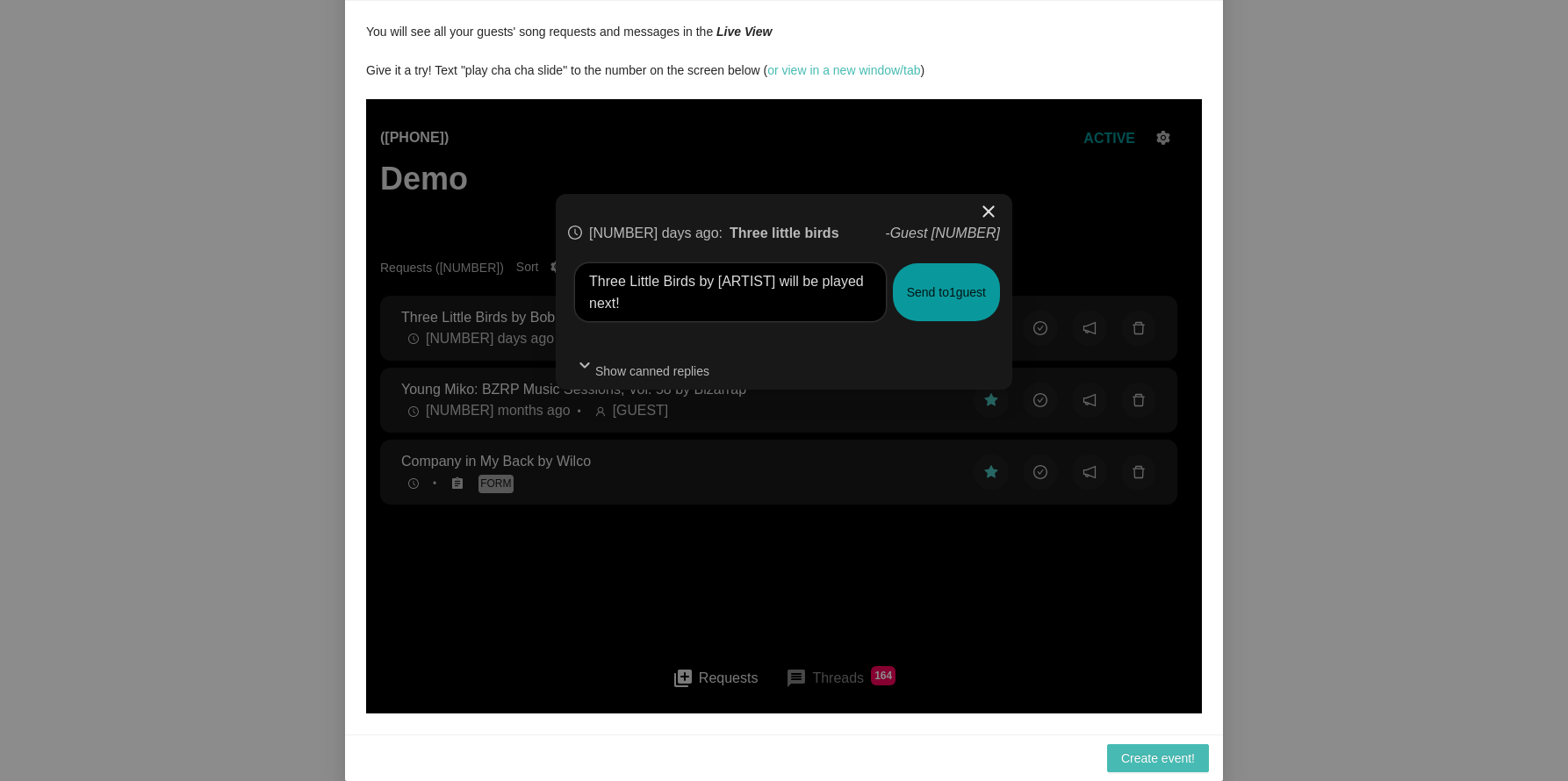 click on "close" at bounding box center [989, 211] 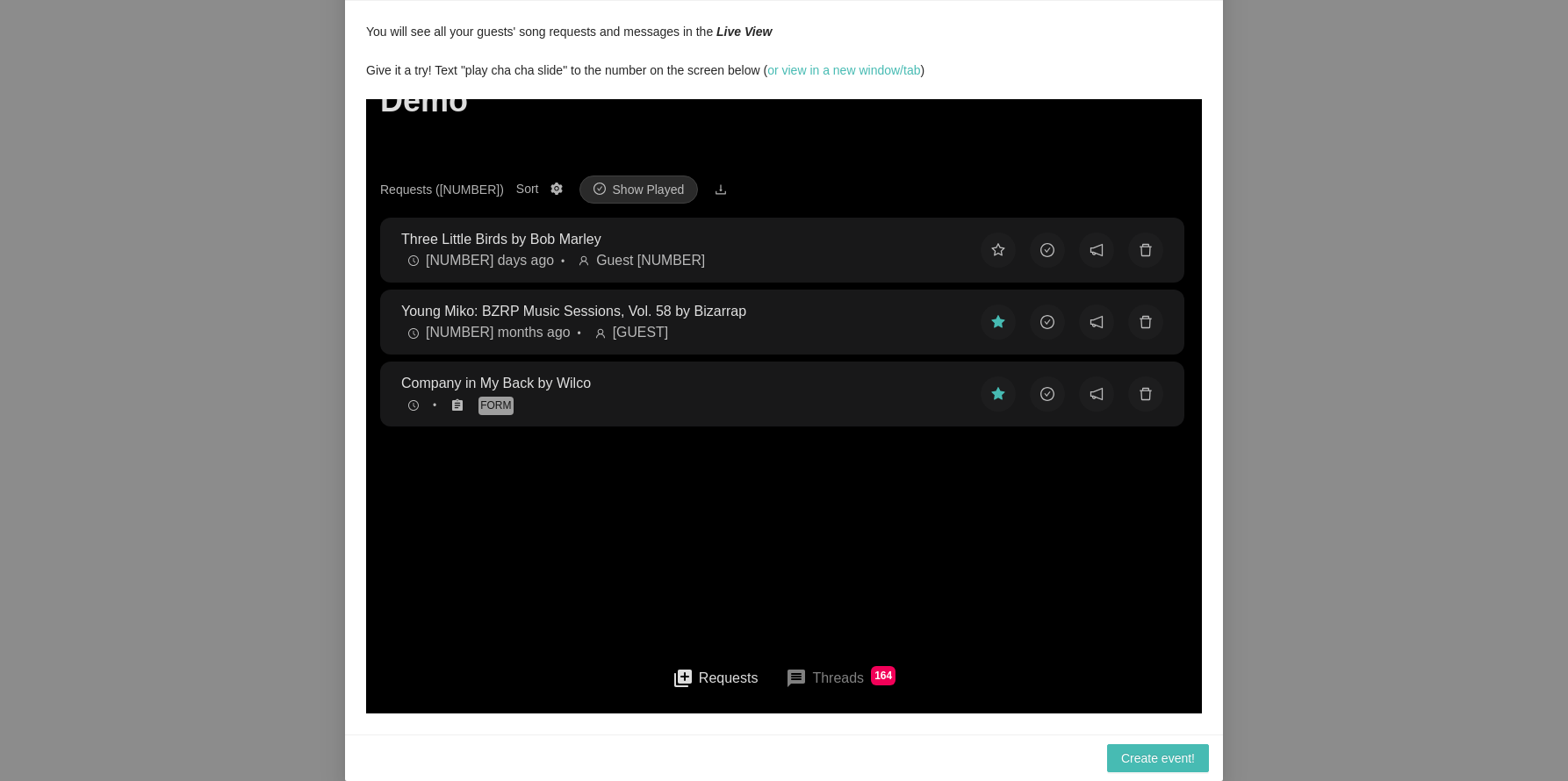 scroll, scrollTop: 0, scrollLeft: 0, axis: both 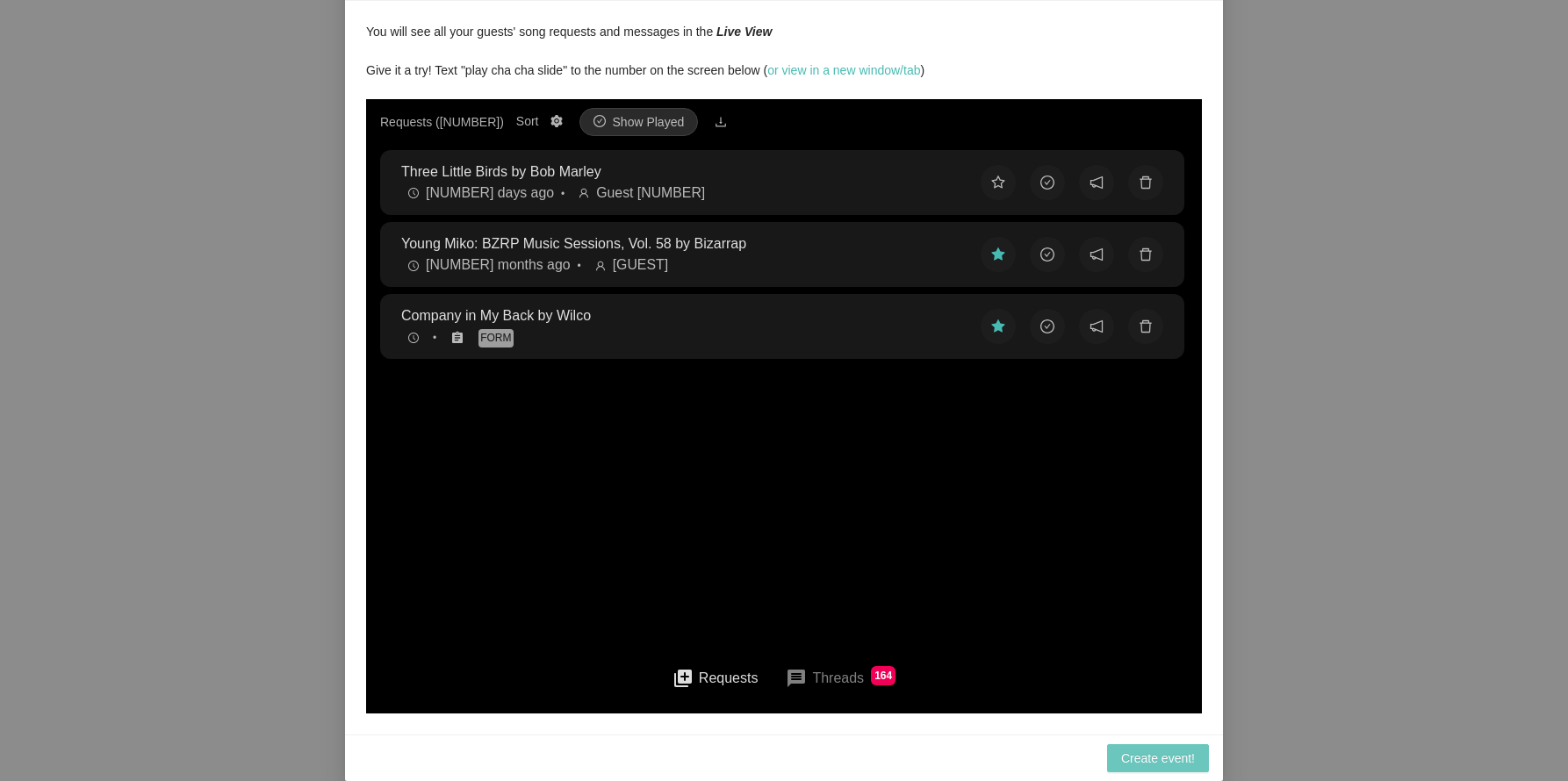 click on "Create event!" at bounding box center [1158, 758] 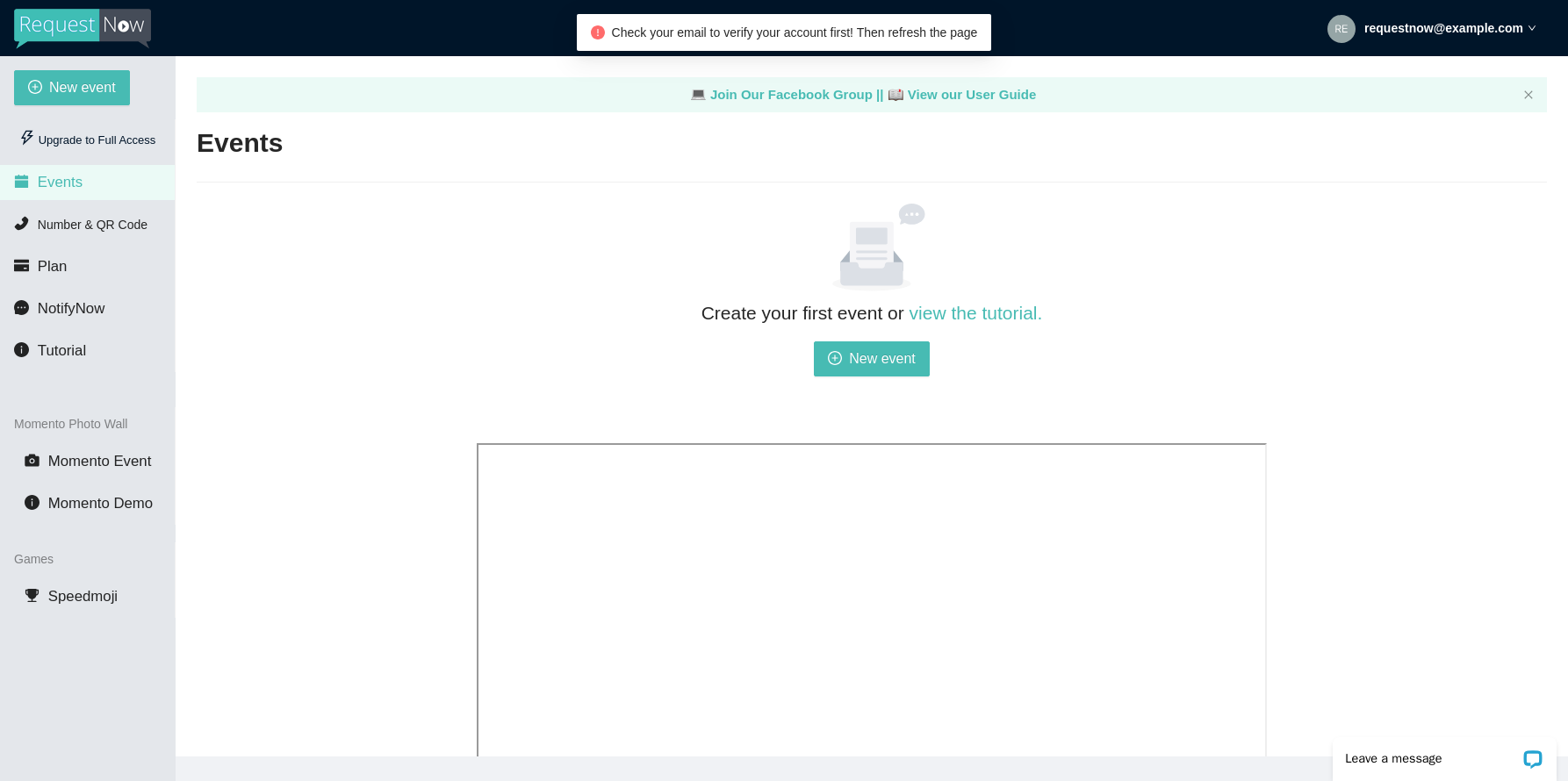 scroll, scrollTop: 0, scrollLeft: 0, axis: both 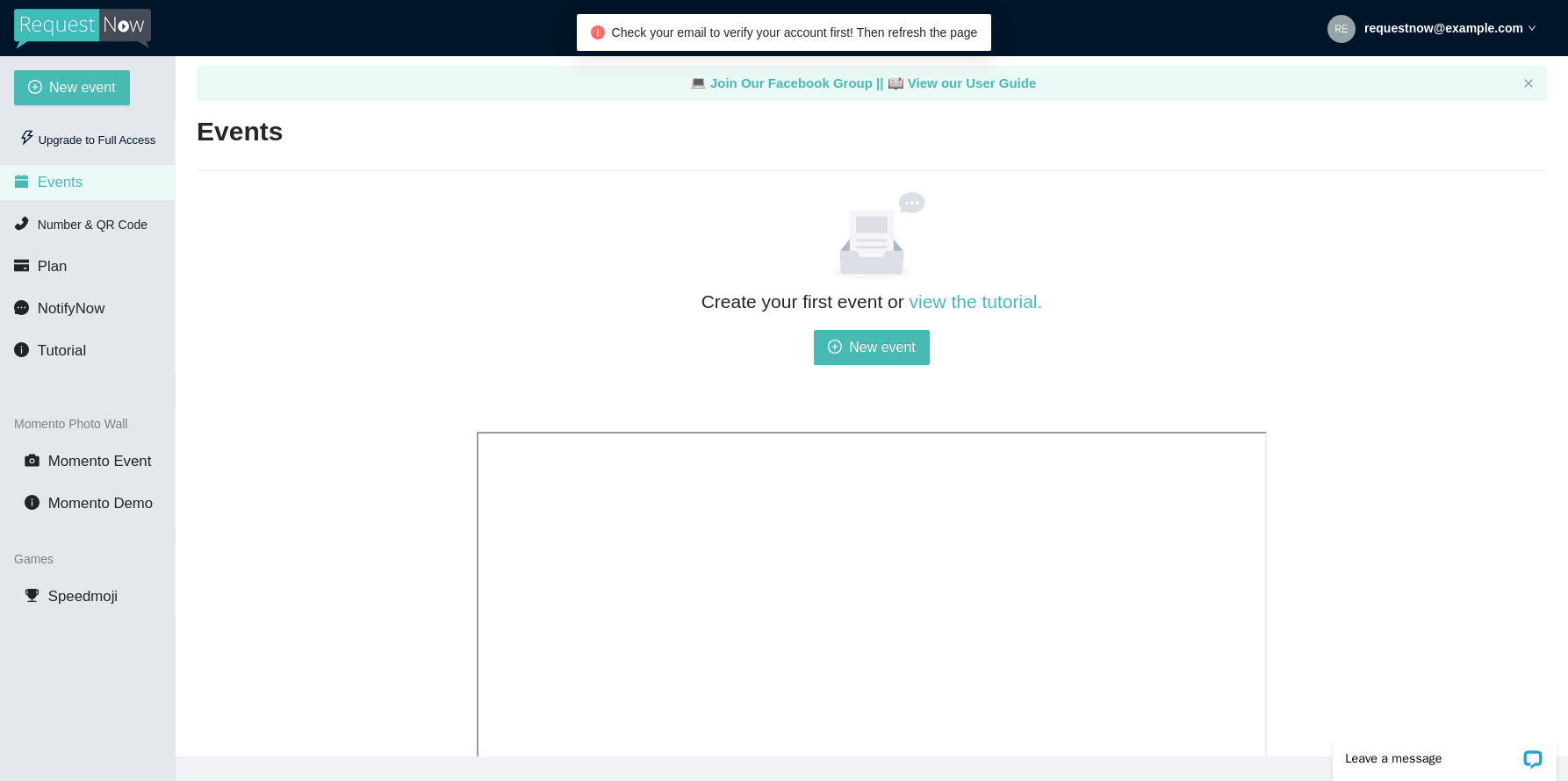 click on "Events" at bounding box center [87, 183] 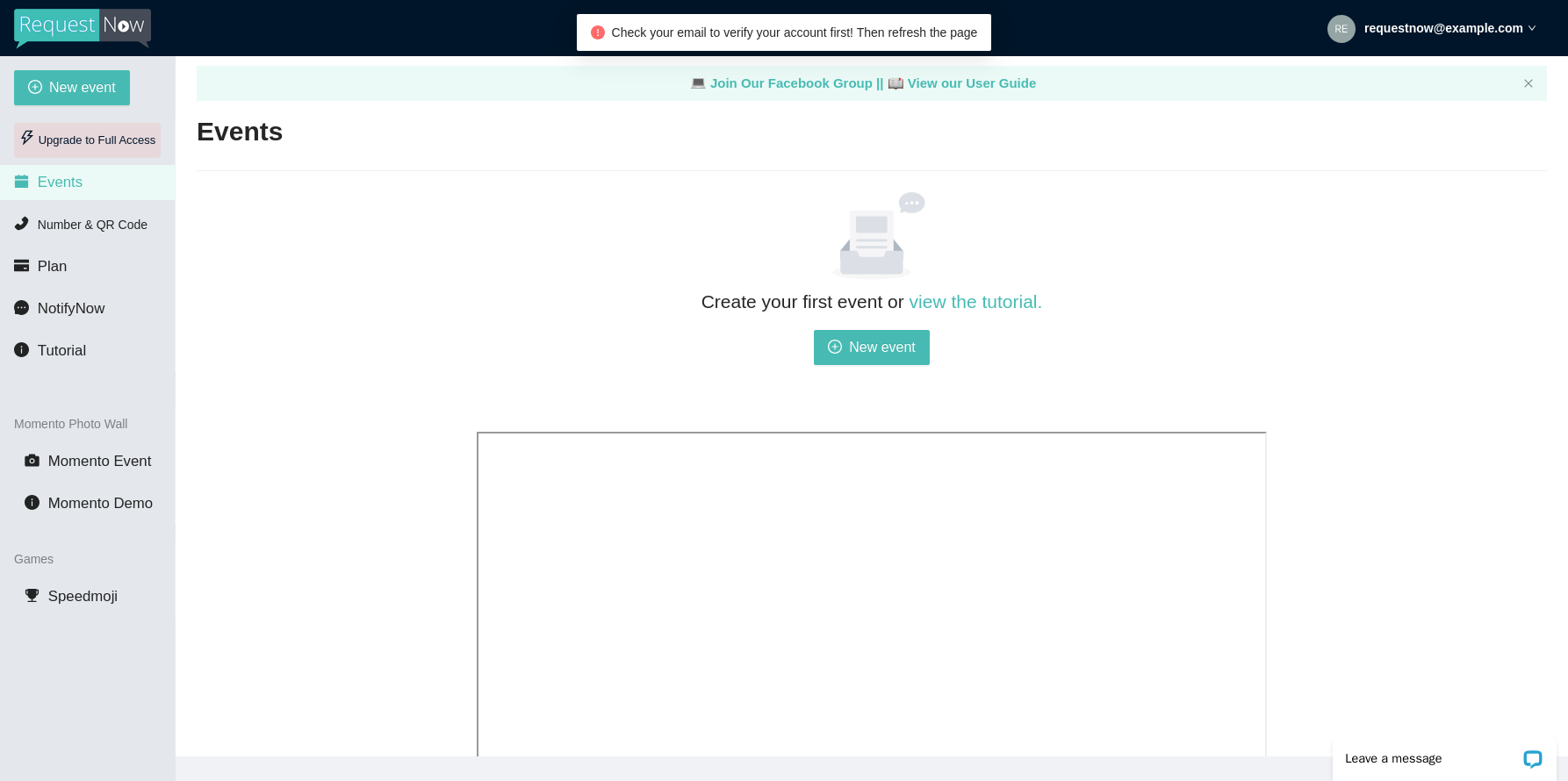 click on "Upgrade to Full Access" at bounding box center [87, 140] 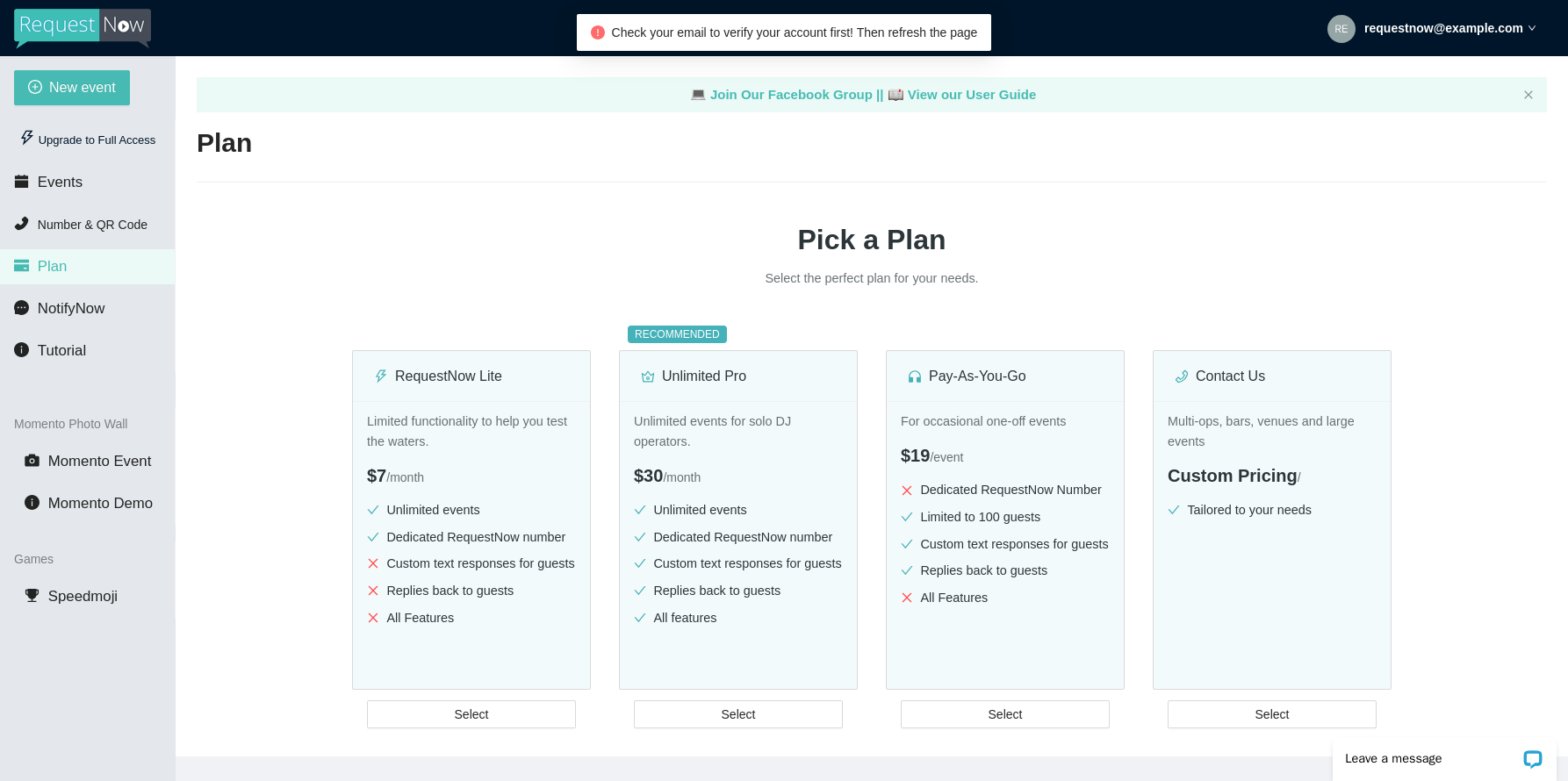 scroll, scrollTop: 0, scrollLeft: 0, axis: both 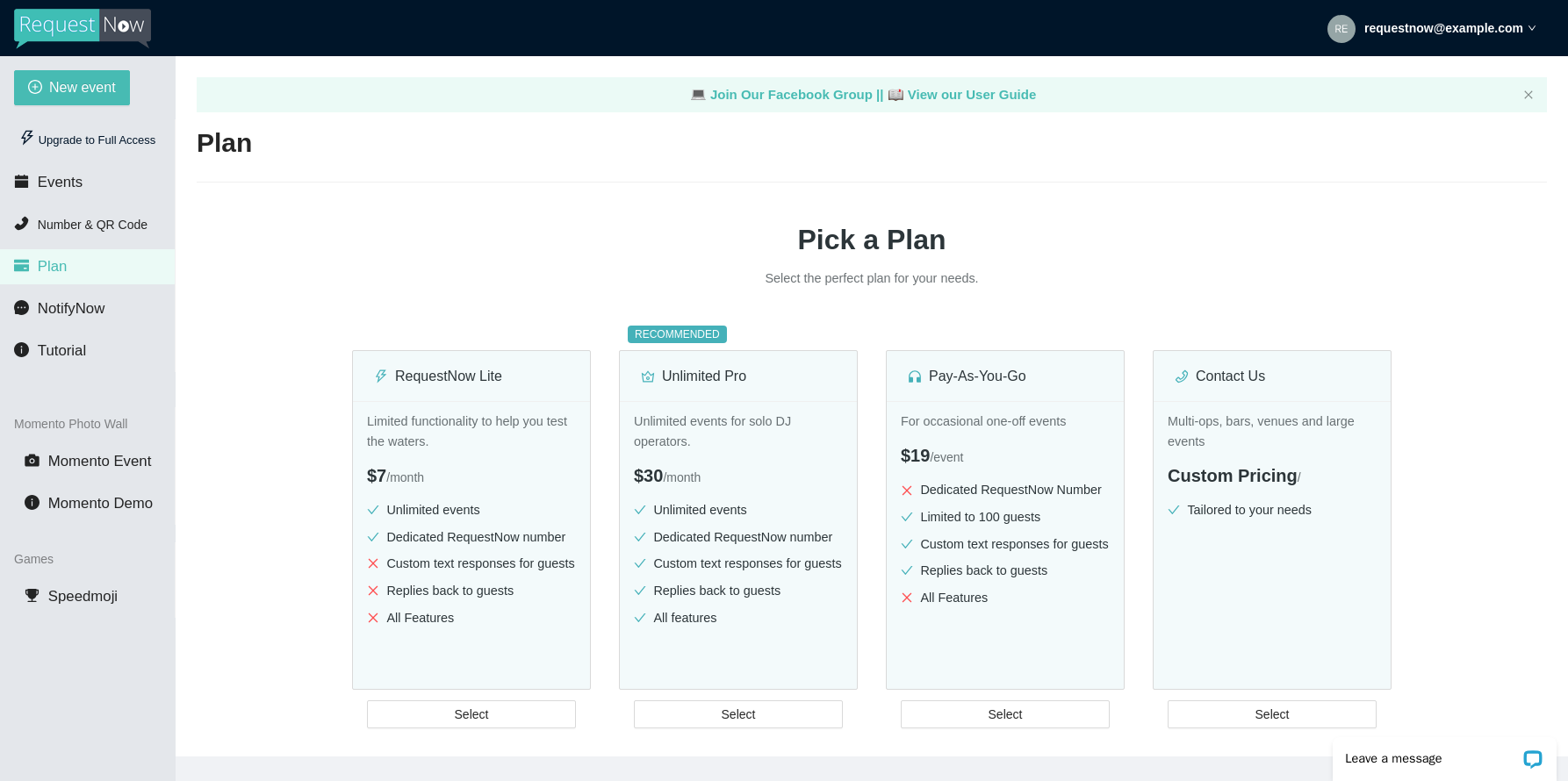 click on "Pick a Plan Select the perfect plan for your needs. RequestNow Lite Limited functionality to help you test the waters. $7 / month Unlimited events Dedicated RequestNow number Custom text responses for guests Replies back to guests All Features Select RECOMMENDED Unlimited Pro Unlimited events for solo DJ operators. $30 / month Unlimited events Dedicated RequestNow number Custom text responses for guests Replies back to guests All features Select Pay-As-You-Go For occasional one-off events $19 / event Dedicated RequestNow Number Limited to 100 guests Custom text responses for guests Replies back to guests All Features Select Contact Us Multi-ops, bars, venues and large events Custom Pricing / Tailored to your needs Select" at bounding box center [872, 457] 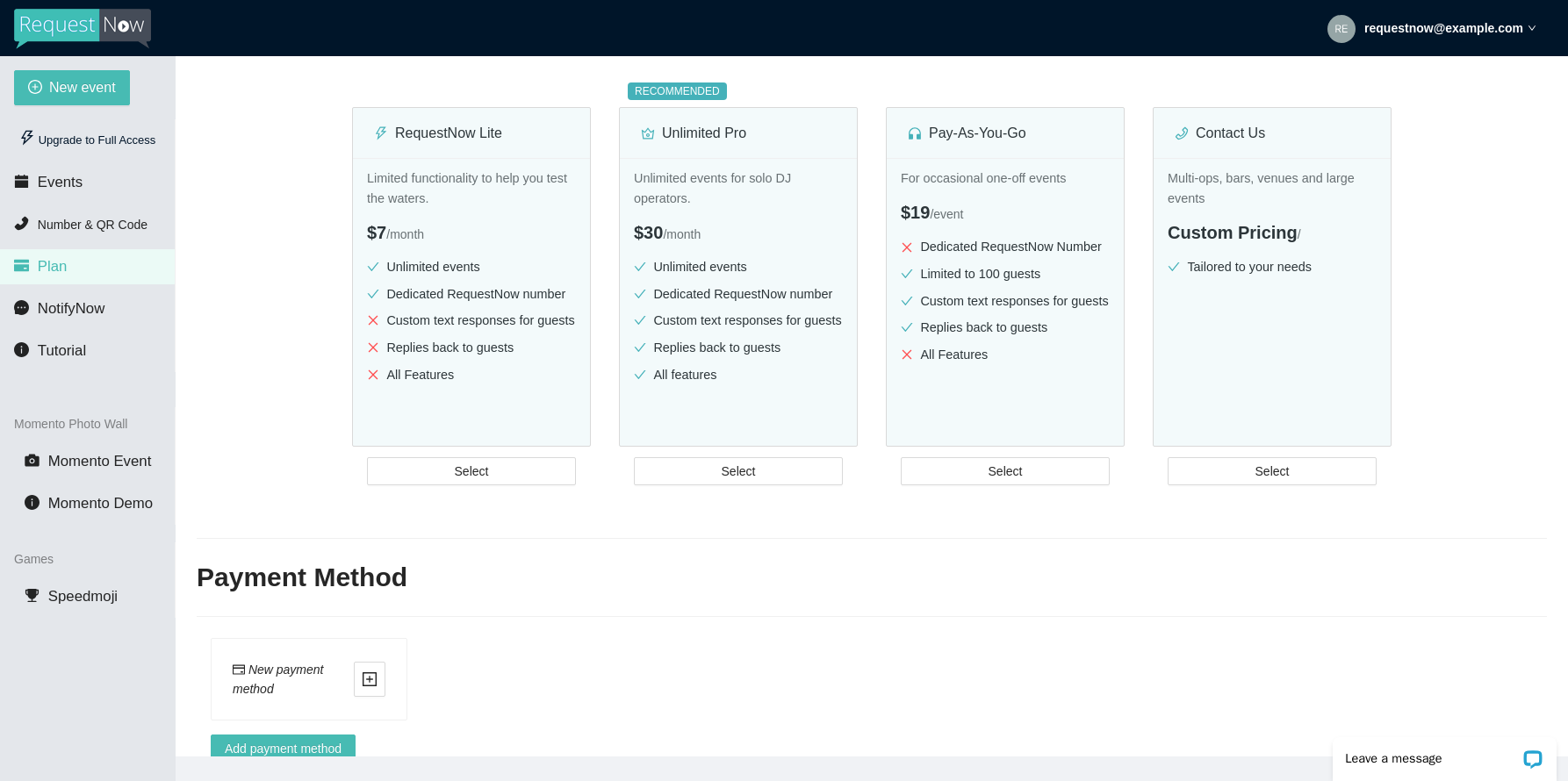 scroll, scrollTop: 304, scrollLeft: 0, axis: vertical 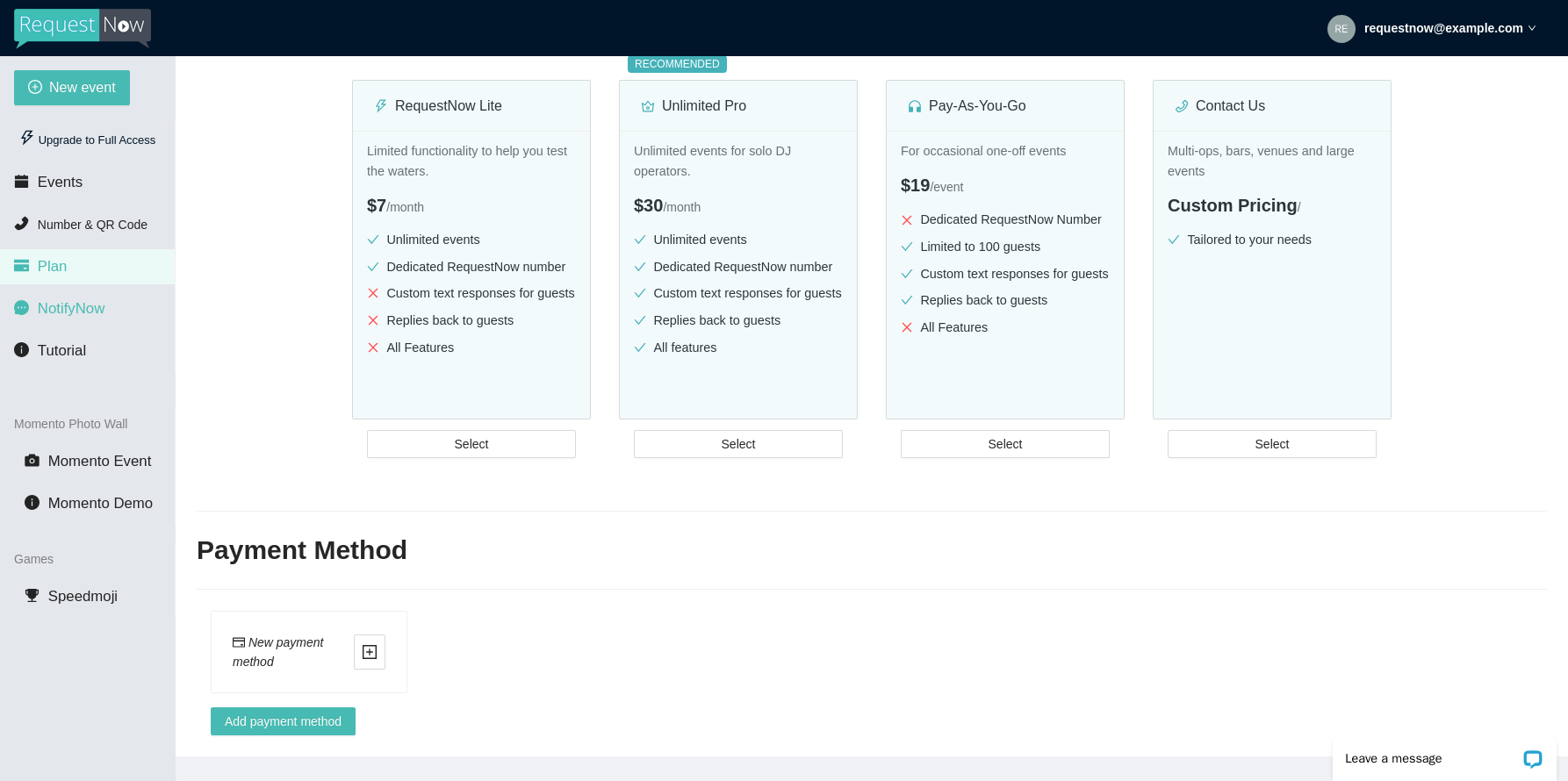click on "NotifyNow" at bounding box center (71, 308) 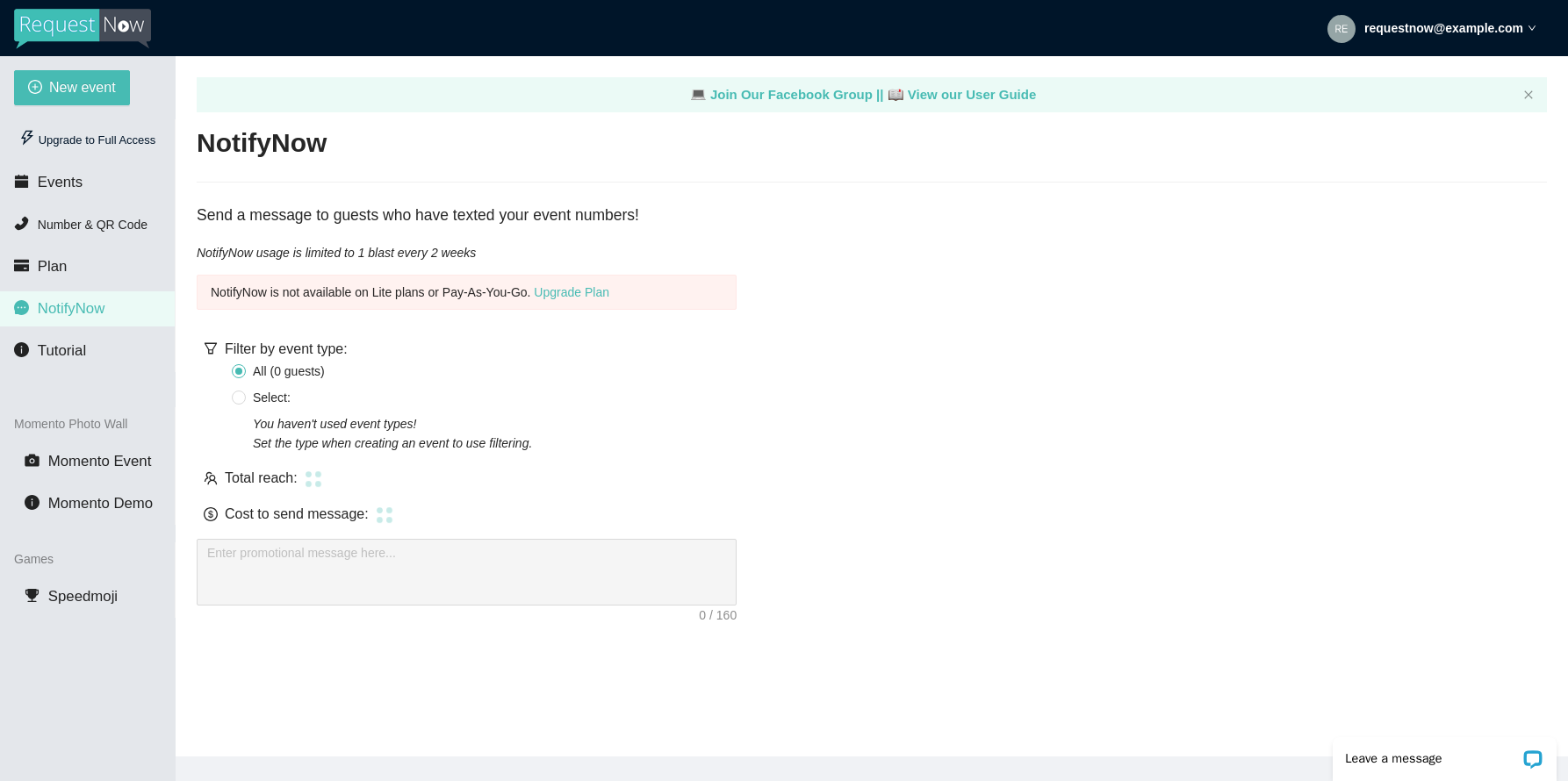 scroll, scrollTop: 0, scrollLeft: 0, axis: both 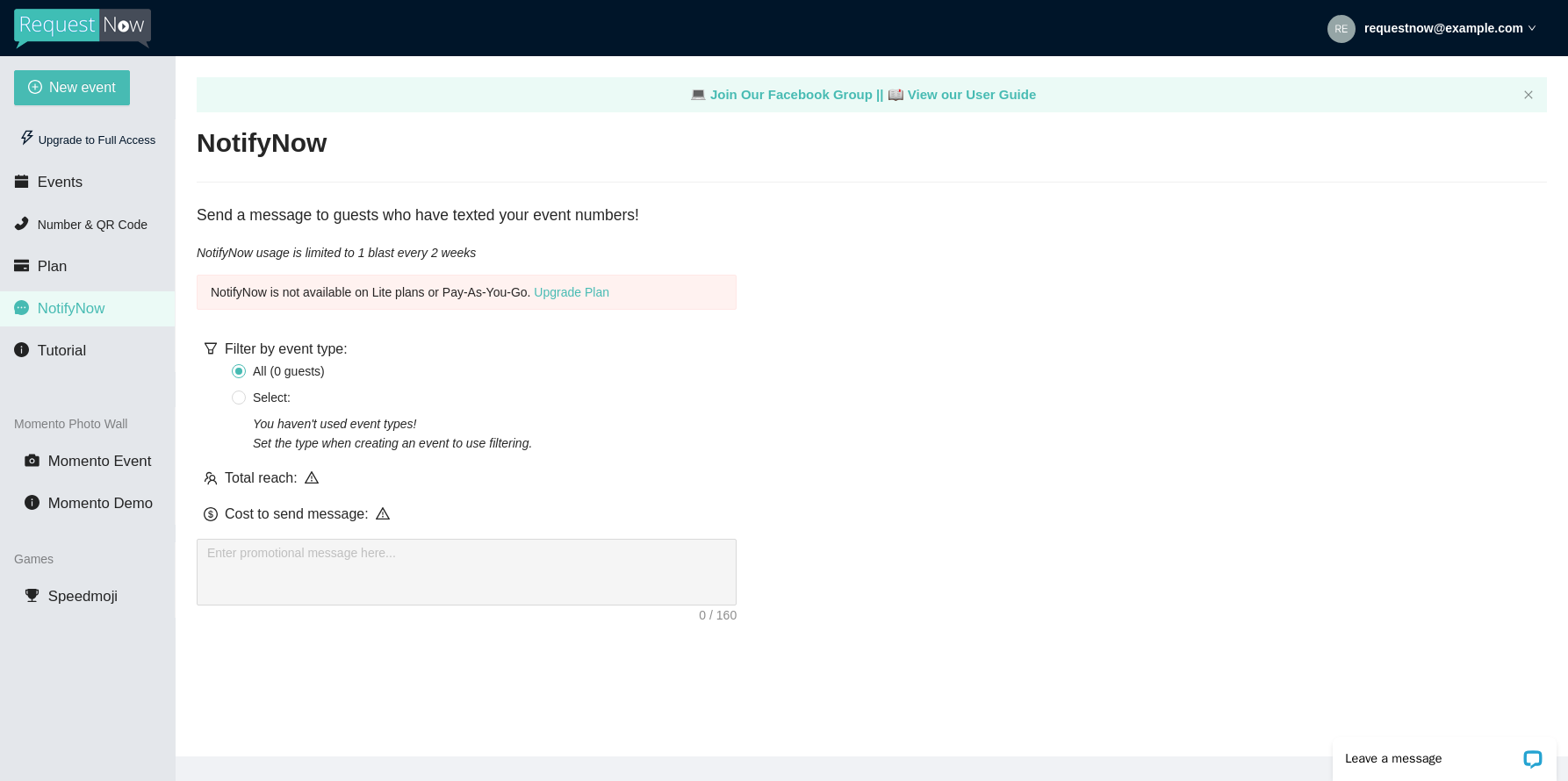 click on "NotifyNow is not available on Lite plans or Pay-As-You-Go.   Upgrade Plan" at bounding box center [466, 292] 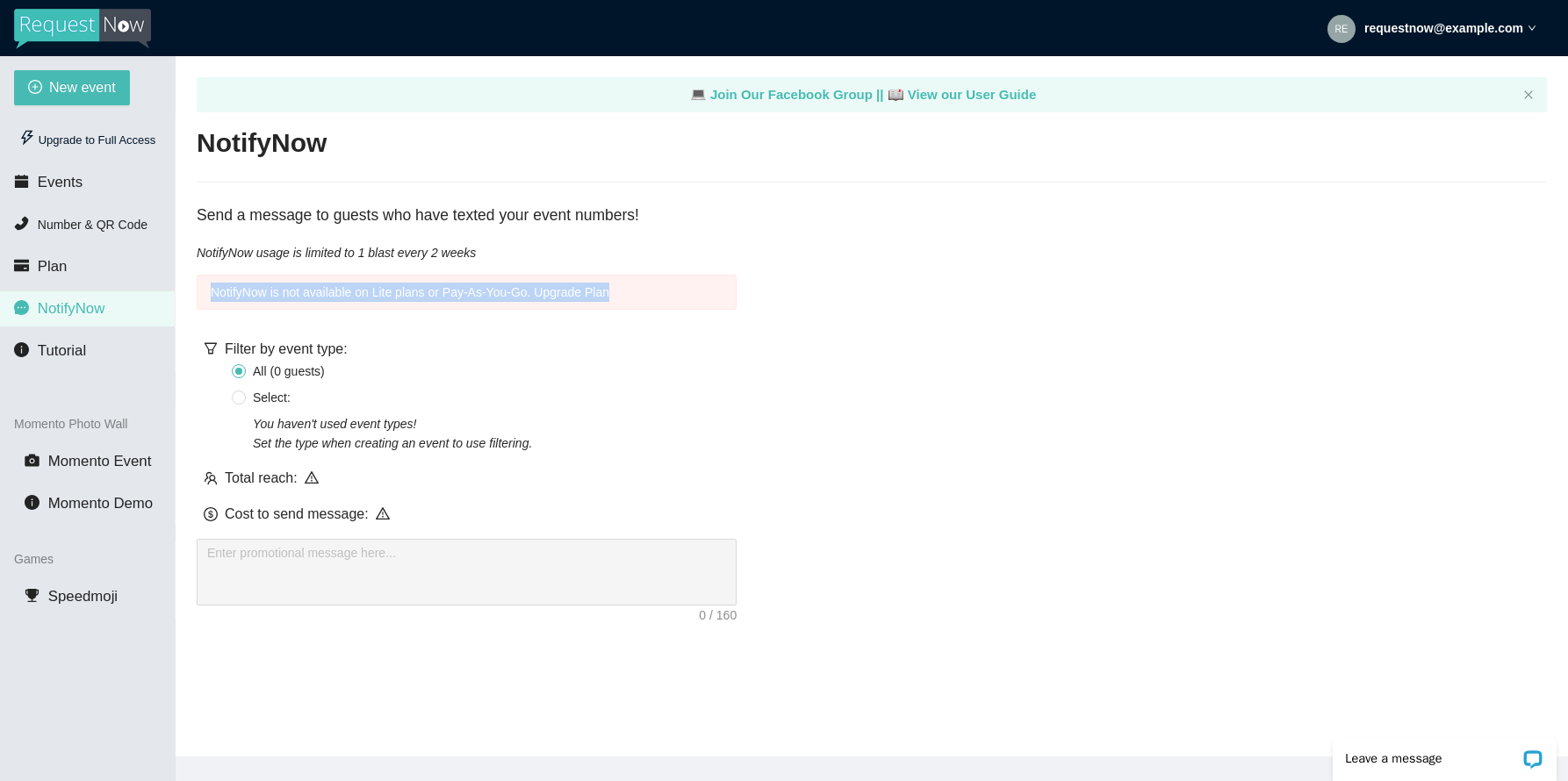click on "NotifyNow is not available on Lite plans or Pay-As-You-Go.   Upgrade Plan" at bounding box center [466, 292] 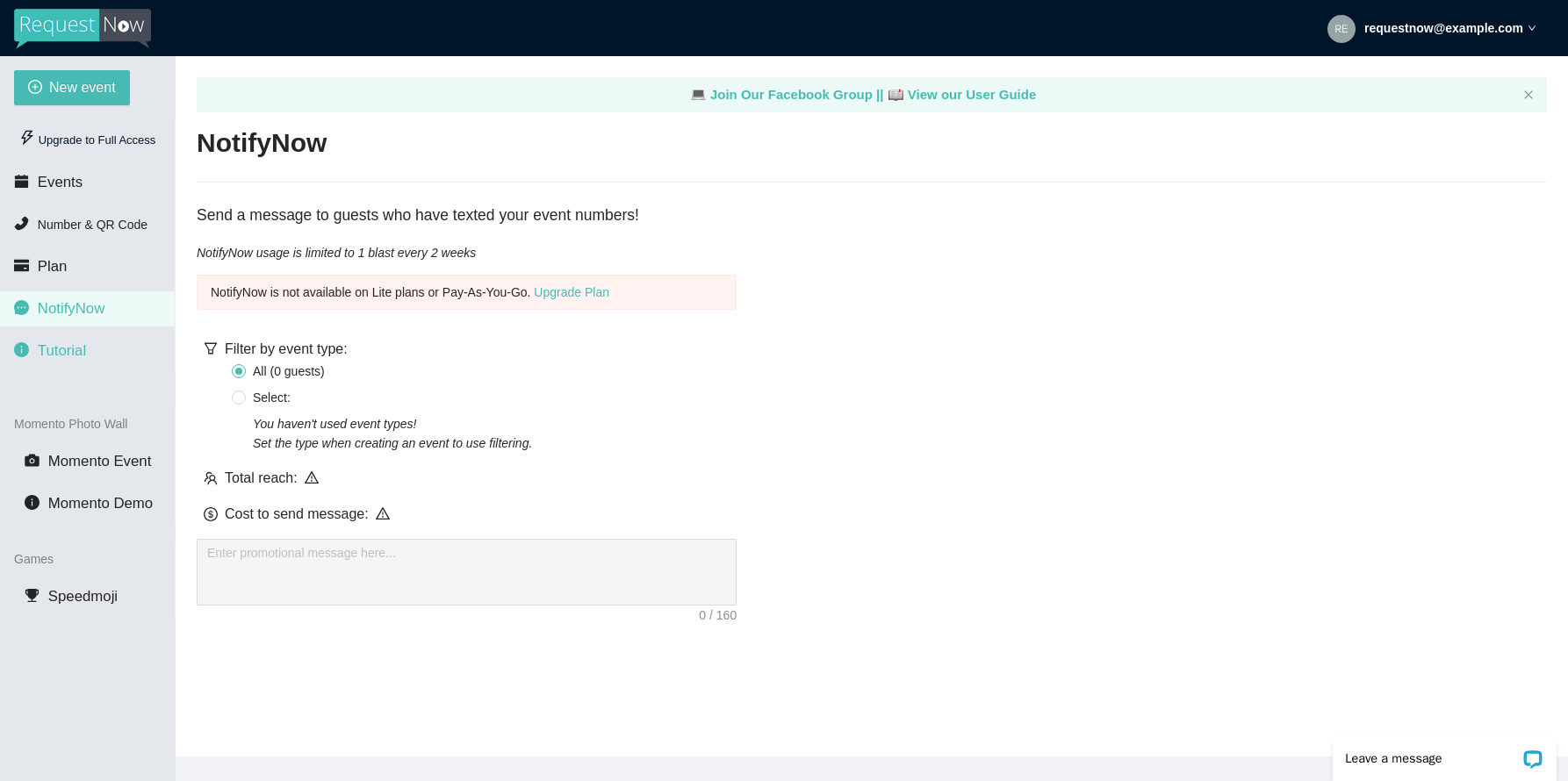 click on "Tutorial" at bounding box center (87, 351) 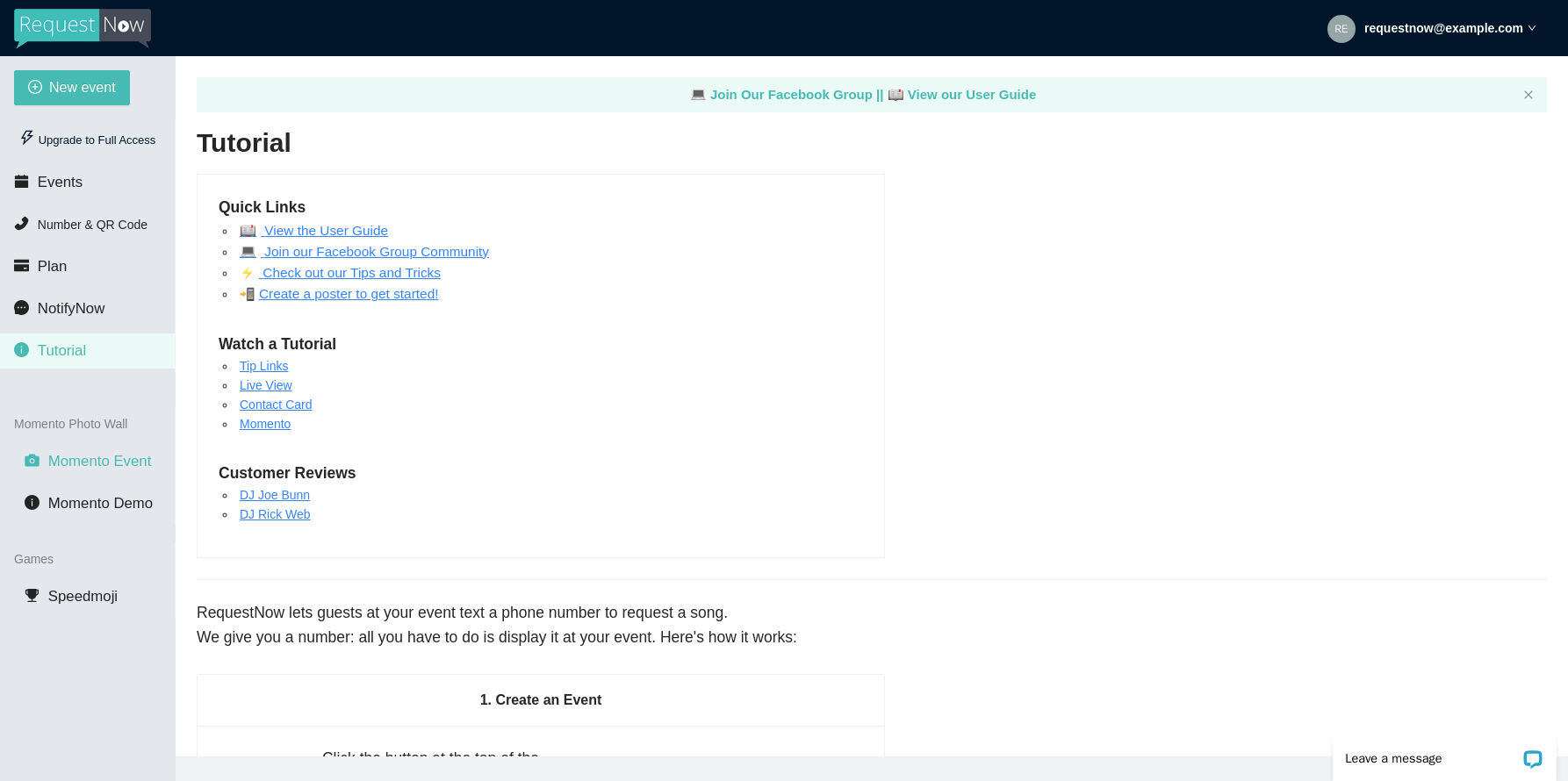 scroll, scrollTop: 0, scrollLeft: 0, axis: both 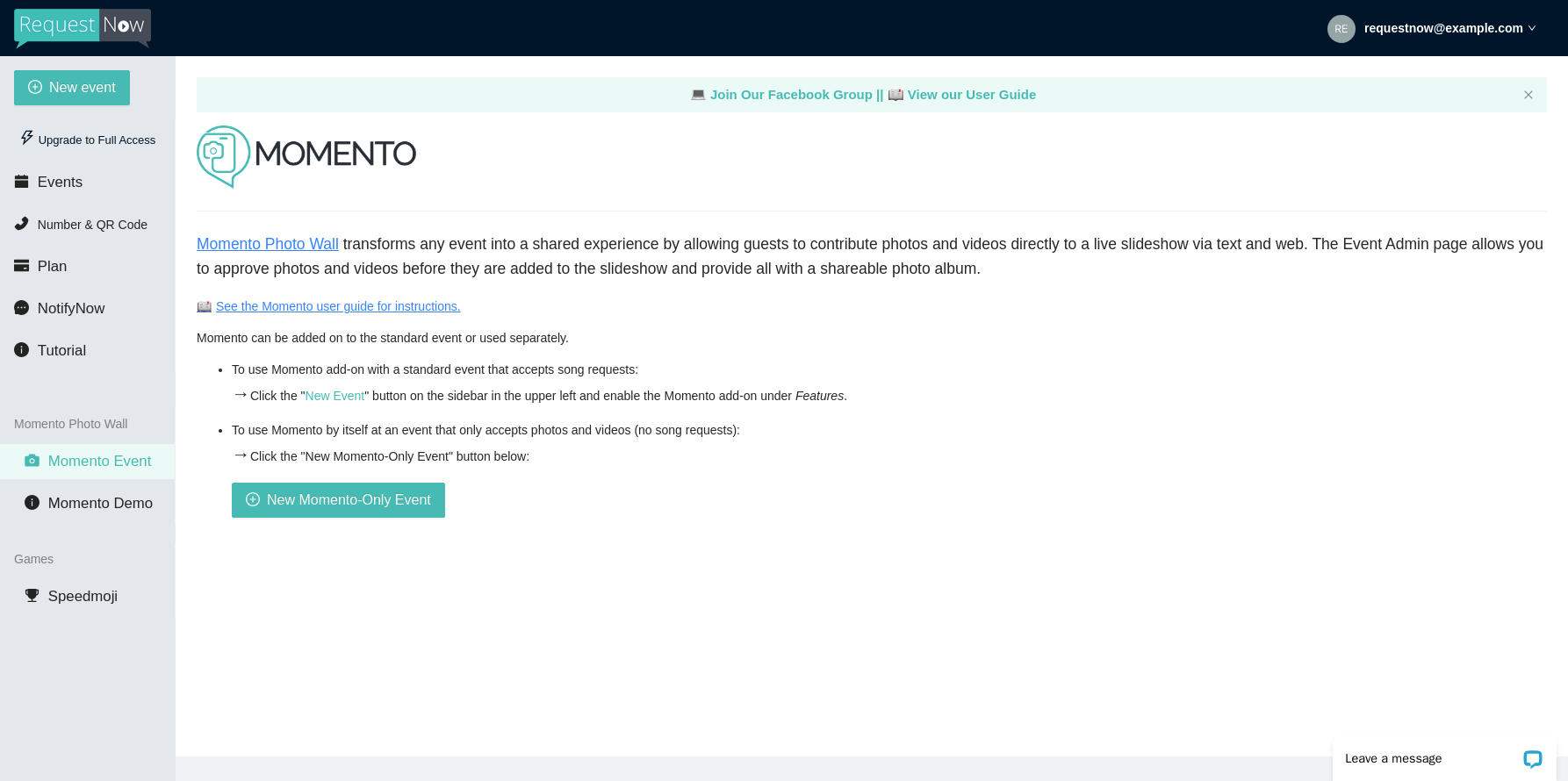 click on "Momento Photo Wall transforms any event into a shared experience by allowing guests to contribute photos and videos directly to a live slideshow via text and web. The Event Admin page allows you to approve photos and videos before they are added to the slideshow and provide all with a shareable photo album." at bounding box center [872, 256] 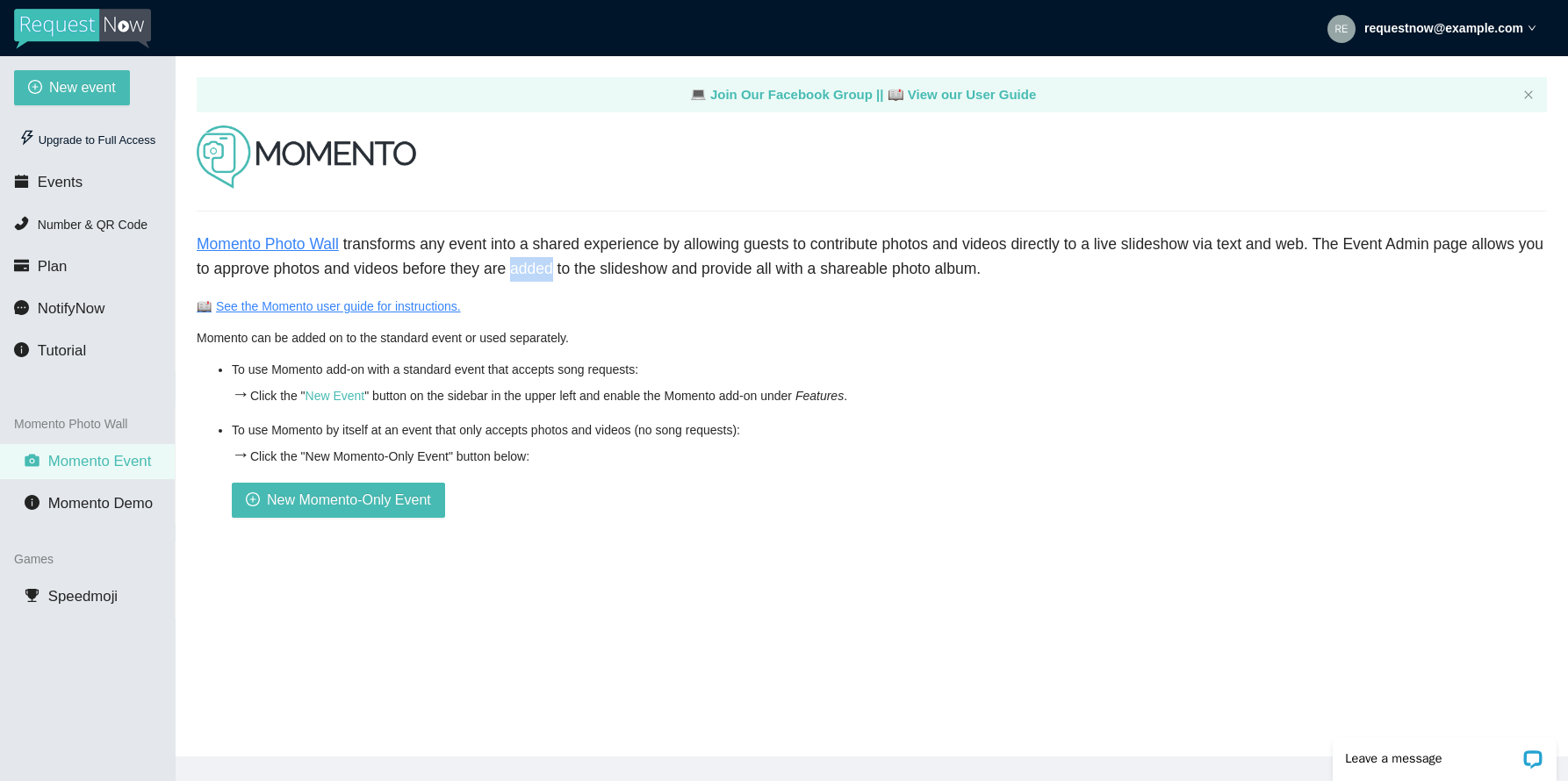 click on "Momento Photo Wall transforms any event into a shared experience by allowing guests to contribute photos and videos directly to a live slideshow via text and web. The Event Admin page allows you to approve photos and videos before they are added to the slideshow and provide all with a shareable photo album." at bounding box center [872, 256] 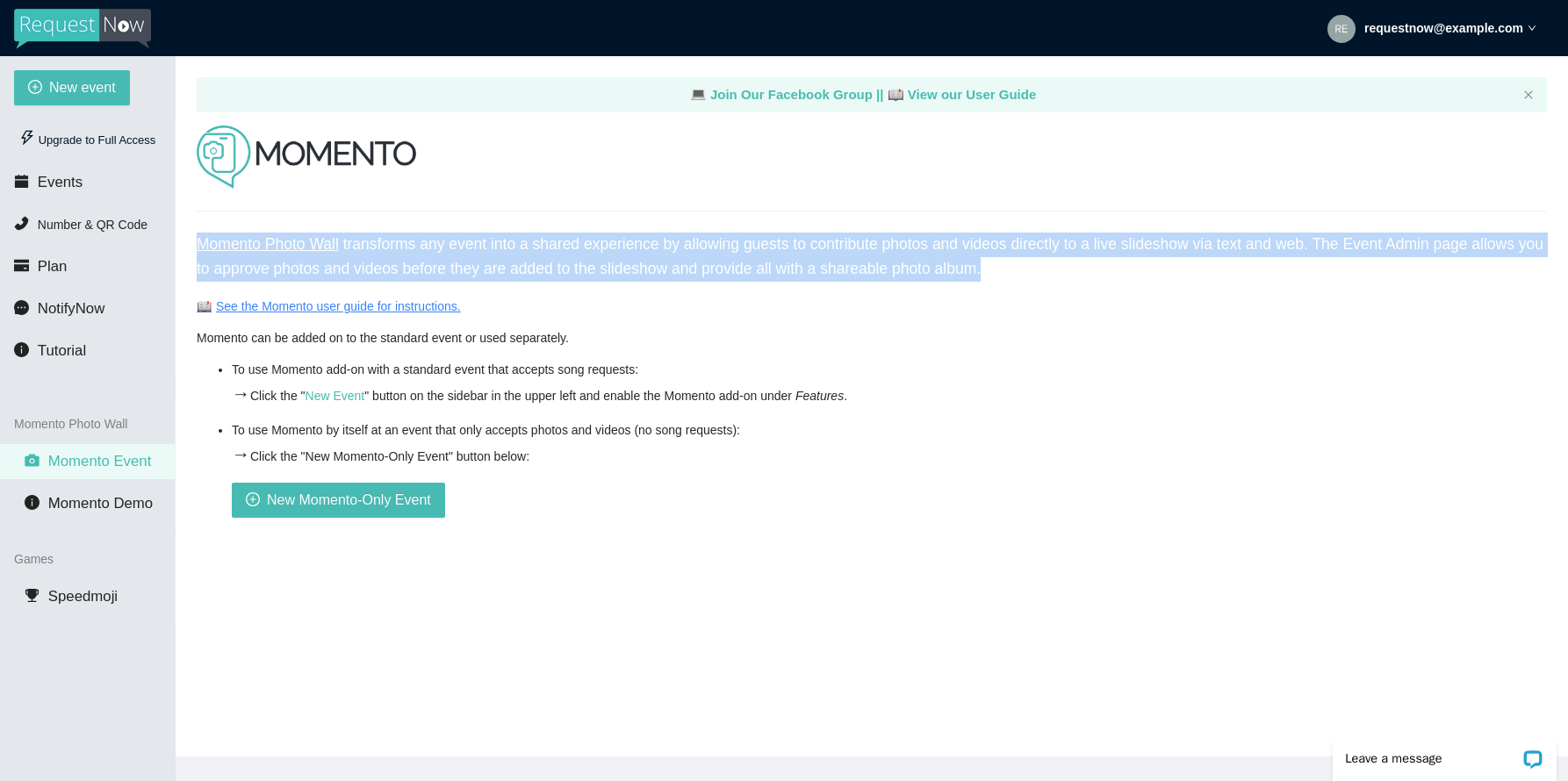 click on "Momento Photo Wall transforms any event into a shared experience by allowing guests to contribute photos and videos directly to a live slideshow via text and web. The Event Admin page allows you to approve photos and videos before they are added to the slideshow and provide all with a shareable photo album." at bounding box center [872, 256] 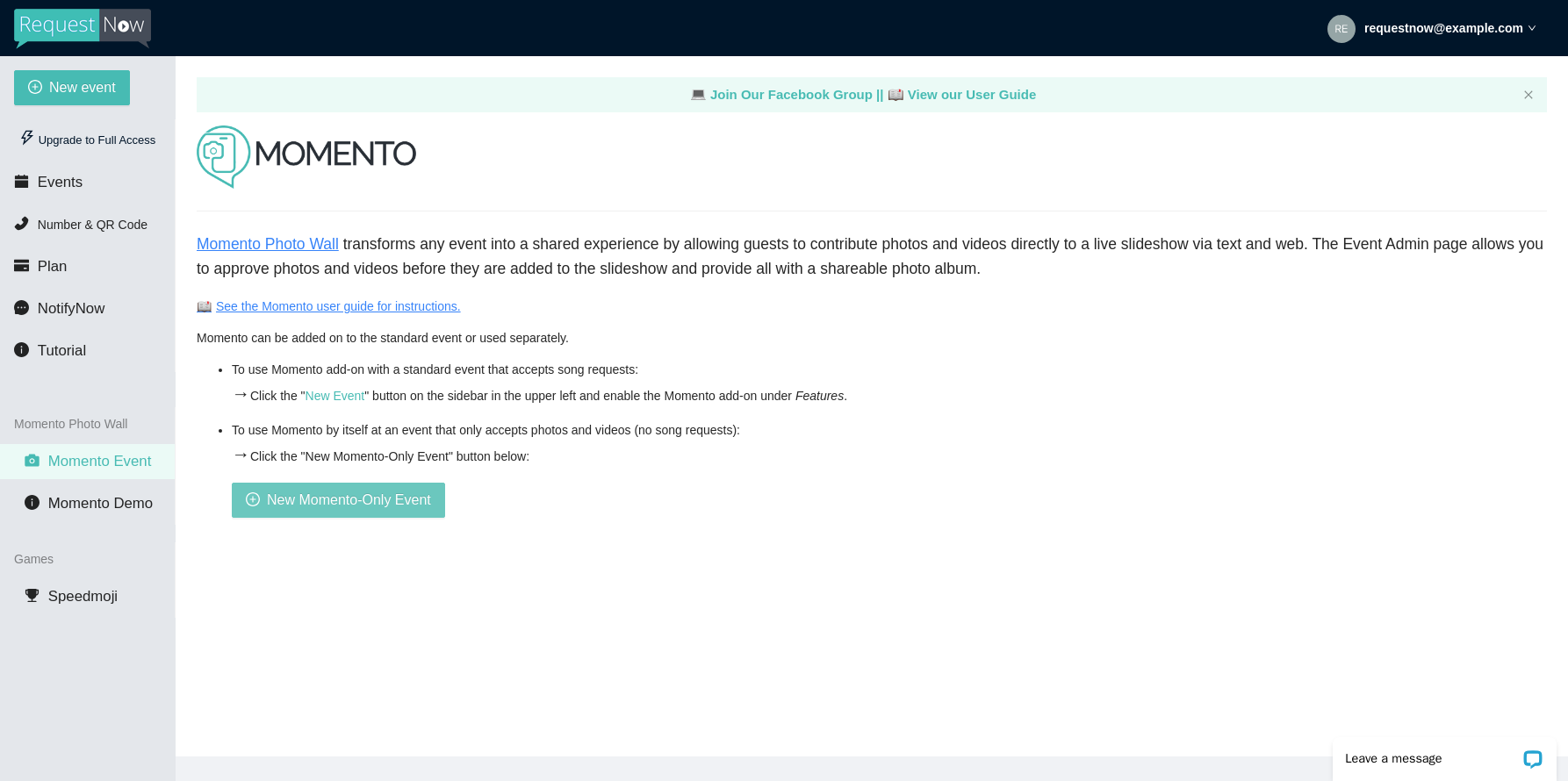 click on "New Momento-Only Event" at bounding box center [349, 499] 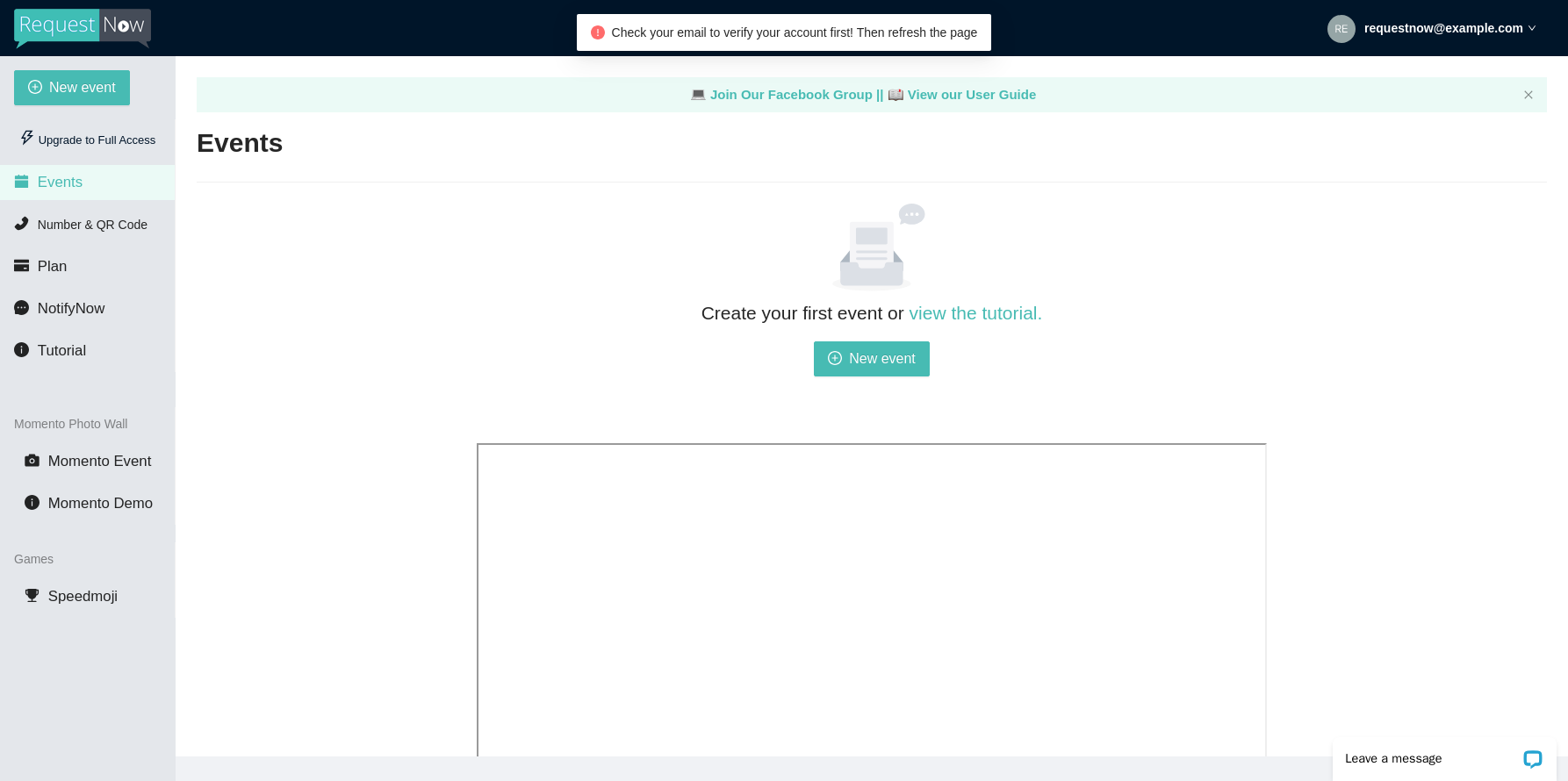 scroll, scrollTop: 0, scrollLeft: 0, axis: both 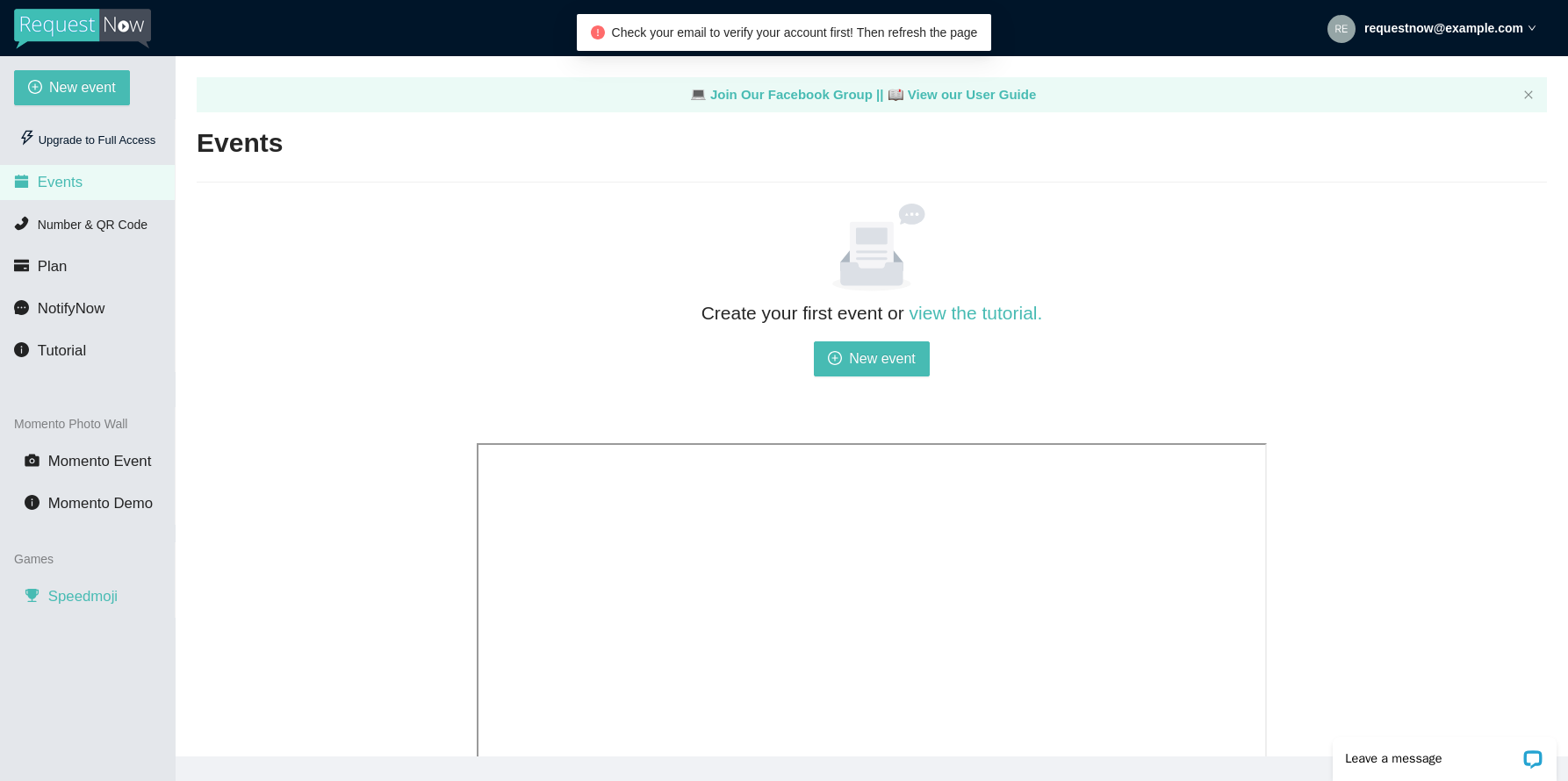 click on "Speedmoji" at bounding box center [83, 596] 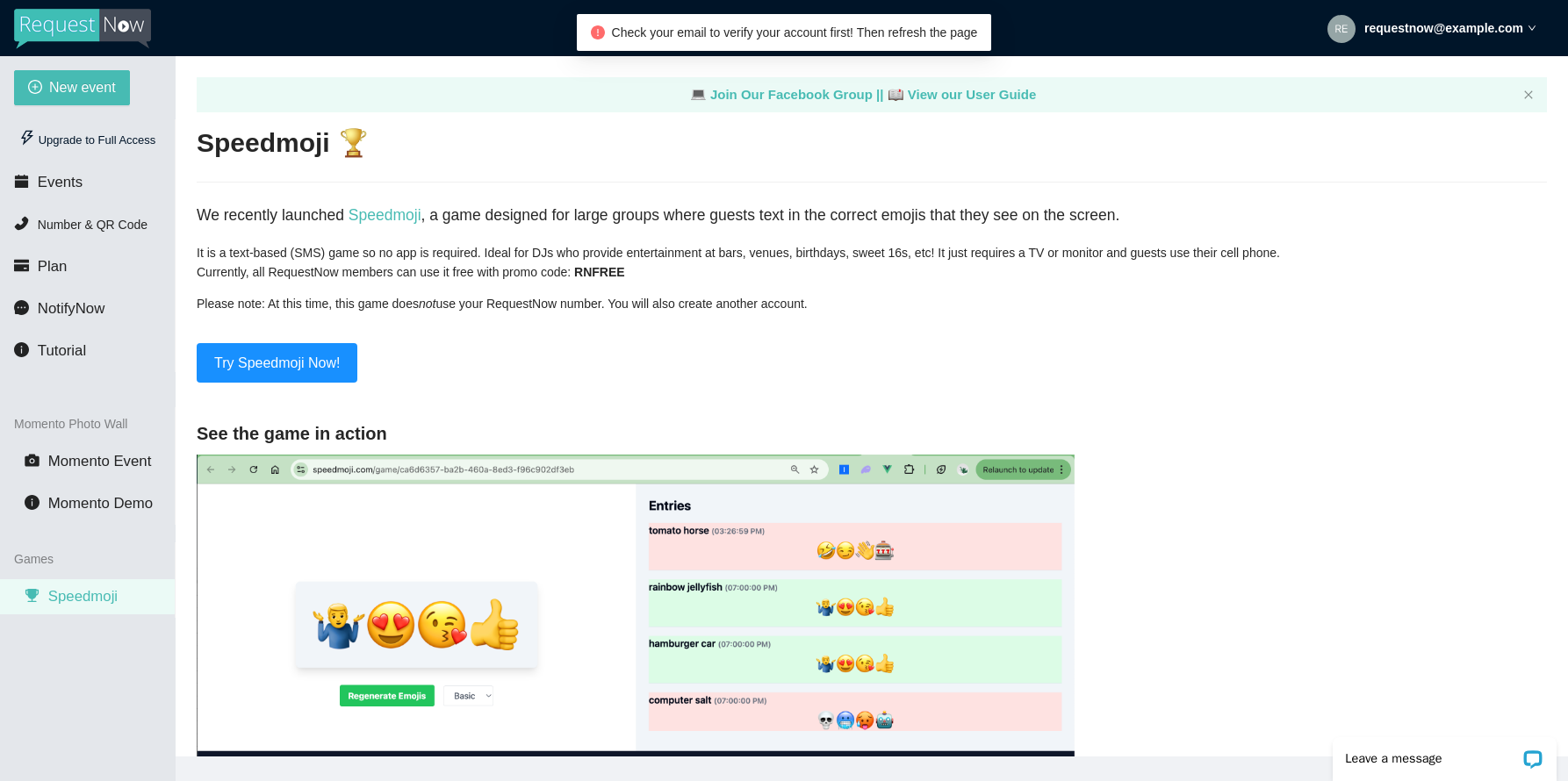 scroll, scrollTop: 0, scrollLeft: 0, axis: both 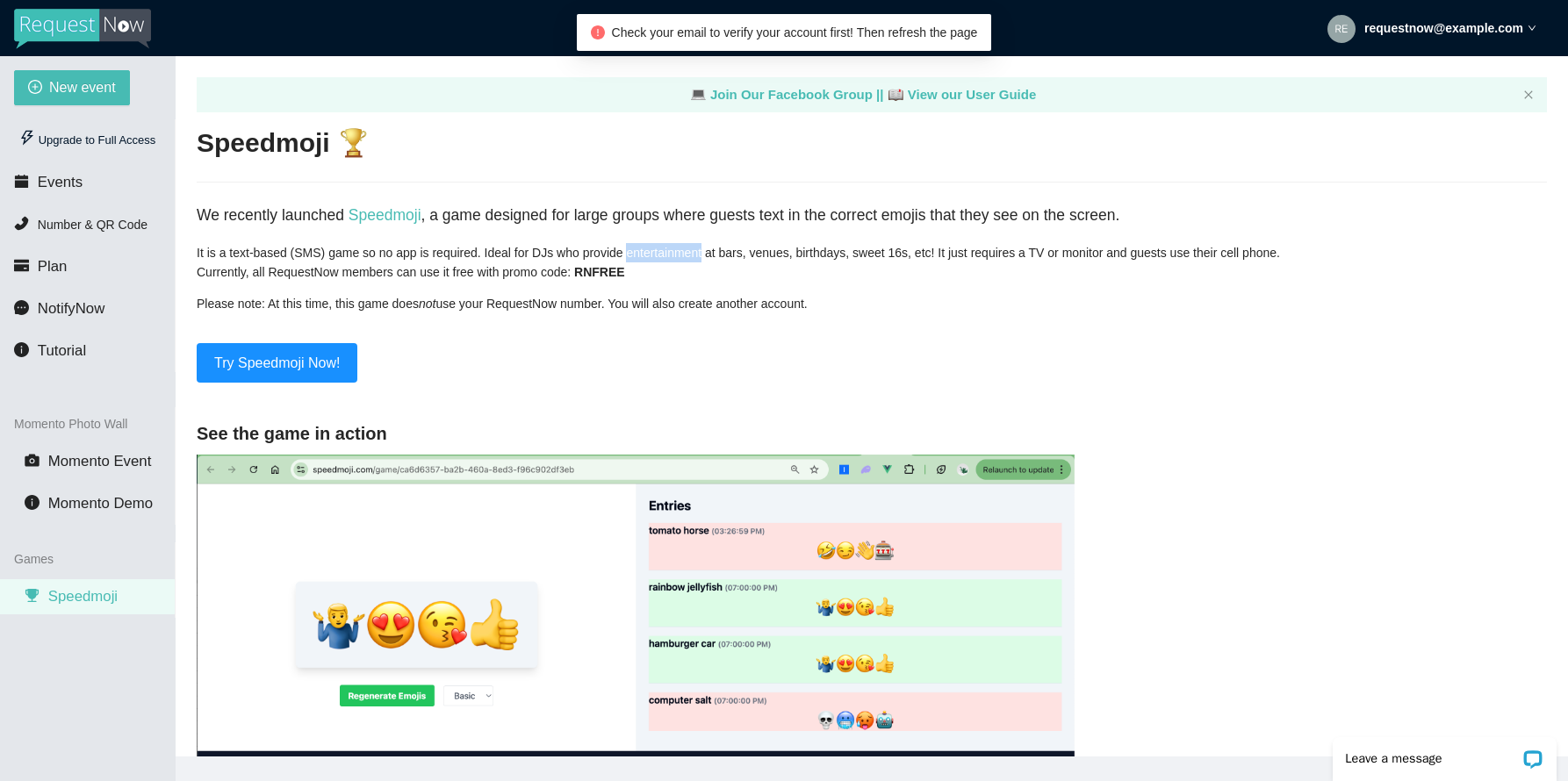 click on "It is a text-based (SMS) game so no app is required. Ideal for DJs who provide entertainment at bars, venues, birthdays, sweet 16s, etc! It just requires a TV or monitor and guests use their cell phone. Currently, all RequestNow members can use it free with promo code:   RNFREE Please note: At this time, this game does  not  use your RequestNow number. You will also create another account." at bounding box center (872, 278) 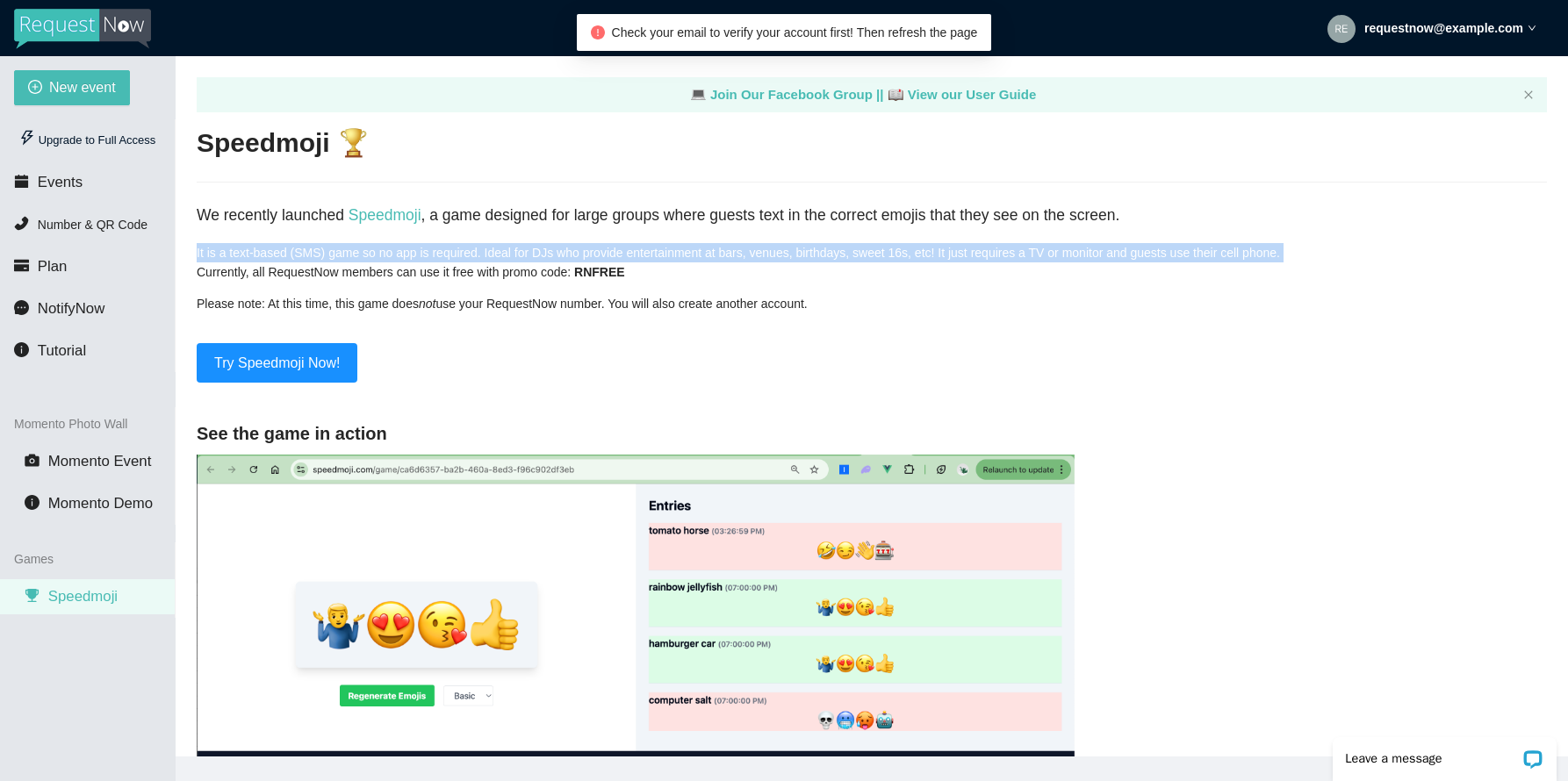 drag, startPoint x: 670, startPoint y: 259, endPoint x: 688, endPoint y: 260, distance: 18.027756 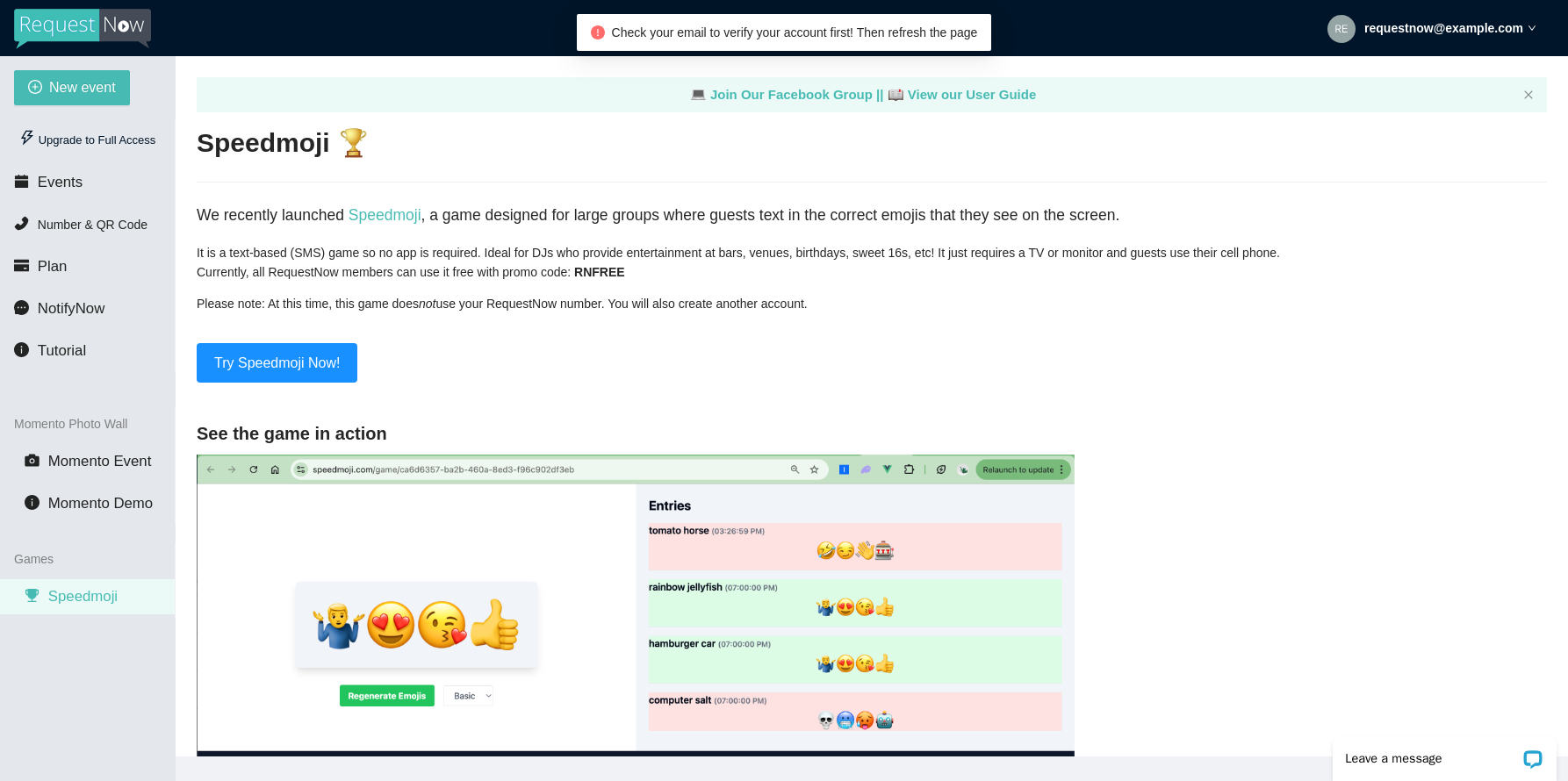 click on "It is a text-based (SMS) game so no app is required. Ideal for DJs who provide entertainment at bars, venues, birthdays, sweet 16s, etc! It just requires a TV or monitor and guests use their cell phone. Currently, all RequestNow members can use it free with promo code:   RNFREE Please note: At this time, this game does  not  use your RequestNow number. You will also create another account." at bounding box center [872, 278] 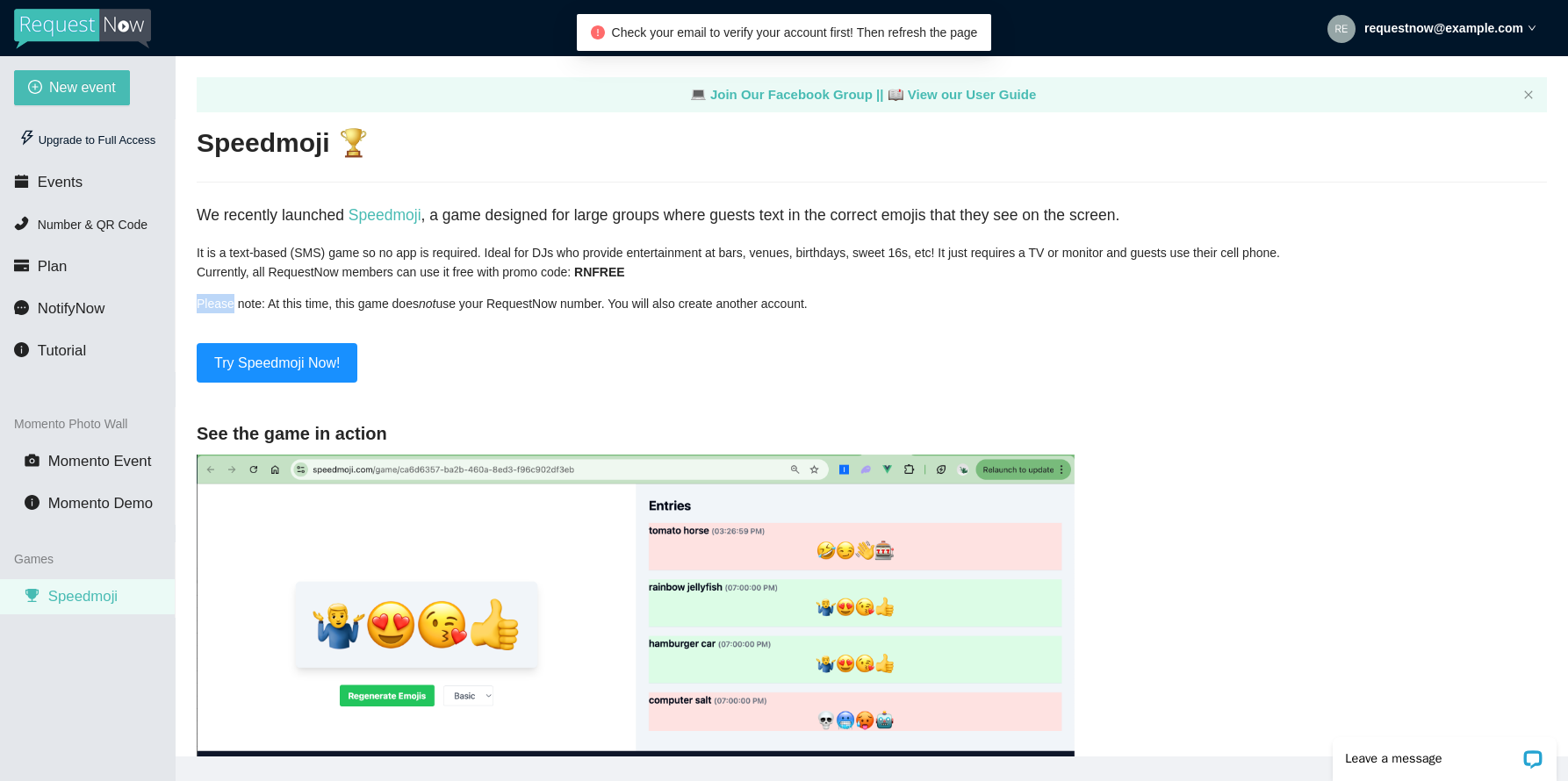 click on "It is a text-based (SMS) game so no app is required. Ideal for DJs who provide entertainment at bars, venues, birthdays, sweet 16s, etc! It just requires a TV or monitor and guests use their cell phone. Currently, all RequestNow members can use it free with promo code:   RNFREE Please note: At this time, this game does  not  use your RequestNow number. You will also create another account." at bounding box center (872, 278) 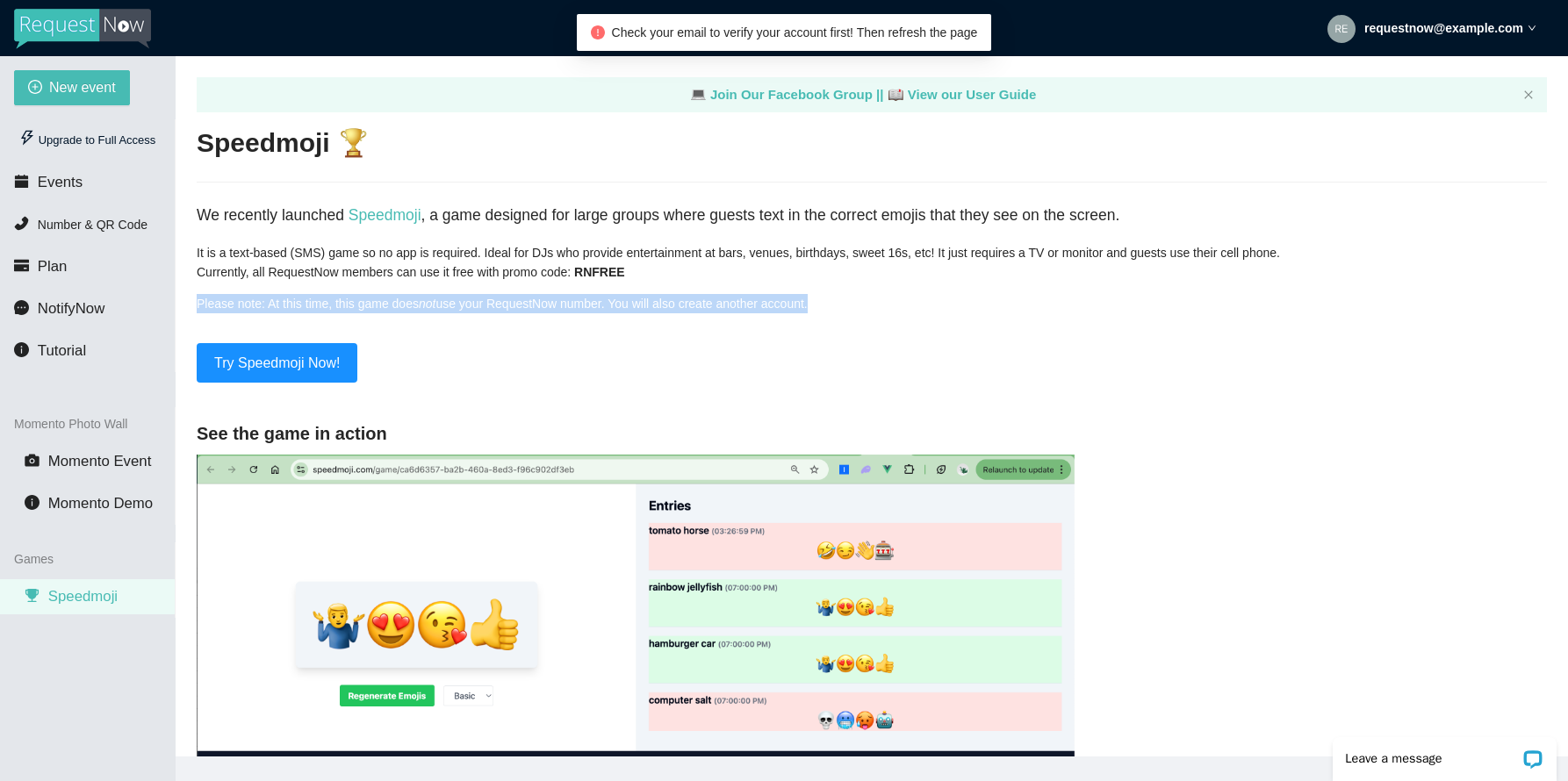 click on "It is a text-based (SMS) game so no app is required. Ideal for DJs who provide entertainment at bars, venues, birthdays, sweet 16s, etc! It just requires a TV or monitor and guests use their cell phone. Currently, all RequestNow members can use it free with promo code:   RNFREE Please note: At this time, this game does  not  use your RequestNow number. You will also create another account." at bounding box center [872, 278] 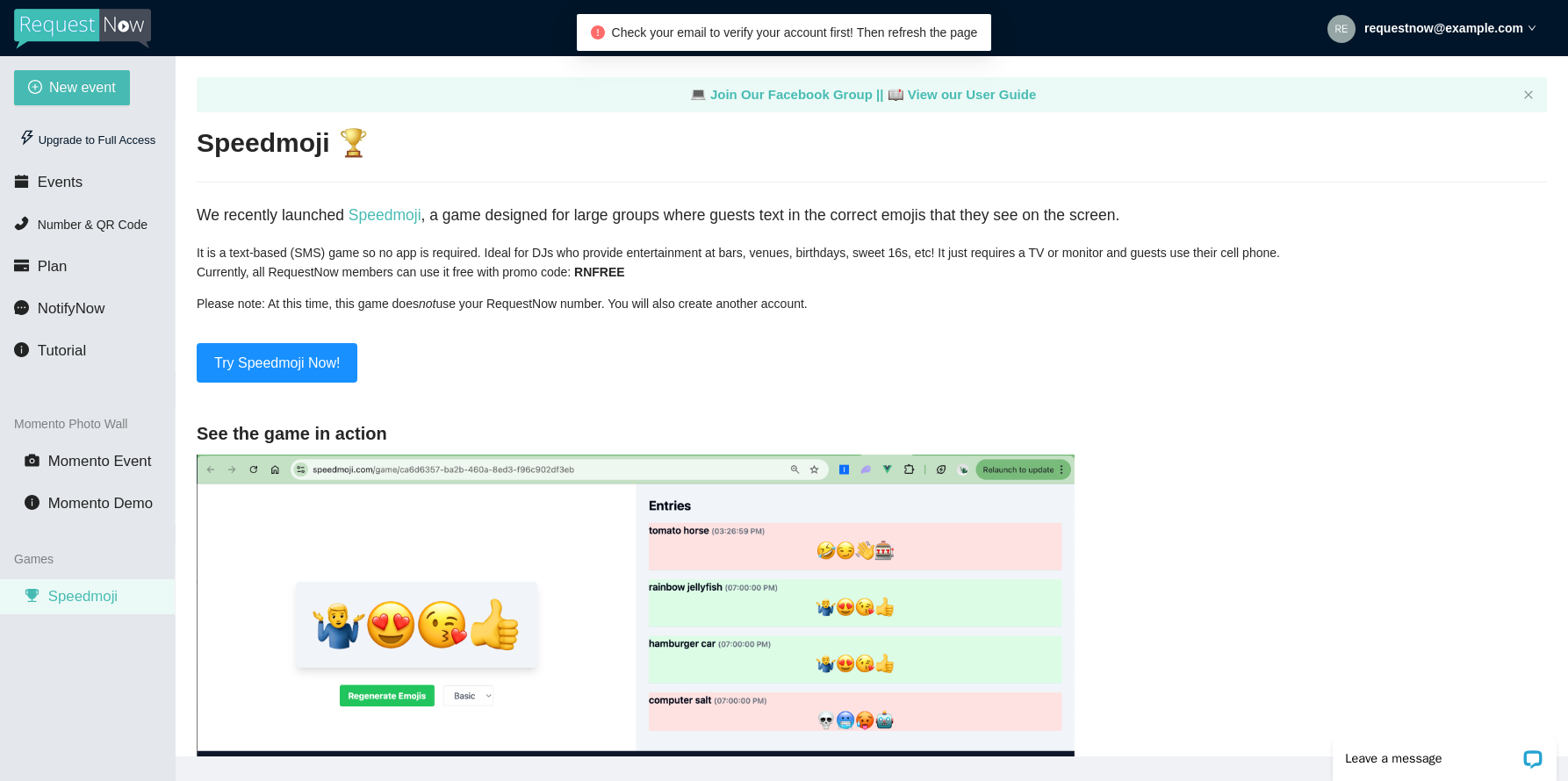 click on "It is a text-based (SMS) game so no app is required. Ideal for DJs who provide entertainment at bars, venues, birthdays, sweet 16s, etc! It just requires a TV or monitor and guests use their cell phone. Currently, all RequestNow members can use it free with promo code:   RNFREE Please note: At this time, this game does  not  use your RequestNow number. You will also create another account." at bounding box center [872, 278] 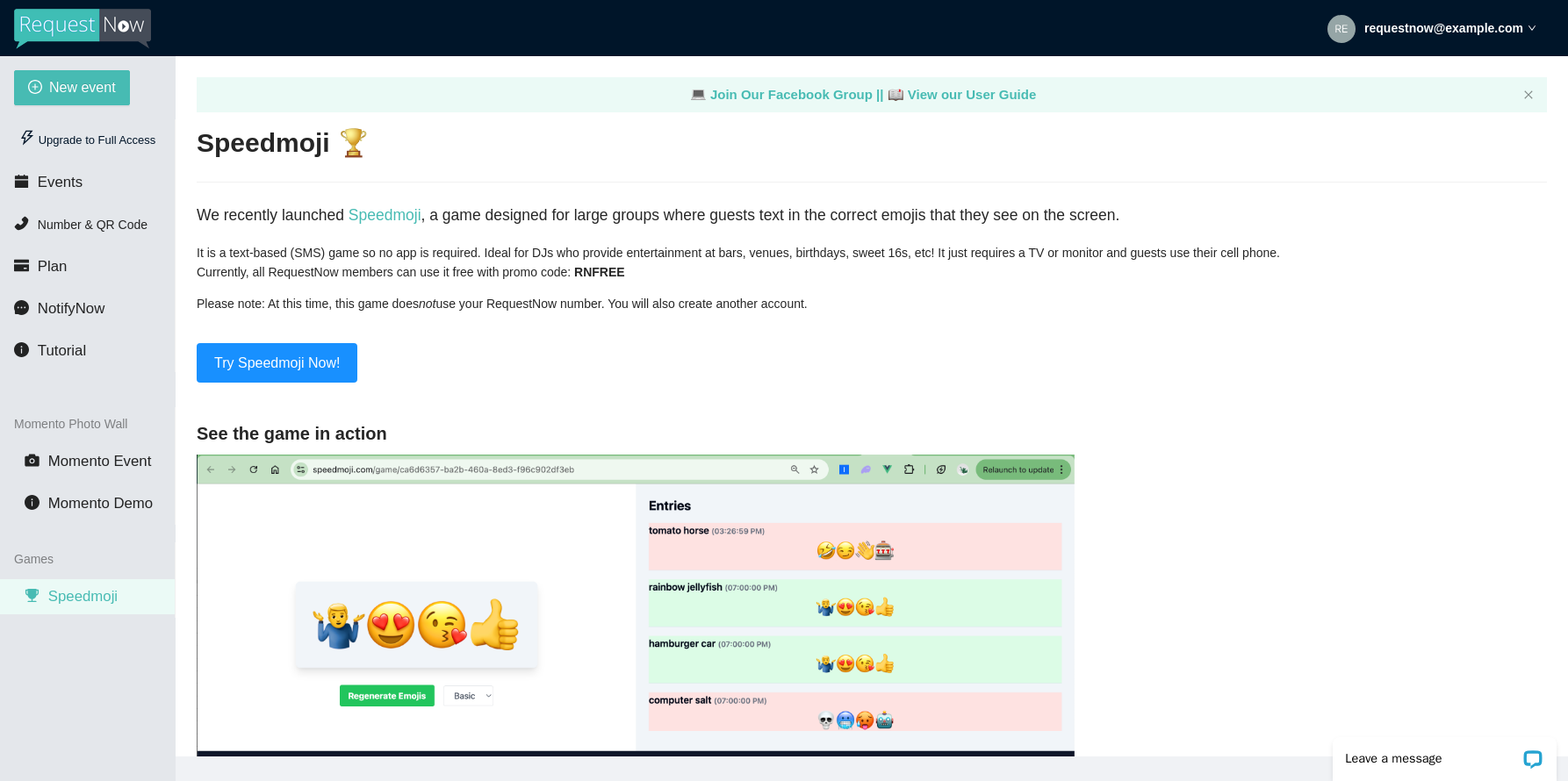 click on "It is a text-based (SMS) game so no app is required. Ideal for DJs who provide entertainment at bars, venues, birthdays, sweet 16s, etc! It just requires a TV or monitor and guests use their cell phone. Currently, all RequestNow members can use it free with promo code:   RNFREE Please note: At this time, this game does  not  use your RequestNow number. You will also create another account." at bounding box center [872, 278] 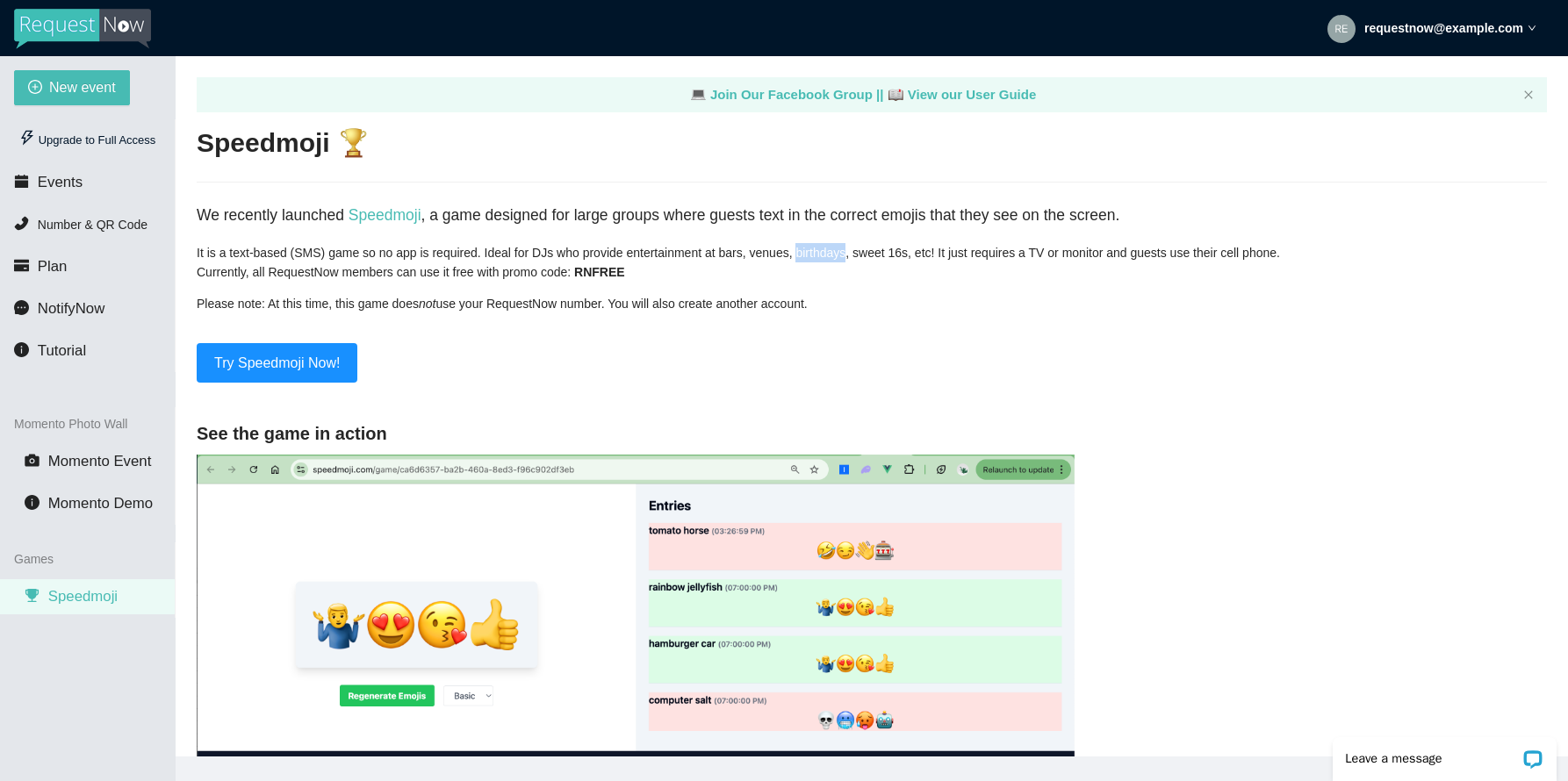 click on "It is a text-based (SMS) game so no app is required. Ideal for DJs who provide entertainment at bars, venues, birthdays, sweet 16s, etc! It just requires a TV or monitor and guests use their cell phone. Currently, all RequestNow members can use it free with promo code:   RNFREE Please note: At this time, this game does  not  use your RequestNow number. You will also create another account." at bounding box center (872, 278) 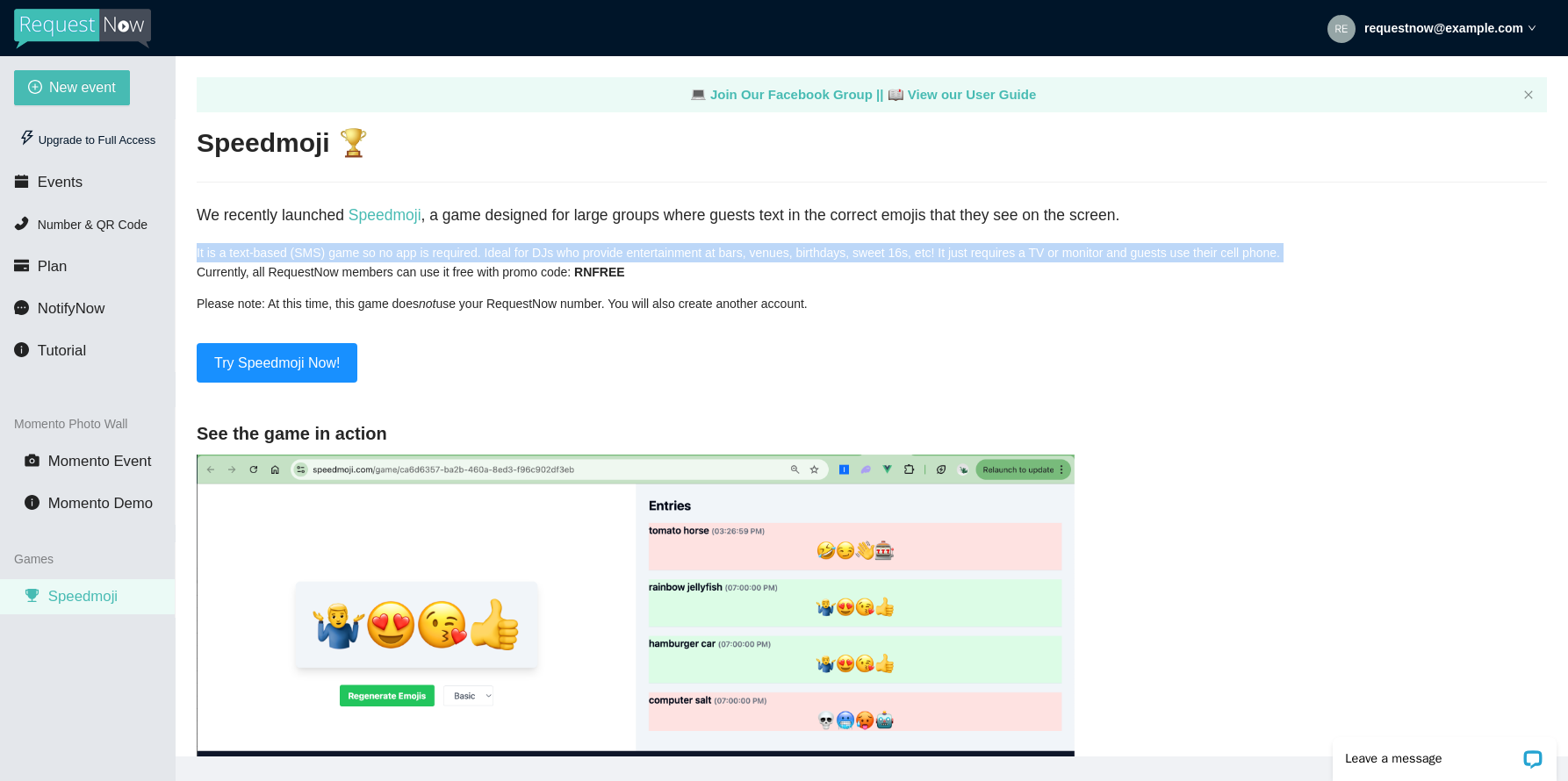 click on "It is a text-based (SMS) game so no app is required. Ideal for DJs who provide entertainment at bars, venues, birthdays, sweet 16s, etc! It just requires a TV or monitor and guests use their cell phone. Currently, all RequestNow members can use it free with promo code:   RNFREE Please note: At this time, this game does  not  use your RequestNow number. You will also create another account." at bounding box center [872, 278] 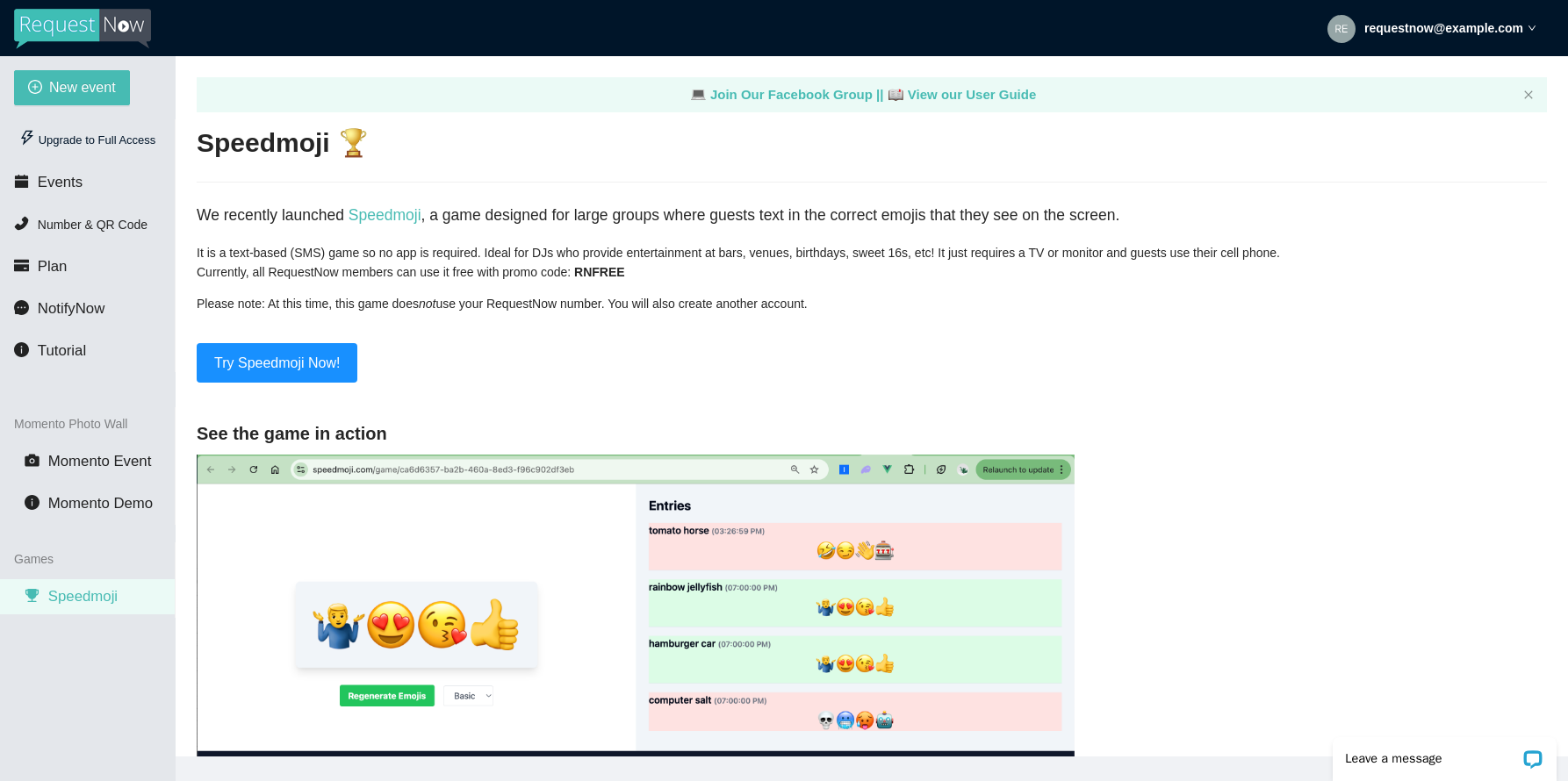 click on "It is a text-based (SMS) game so no app is required. Ideal for DJs who provide entertainment at bars, venues, birthdays, sweet 16s, etc! It just requires a TV or monitor and guests use their cell phone. Currently, all RequestNow members can use it free with promo code:   RNFREE Please note: At this time, this game does  not  use your RequestNow number. You will also create another account." at bounding box center (872, 278) 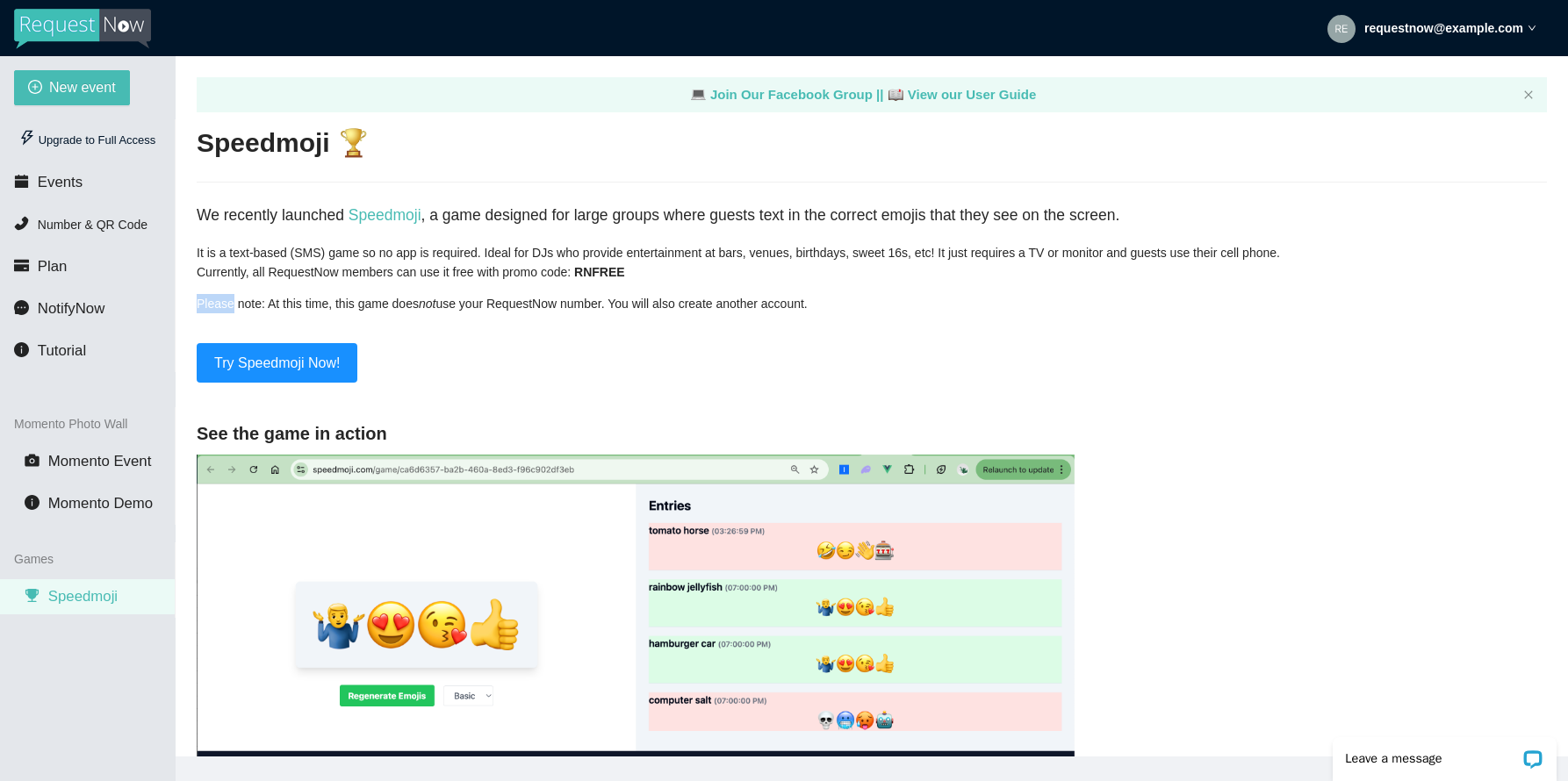 click on "It is a text-based (SMS) game so no app is required. Ideal for DJs who provide entertainment at bars, venues, birthdays, sweet 16s, etc! It just requires a TV or monitor and guests use their cell phone. Currently, all RequestNow members can use it free with promo code:   RNFREE Please note: At this time, this game does  not  use your RequestNow number. You will also create another account." at bounding box center [872, 278] 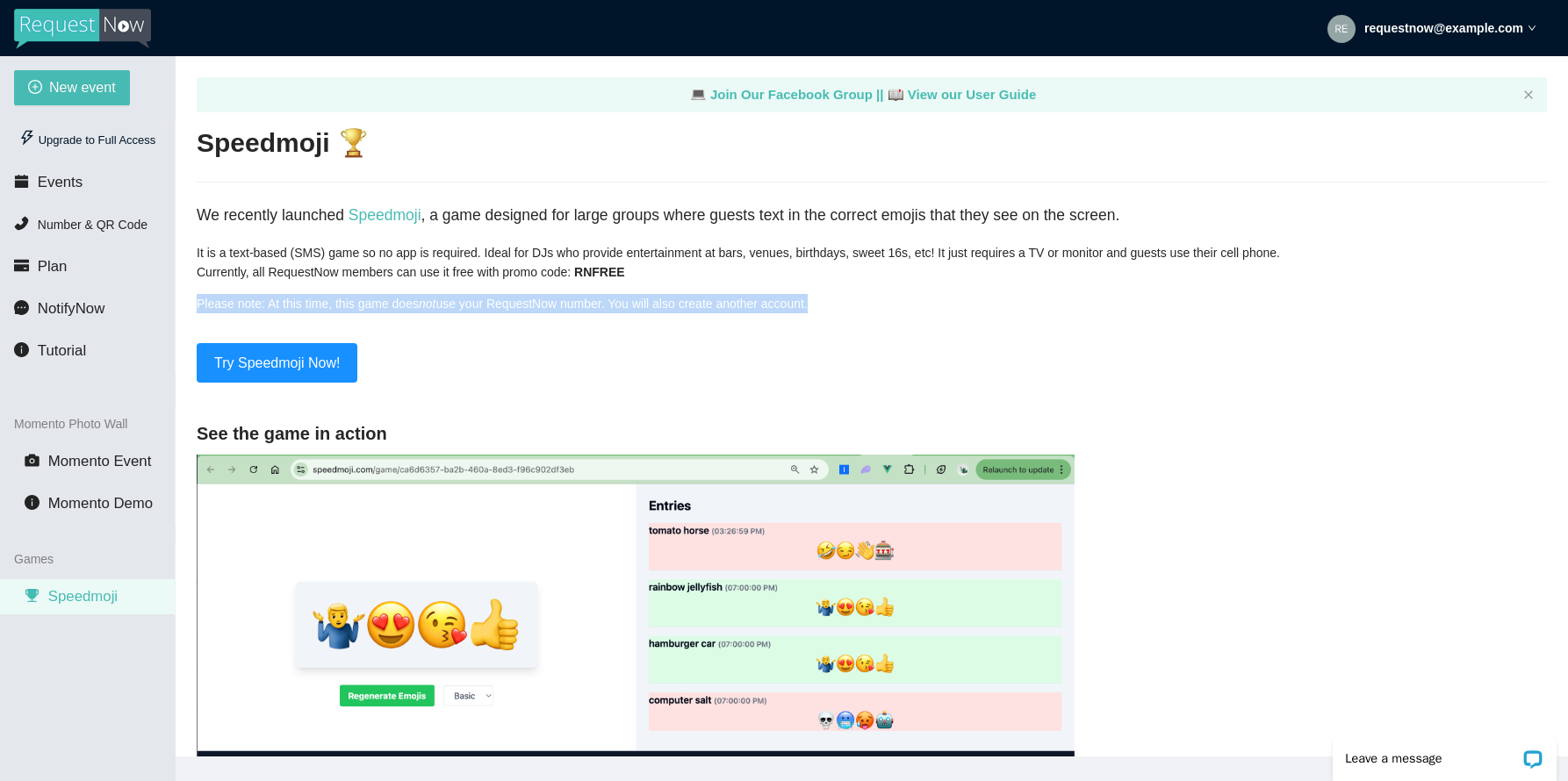 click on "It is a text-based (SMS) game so no app is required. Ideal for DJs who provide entertainment at bars, venues, birthdays, sweet 16s, etc! It just requires a TV or monitor and guests use their cell phone. Currently, all RequestNow members can use it free with promo code:   RNFREE Please note: At this time, this game does  not  use your RequestNow number. You will also create another account." at bounding box center [872, 278] 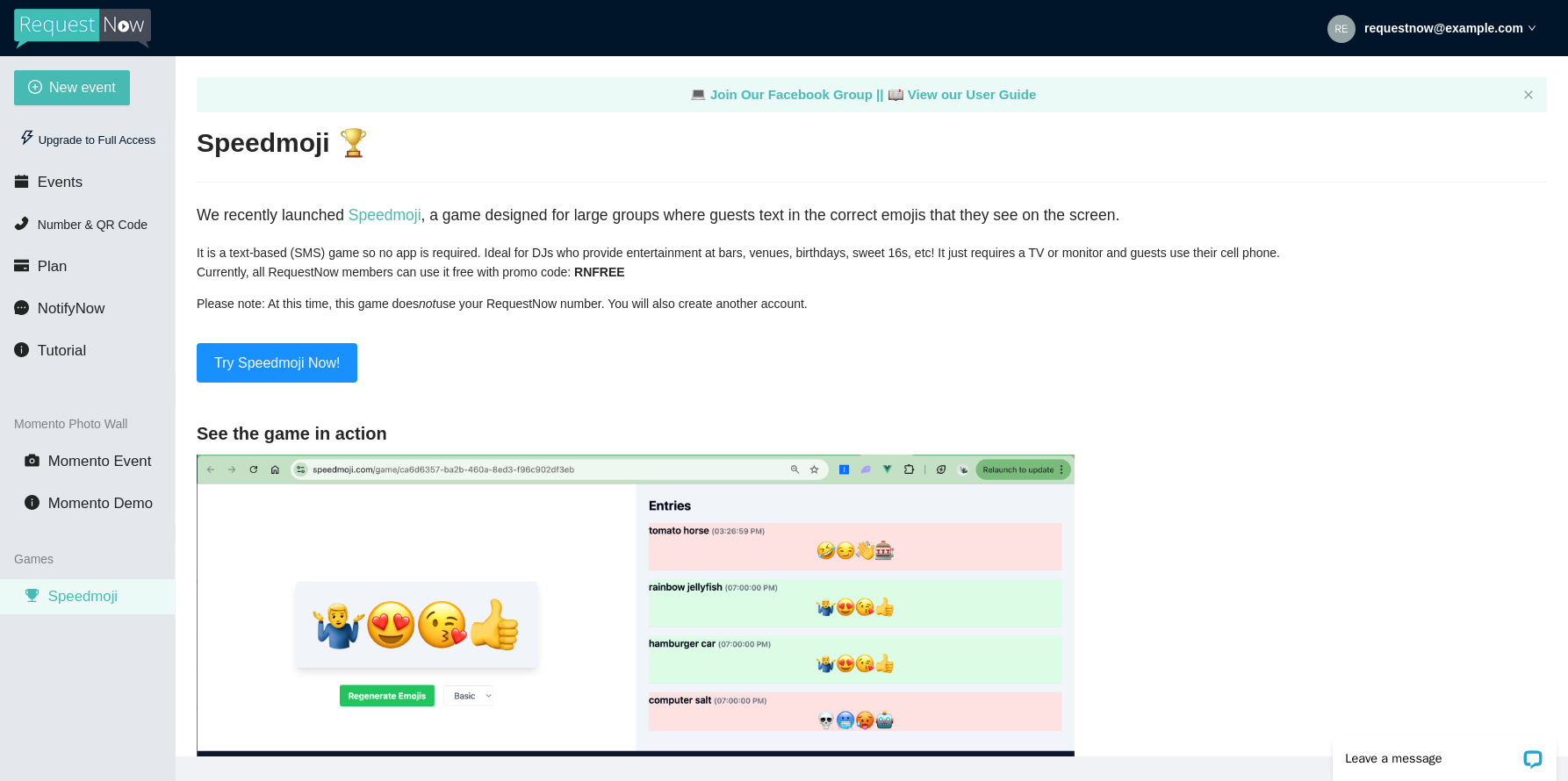 click on "It is a text-based (SMS) game so no app is required. Ideal for DJs who provide entertainment at bars, venues, birthdays, sweet 16s, etc! It just requires a TV or monitor and guests use their cell phone. Currently, all RequestNow members can use it free with promo code:   RNFREE Please note: At this time, this game does  not  use your RequestNow number. You will also create another account." at bounding box center (872, 278) 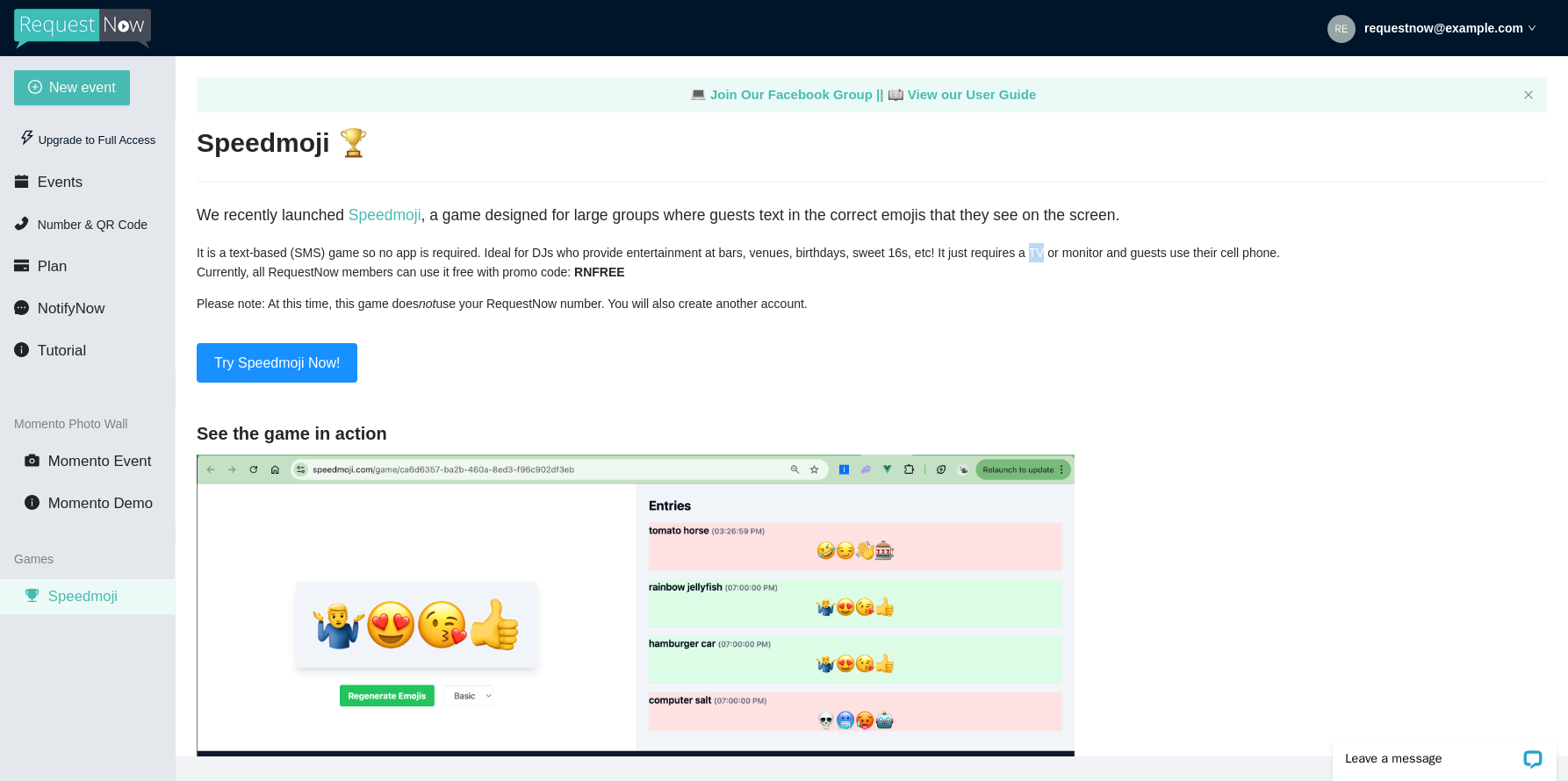 click on "It is a text-based (SMS) game so no app is required. Ideal for DJs who provide entertainment at bars, venues, birthdays, sweet 16s, etc! It just requires a TV or monitor and guests use their cell phone. Currently, all RequestNow members can use it free with promo code:   RNFREE Please note: At this time, this game does  not  use your RequestNow number. You will also create another account." at bounding box center (872, 278) 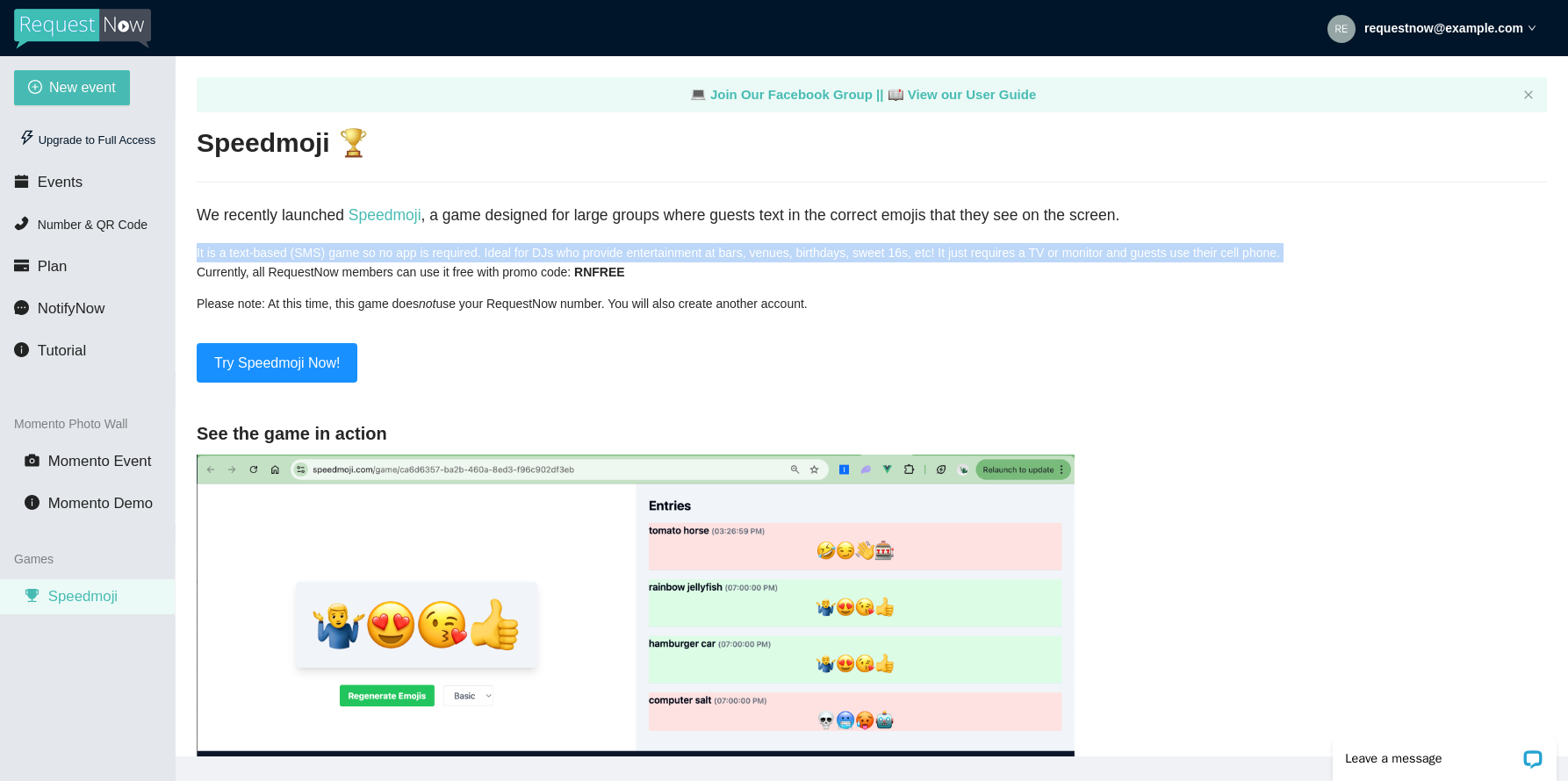 click on "It is a text-based (SMS) game so no app is required. Ideal for DJs who provide entertainment at bars, venues, birthdays, sweet 16s, etc! It just requires a TV or monitor and guests use their cell phone. Currently, all RequestNow members can use it free with promo code:   RNFREE Please note: At this time, this game does  not  use your RequestNow number. You will also create another account." at bounding box center (872, 278) 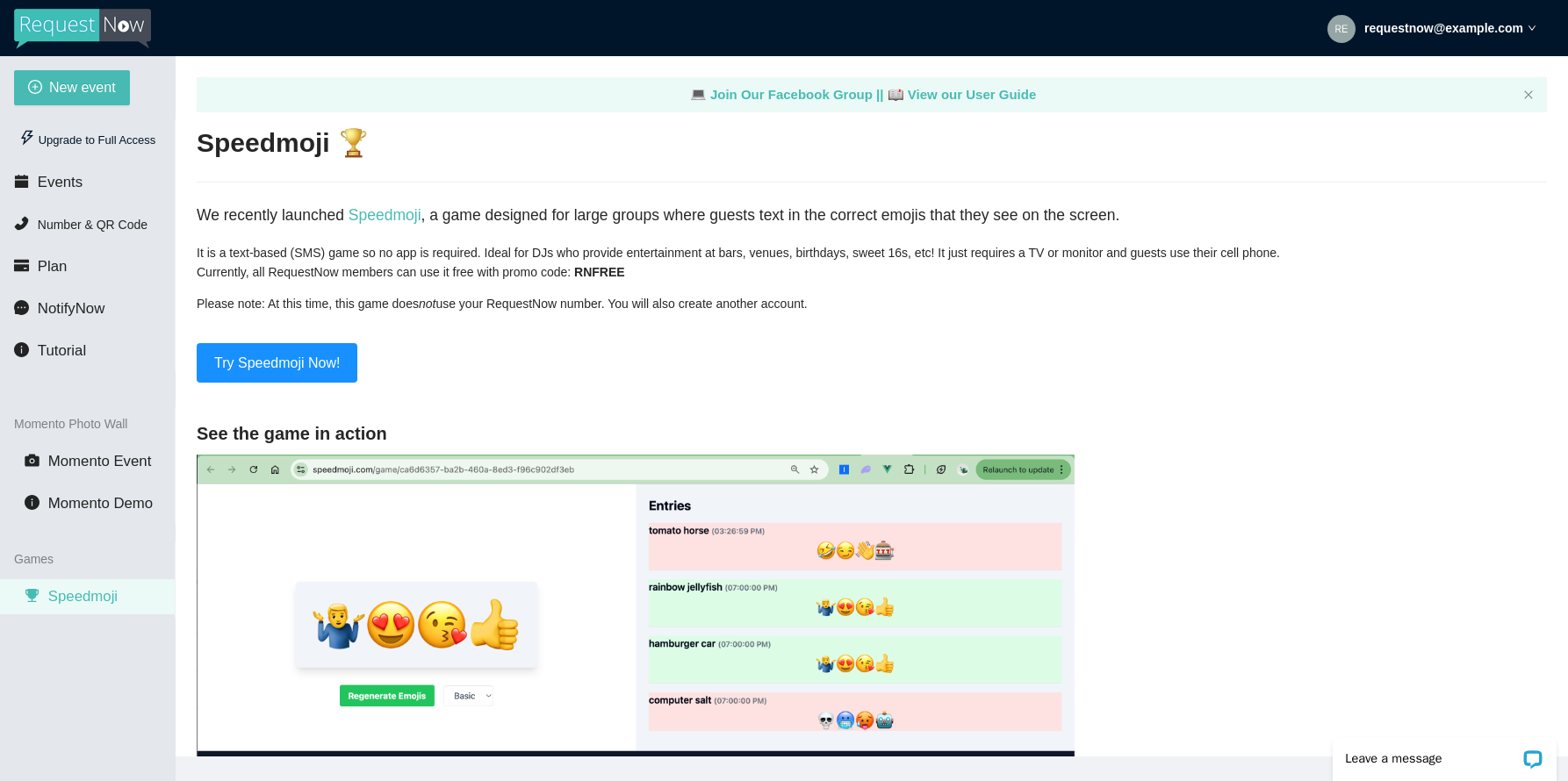 click on "Please note: At this time, this game does" at bounding box center (872, 304) 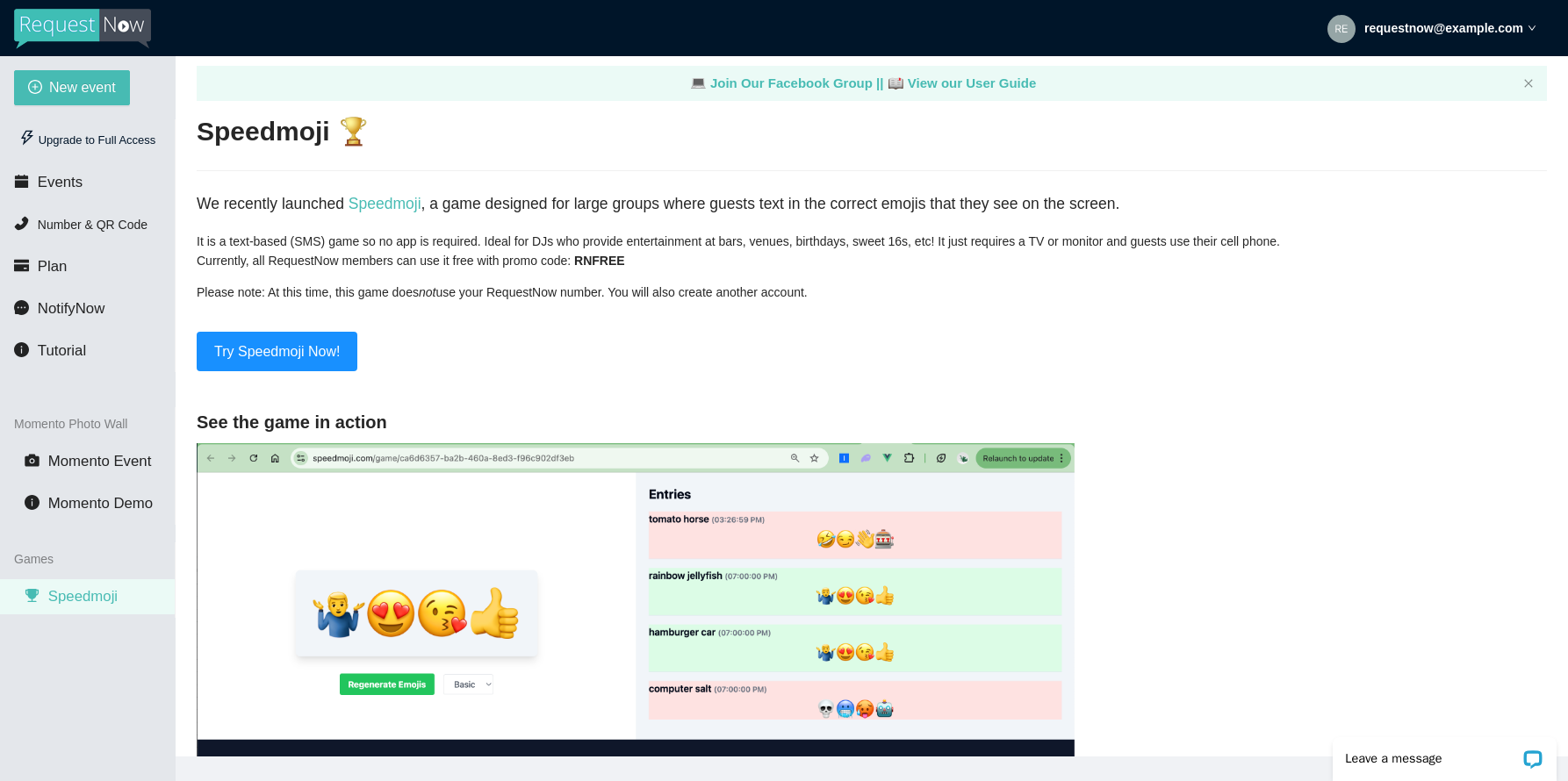 click on "It is a text-based (SMS) game so no app is required. Ideal for DJs who provide entertainment at bars, venues, birthdays, sweet 16s, etc! It just requires a TV or monitor and guests use their cell phone. Currently, all RequestNow members can use it free with promo code:   RNFREE Please note: At this time, this game does  not  use your RequestNow number. You will also create another account." at bounding box center [872, 267] 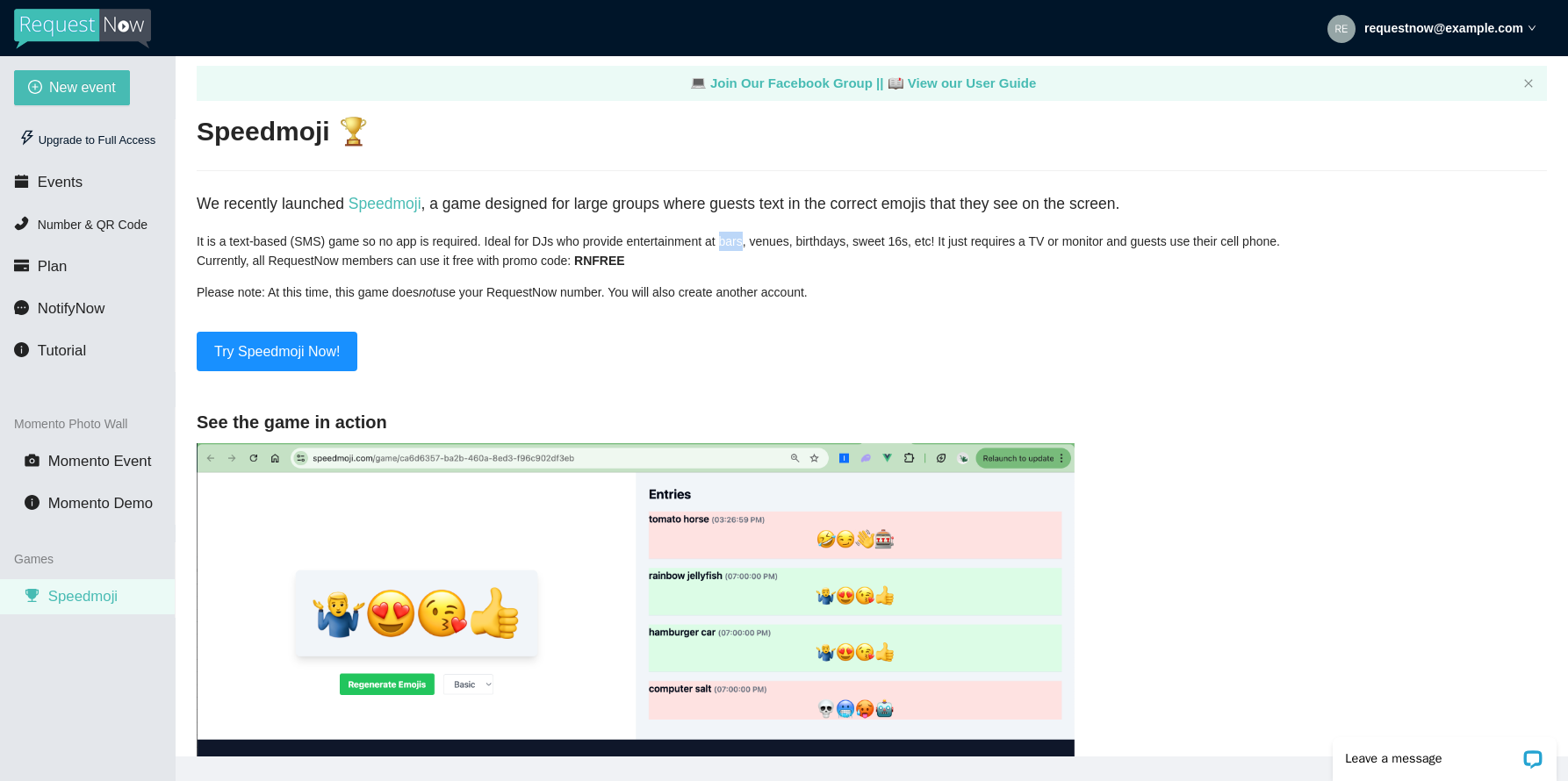 click on "It is a text-based (SMS) game so no app is required. Ideal for DJs who provide entertainment at bars, venues, birthdays, sweet 16s, etc! It just requires a TV or monitor and guests use their cell phone. Currently, all RequestNow members can use it free with promo code:   RNFREE Please note: At this time, this game does  not  use your RequestNow number. You will also create another account." at bounding box center (872, 267) 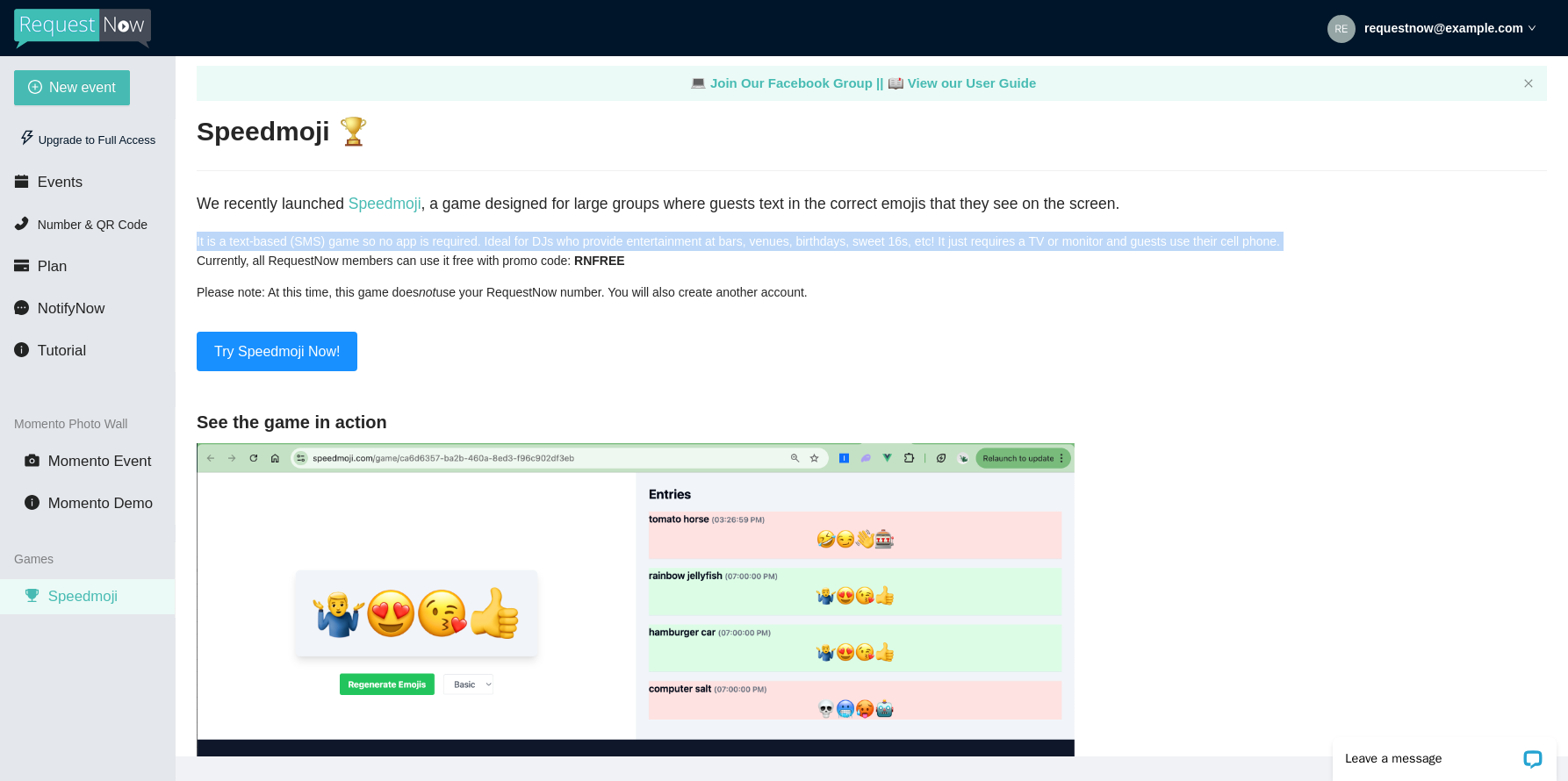 click on "It is a text-based (SMS) game so no app is required. Ideal for DJs who provide entertainment at bars, venues, birthdays, sweet 16s, etc! It just requires a TV or monitor and guests use their cell phone. Currently, all RequestNow members can use it free with promo code:   RNFREE Please note: At this time, this game does  not  use your RequestNow number. You will also create another account." at bounding box center [872, 267] 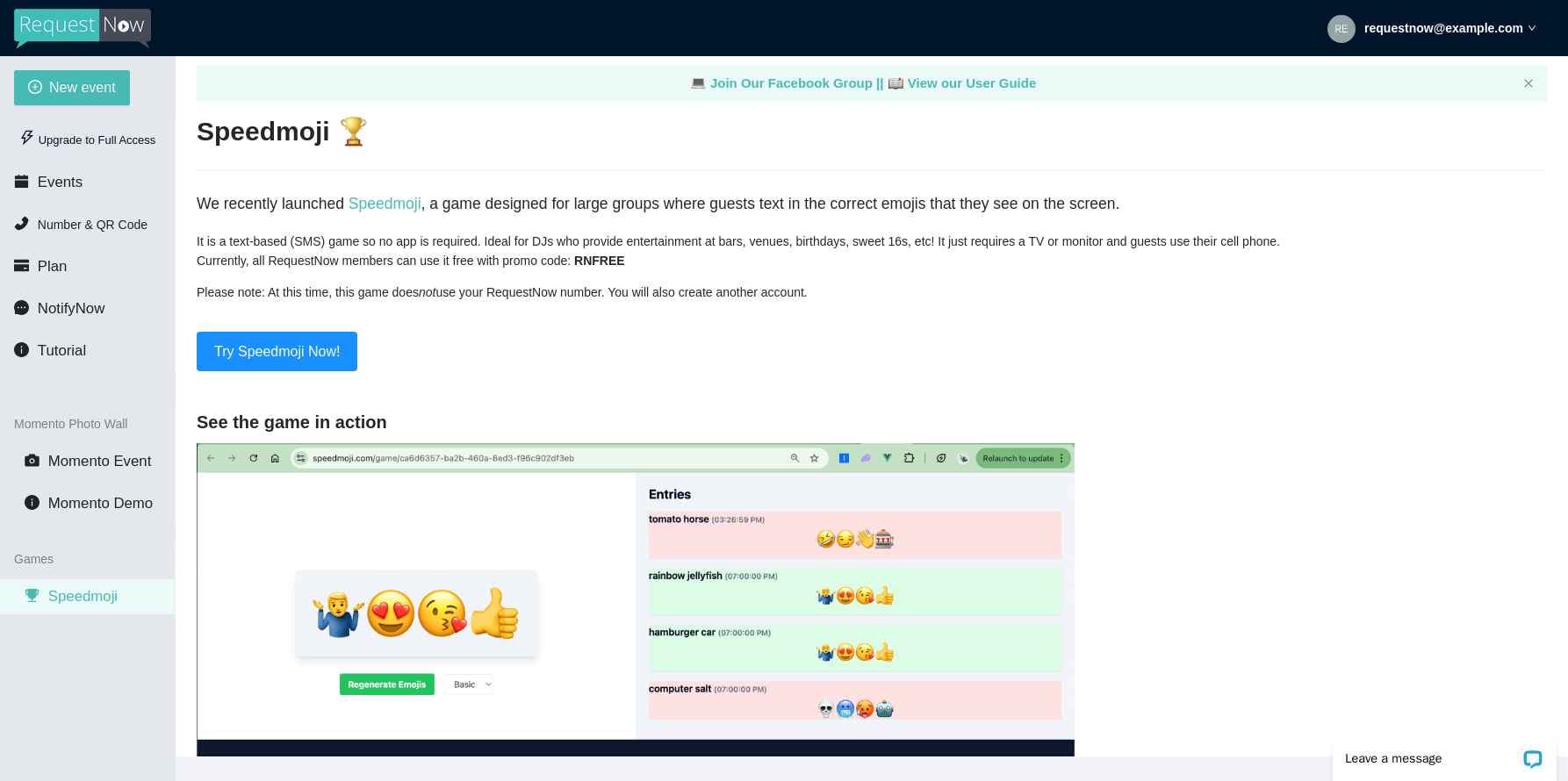 click on "Please note: At this time, this game does" at bounding box center (872, 292) 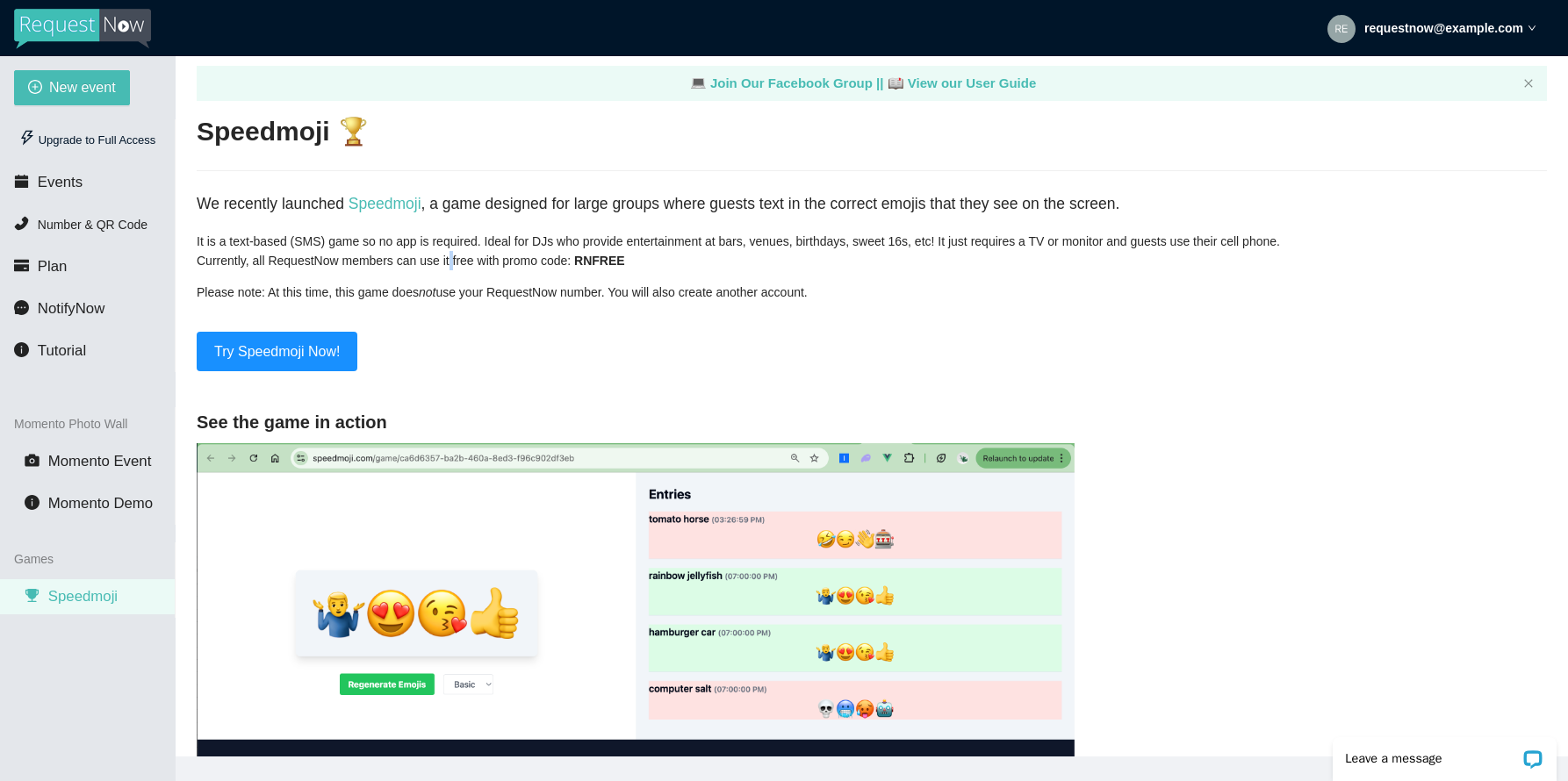 click on "Currently, all RequestNow members can use it free with promo code:   RNFREE" at bounding box center (872, 261) 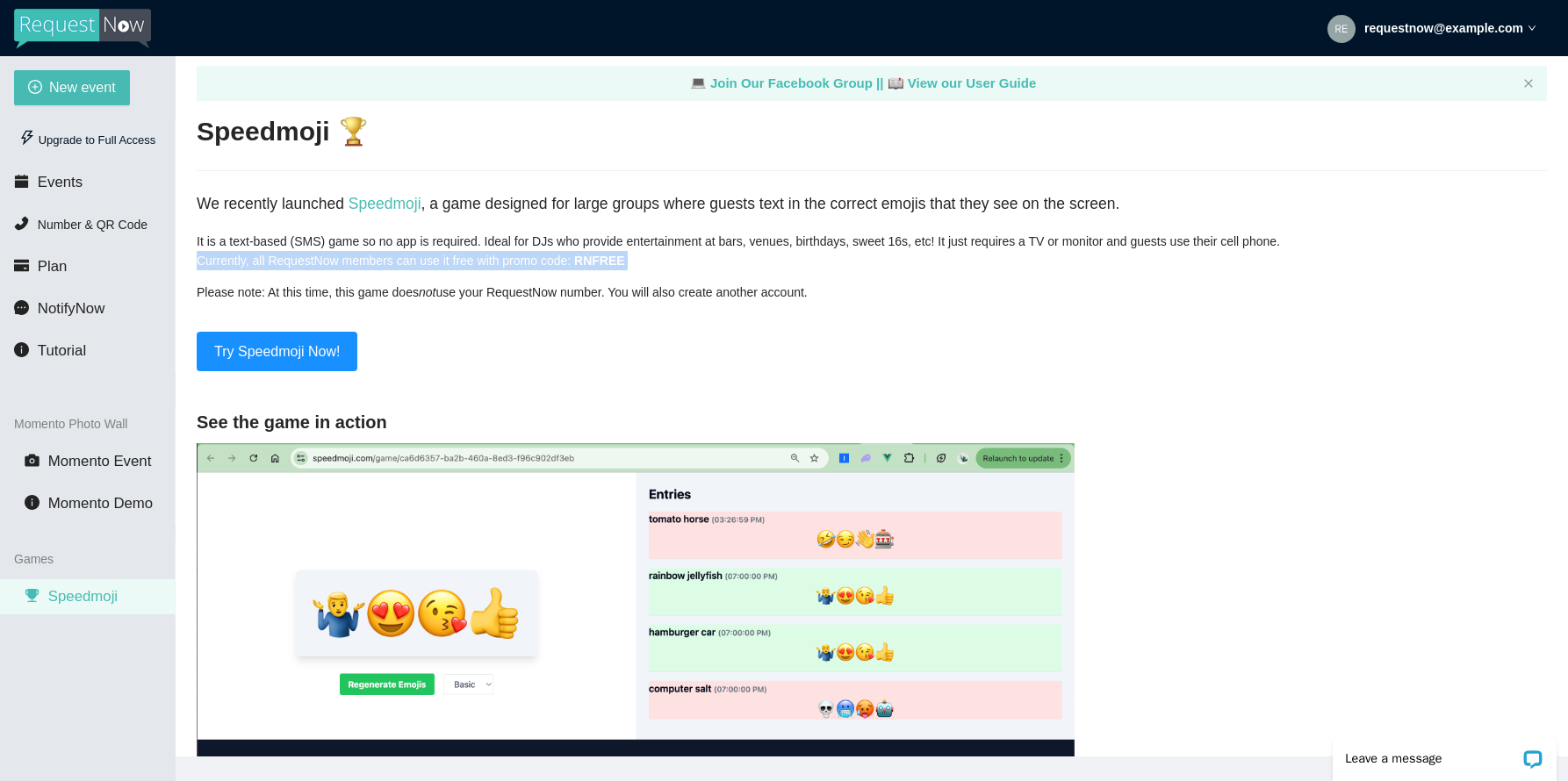 click on "Currently, all RequestNow members can use it free with promo code:   RNFREE" at bounding box center [872, 261] 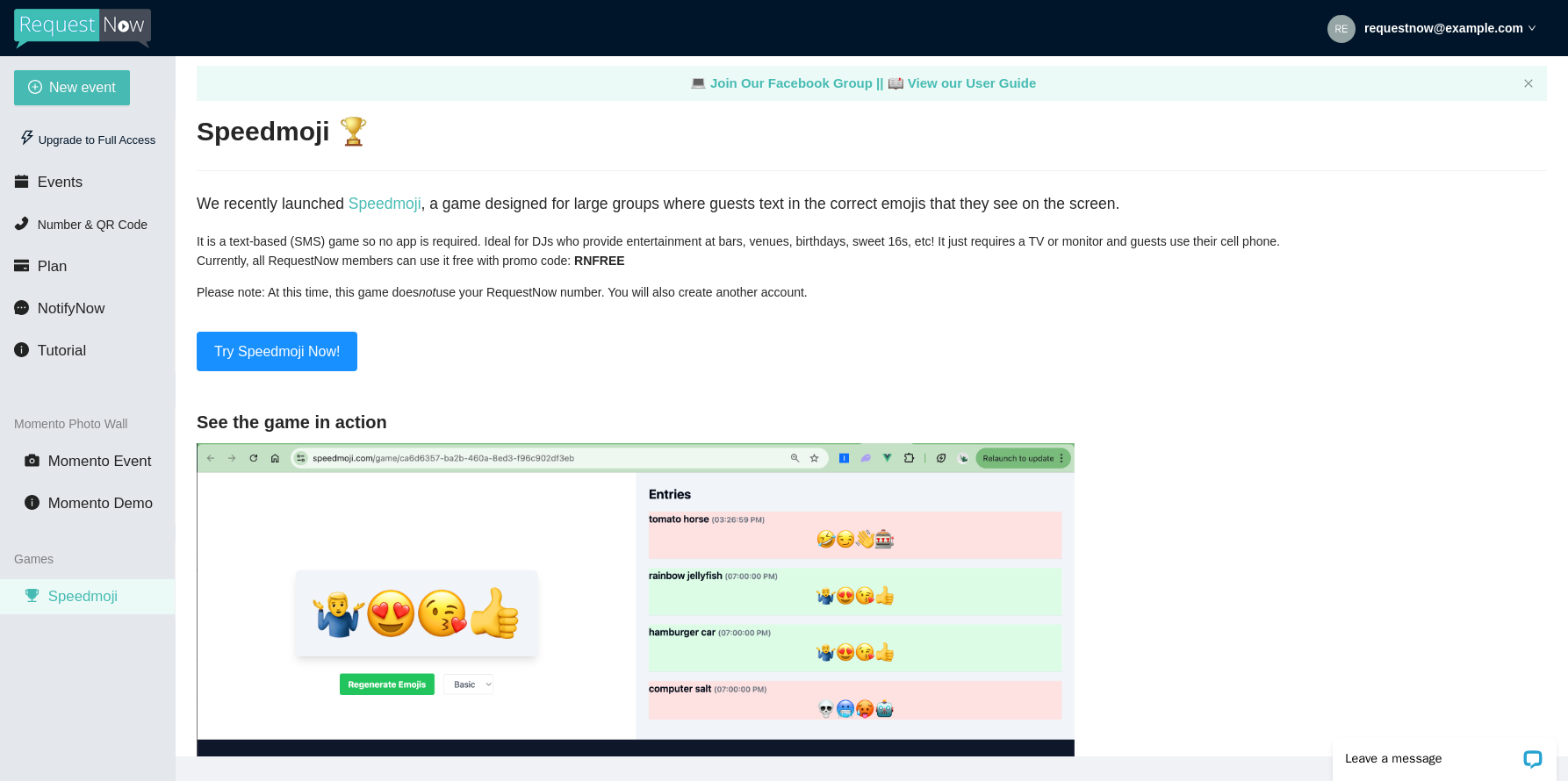 click on "It is a text-based (SMS) game so no app is required. Ideal for DJs who provide entertainment at bars, venues, birthdays, sweet 16s, etc! It just requires a TV or monitor and guests use their cell phone. Currently, all RequestNow members can use it free with promo code:   RNFREE Please note: At this time, this game does  not  use your RequestNow number. You will also create another account." at bounding box center [872, 267] 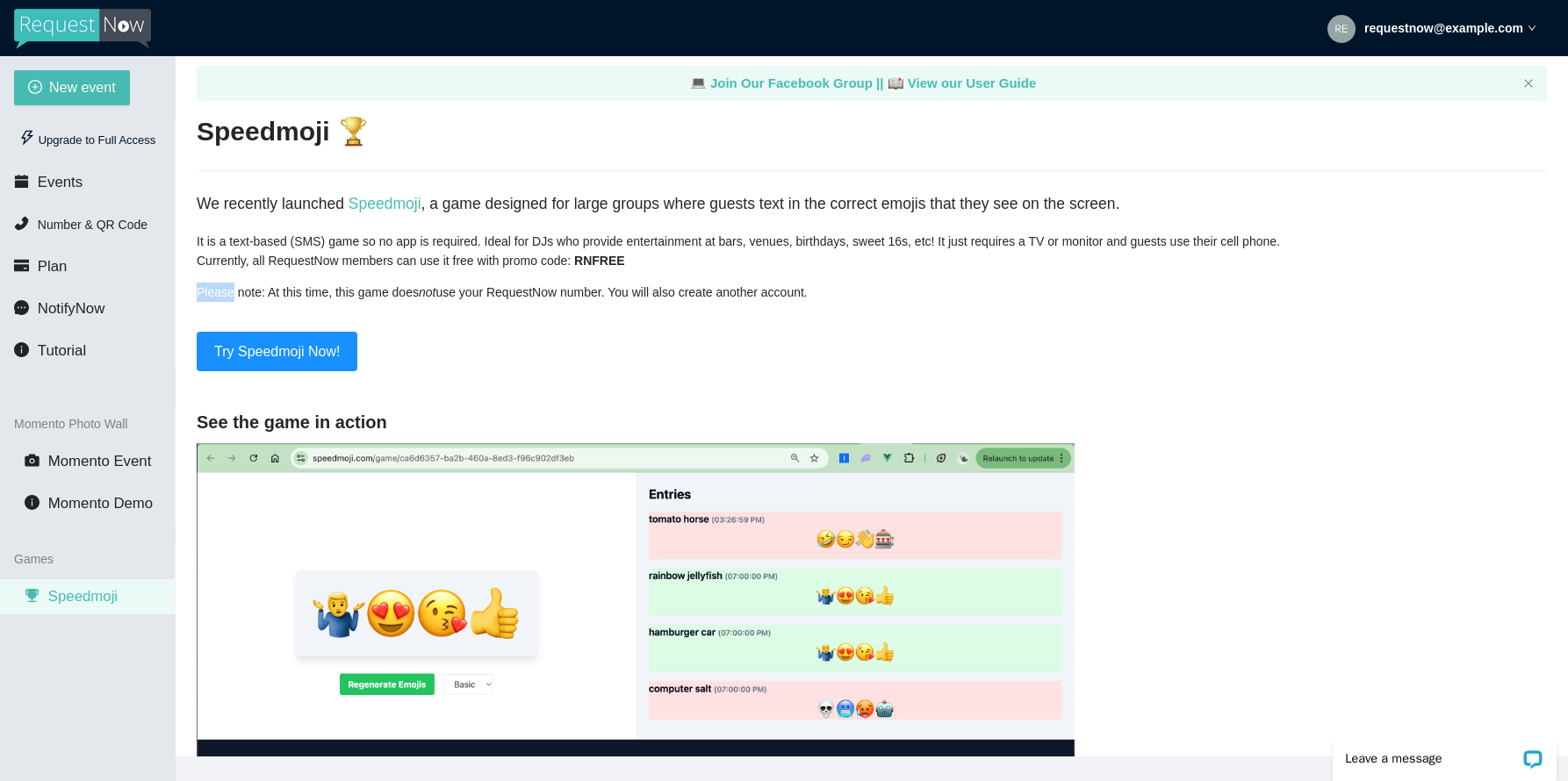 click on "It is a text-based (SMS) game so no app is required. Ideal for DJs who provide entertainment at bars, venues, birthdays, sweet 16s, etc! It just requires a TV or monitor and guests use their cell phone. Currently, all RequestNow members can use it free with promo code:   RNFREE Please note: At this time, this game does  not  use your RequestNow number. You will also create another account." at bounding box center (872, 267) 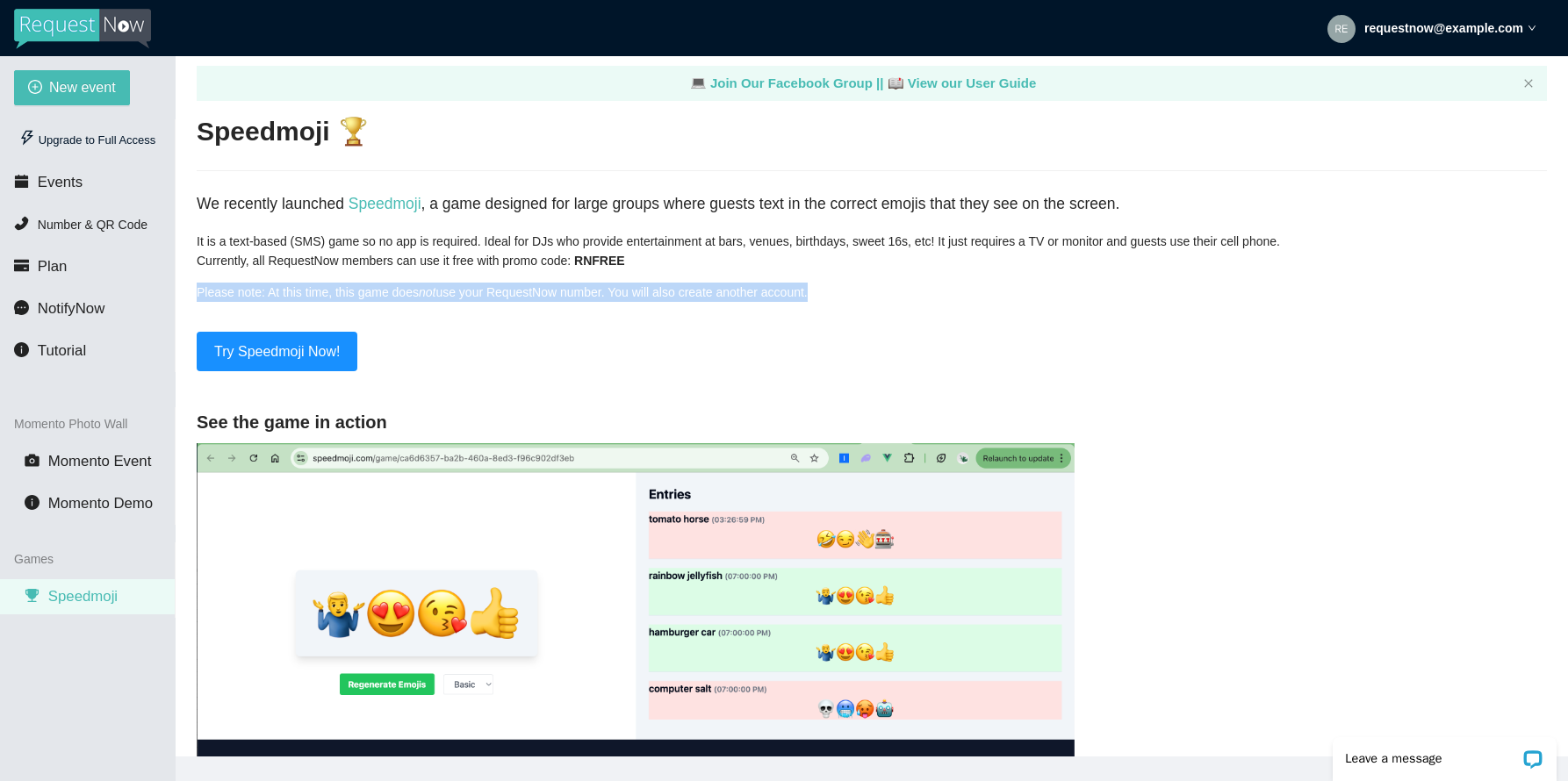 click on "It is a text-based (SMS) game so no app is required. Ideal for DJs who provide entertainment at bars, venues, birthdays, sweet 16s, etc! It just requires a TV or monitor and guests use their cell phone. Currently, all RequestNow members can use it free with promo code:   RNFREE Please note: At this time, this game does  not  use your RequestNow number. You will also create another account." at bounding box center [872, 267] 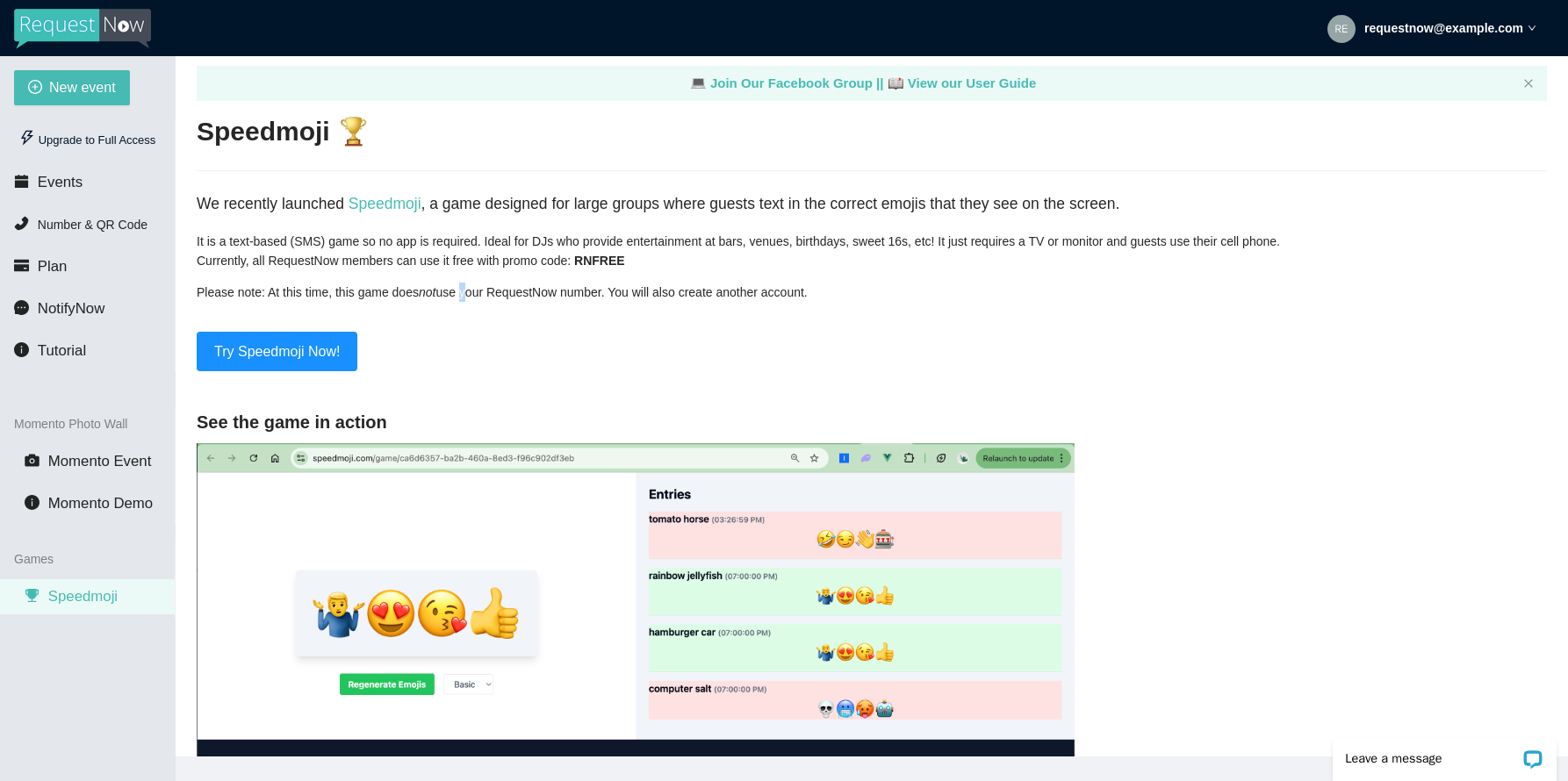 click on "Please note: At this time, this game does" at bounding box center [872, 292] 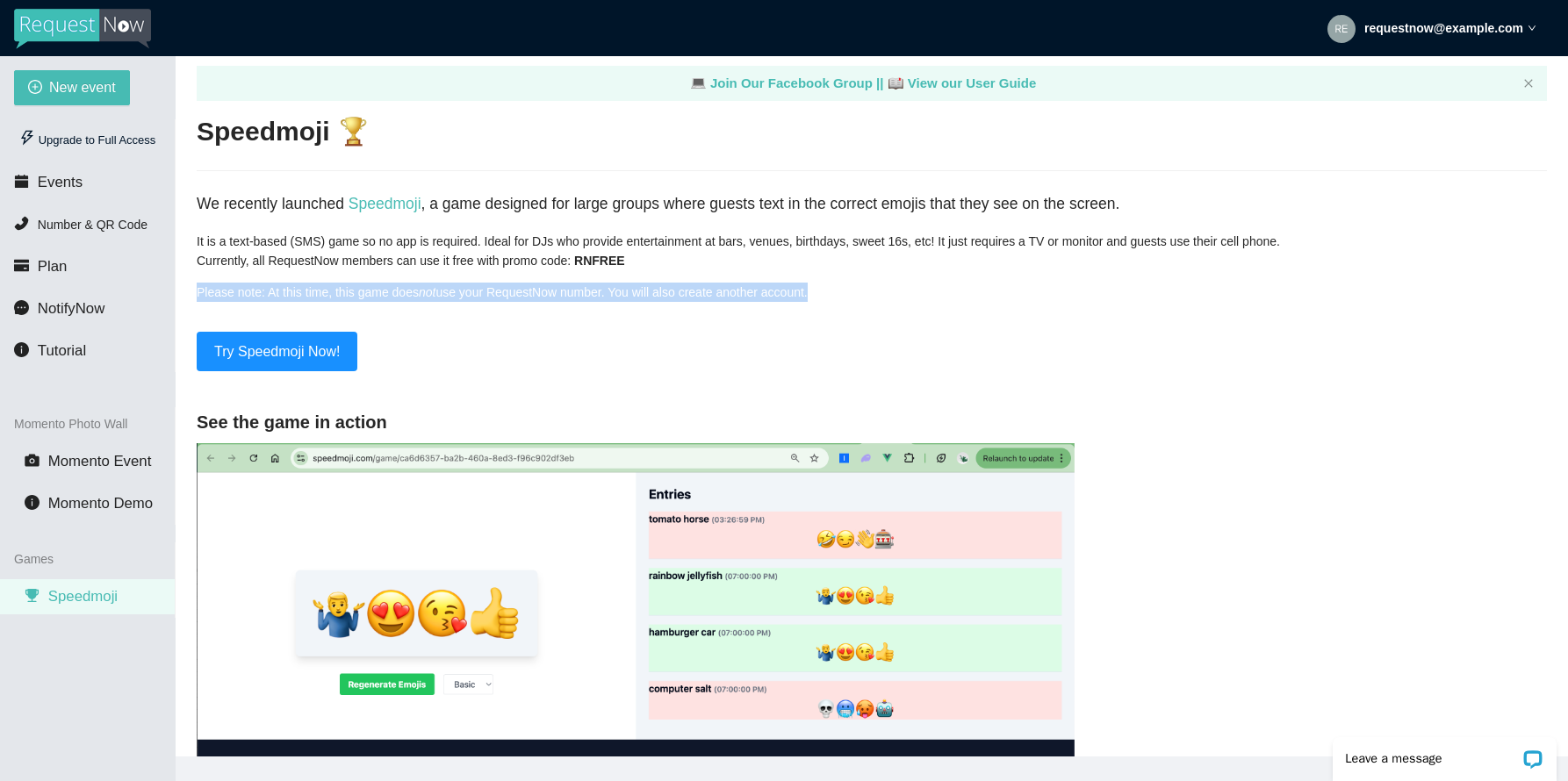 click on "Please note: At this time, this game does" at bounding box center [872, 292] 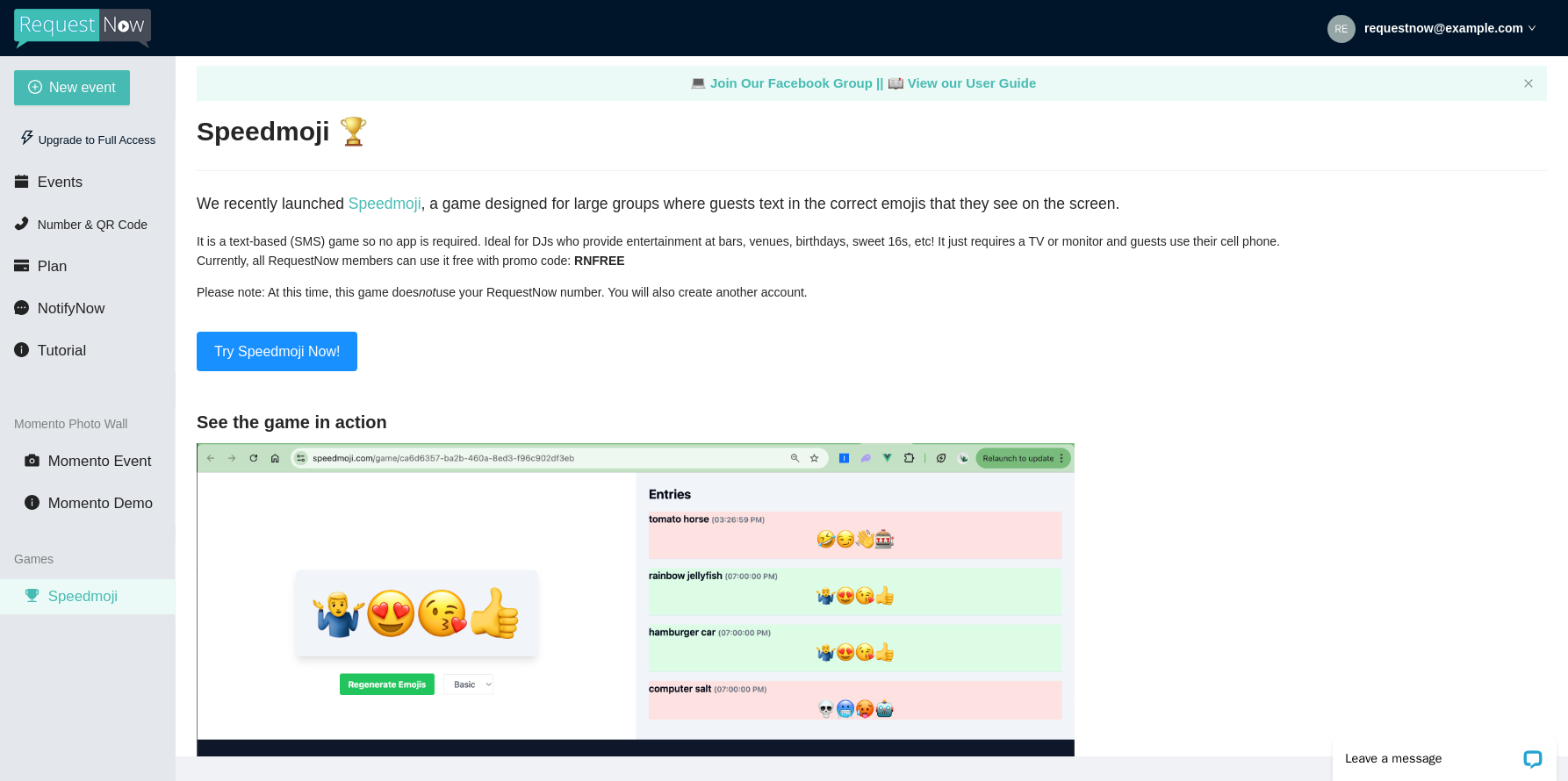 scroll, scrollTop: 23, scrollLeft: 0, axis: vertical 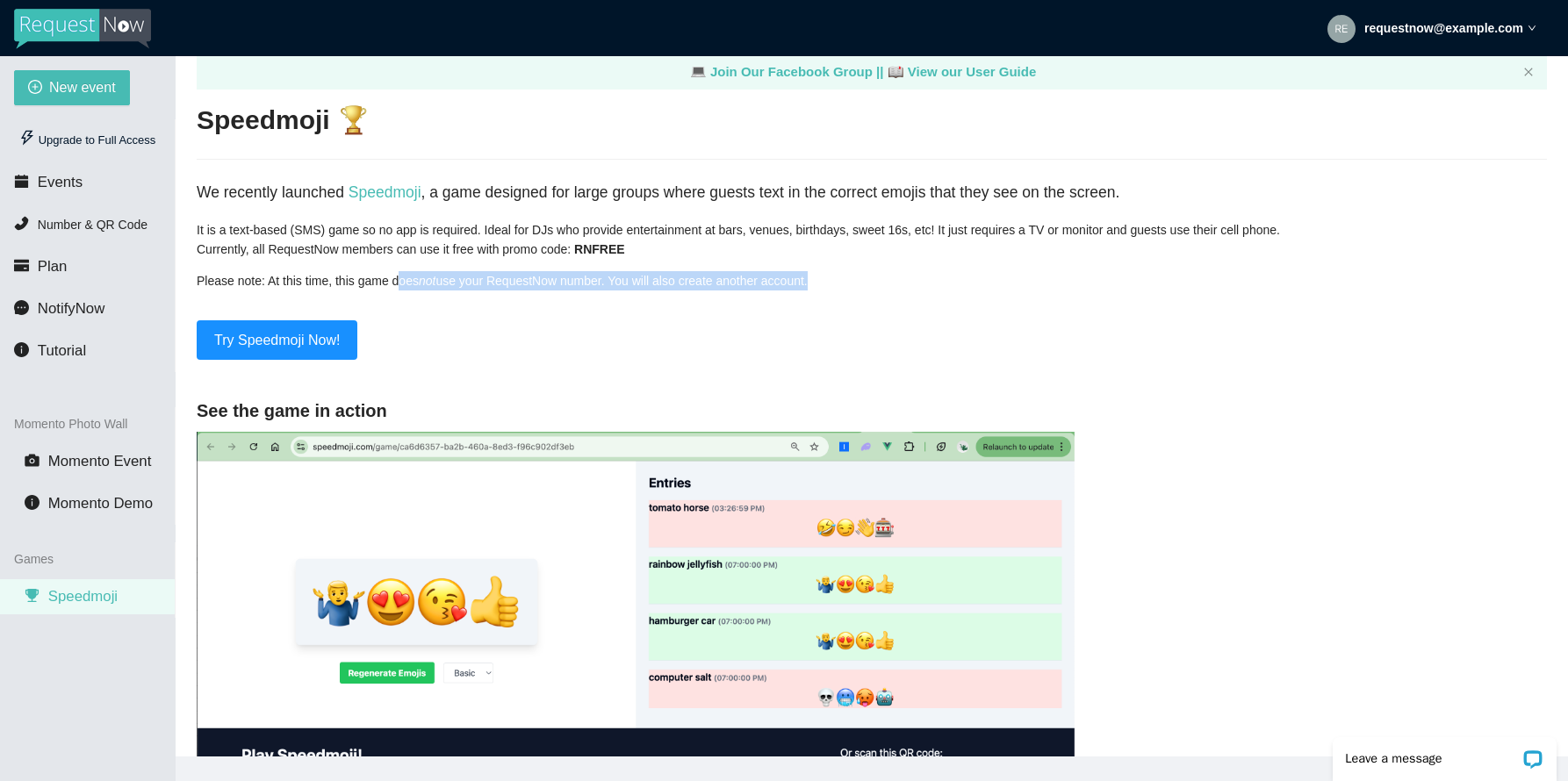 drag, startPoint x: 409, startPoint y: 276, endPoint x: 706, endPoint y: 293, distance: 297.4861 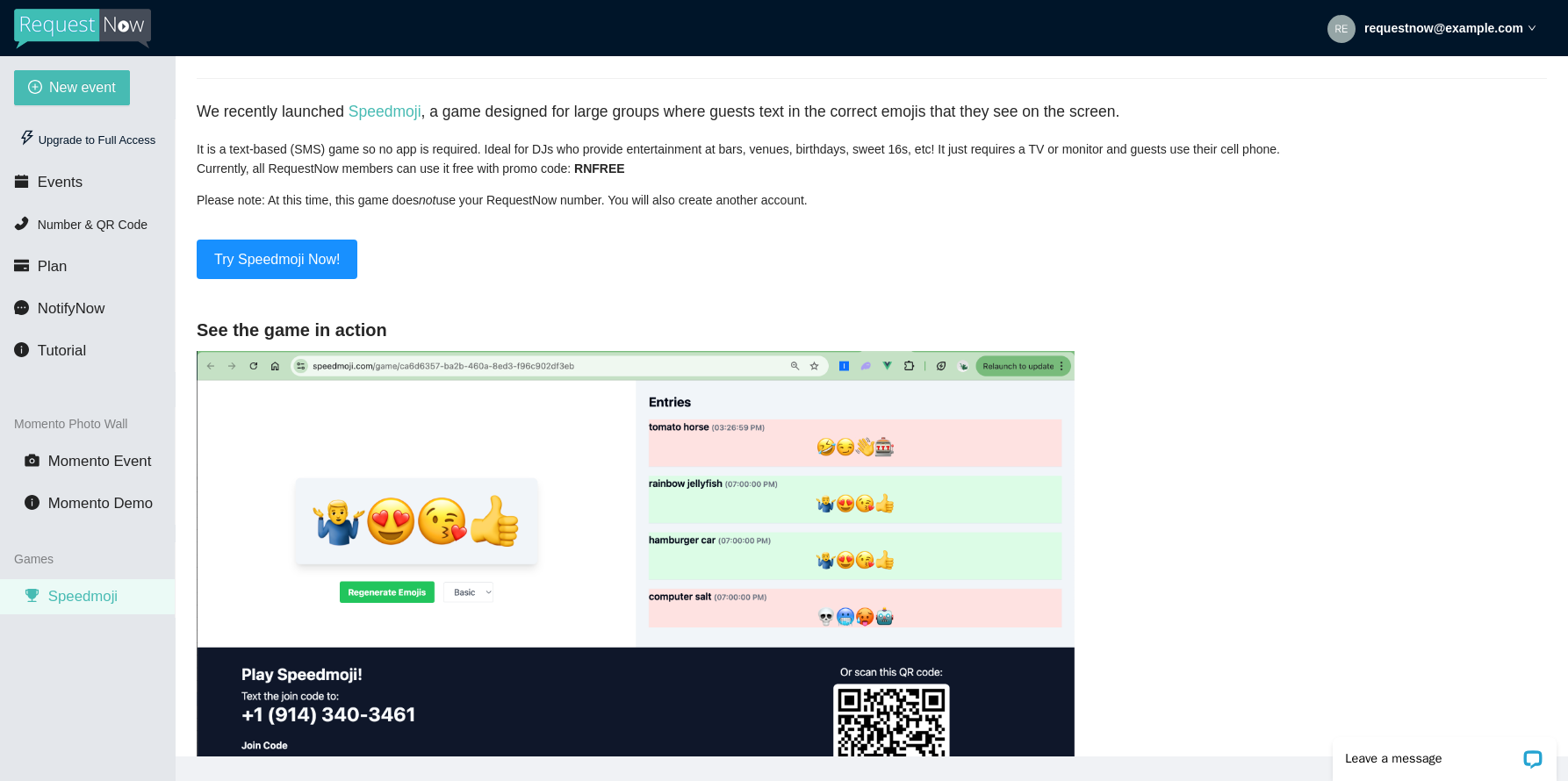 scroll, scrollTop: 173, scrollLeft: 0, axis: vertical 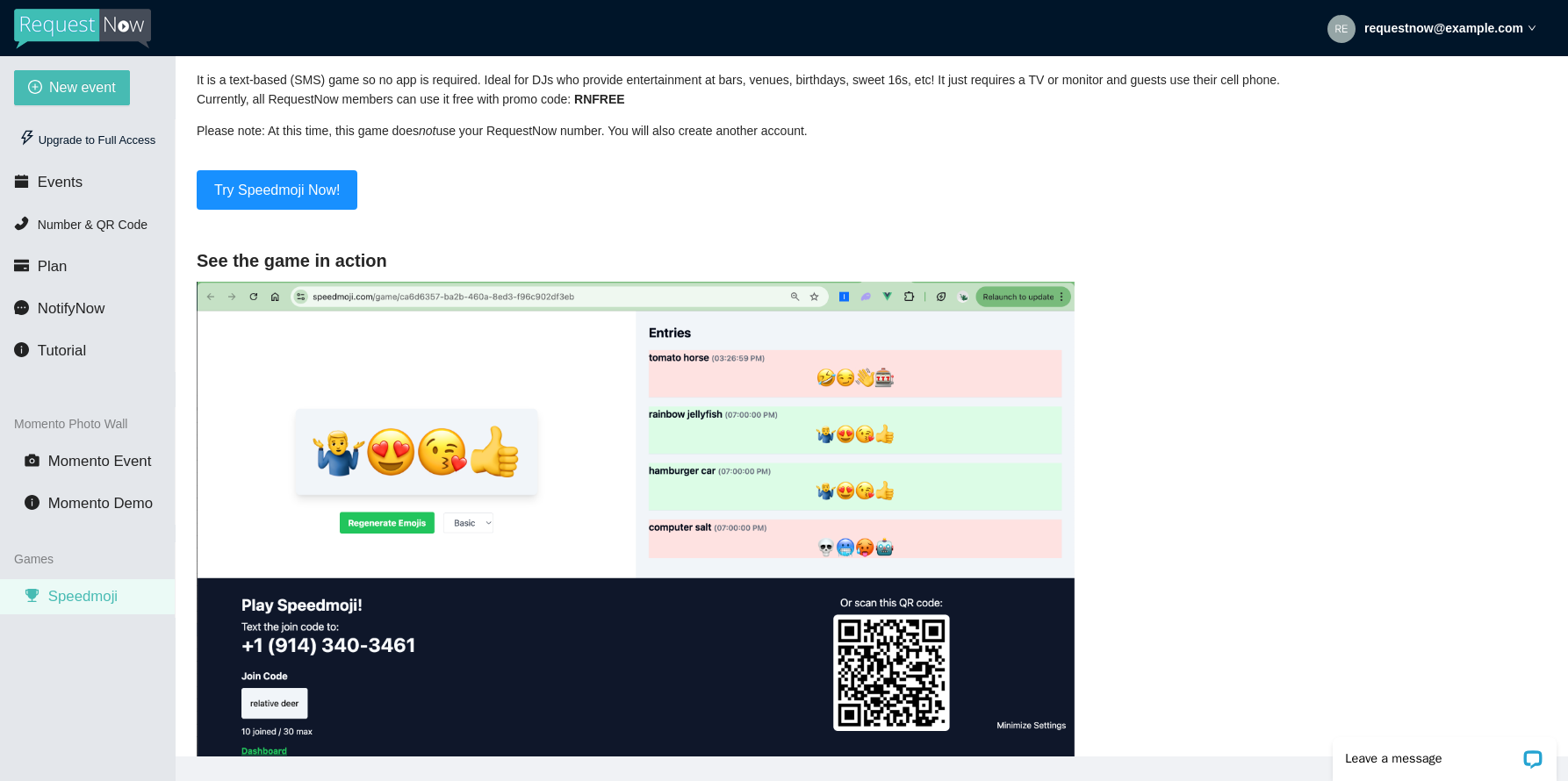 click at bounding box center (636, 526) 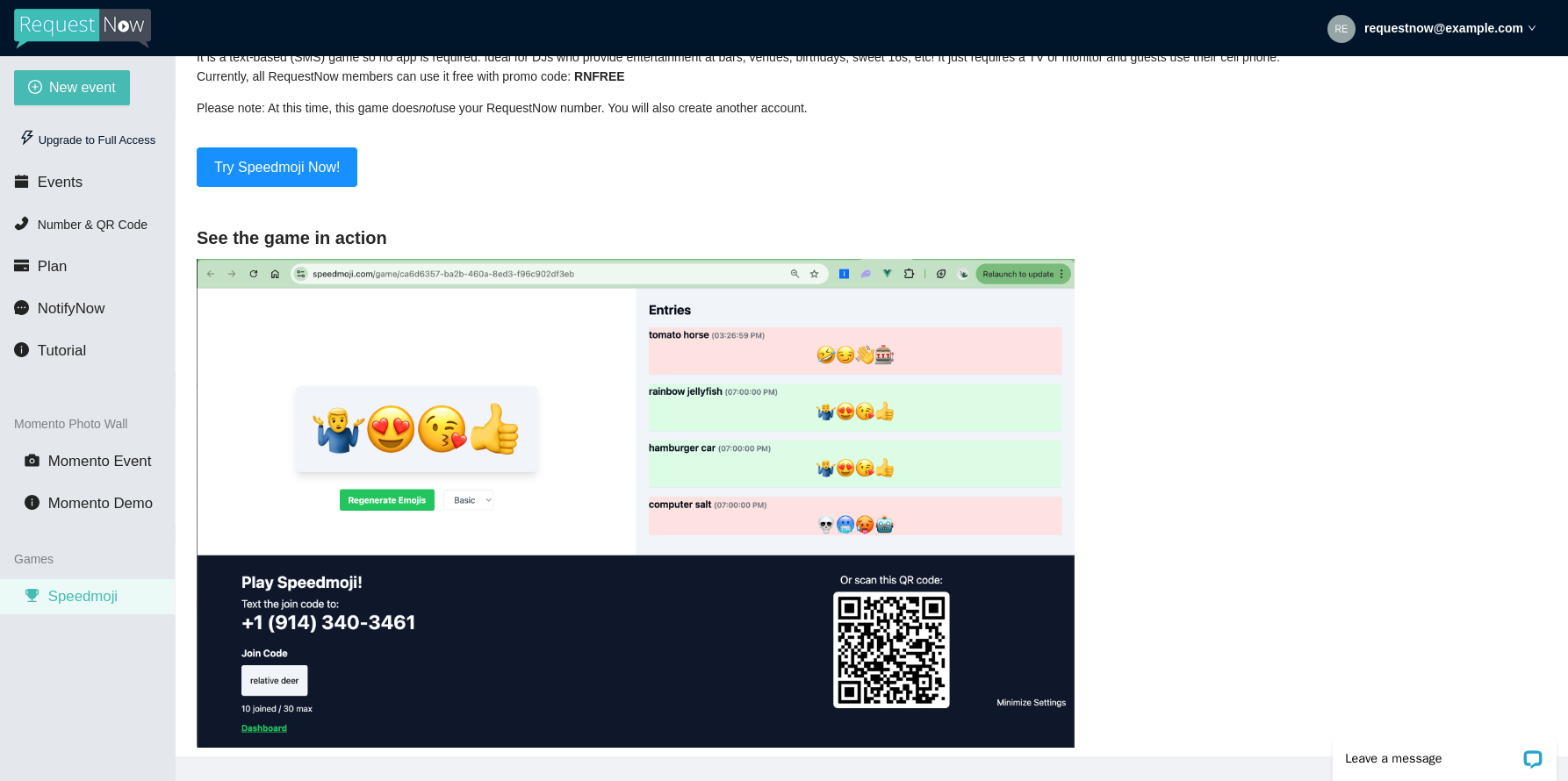 scroll, scrollTop: 221, scrollLeft: 0, axis: vertical 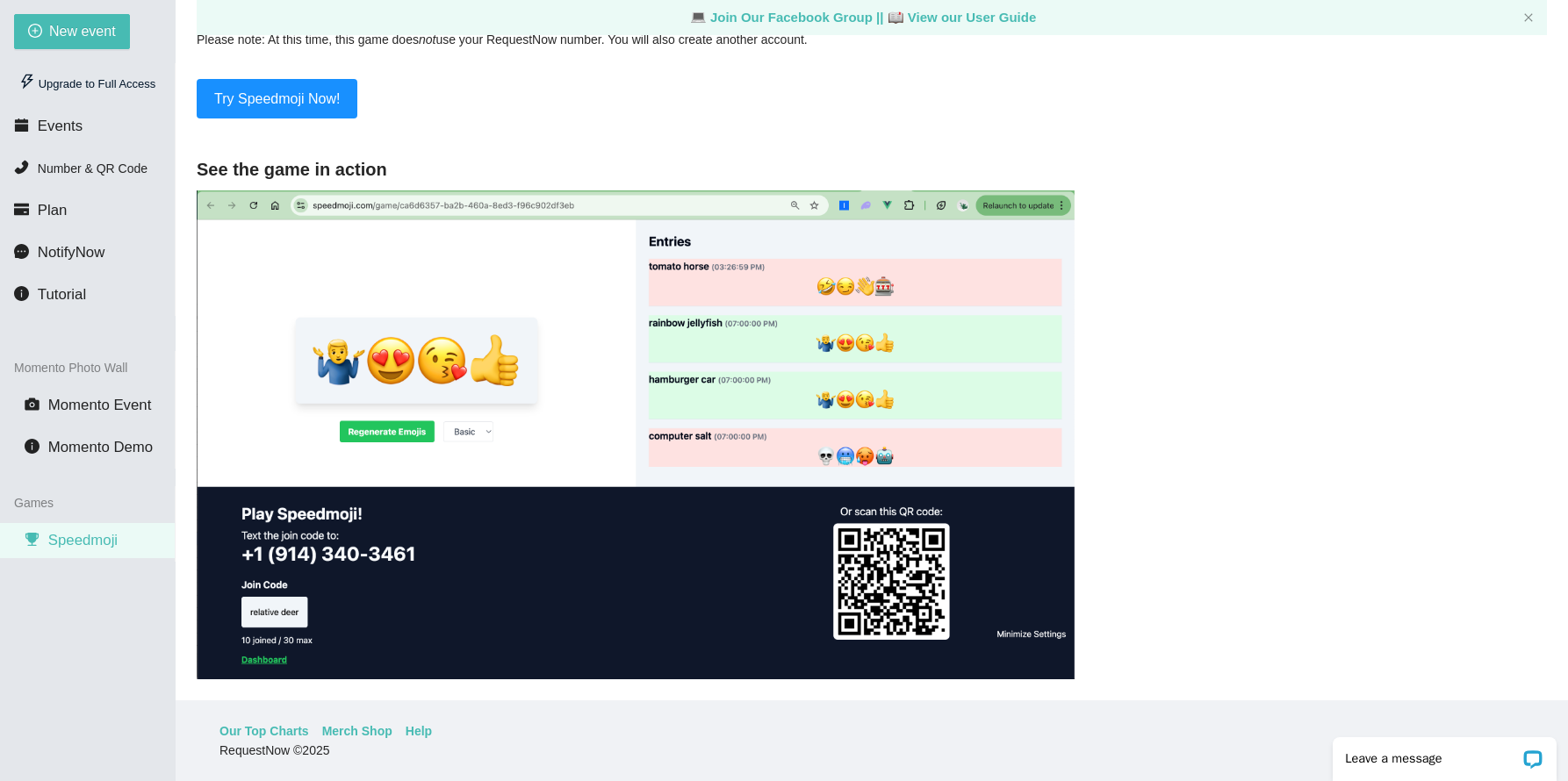 click on "Try Speedmoji Now!" at bounding box center [277, 98] 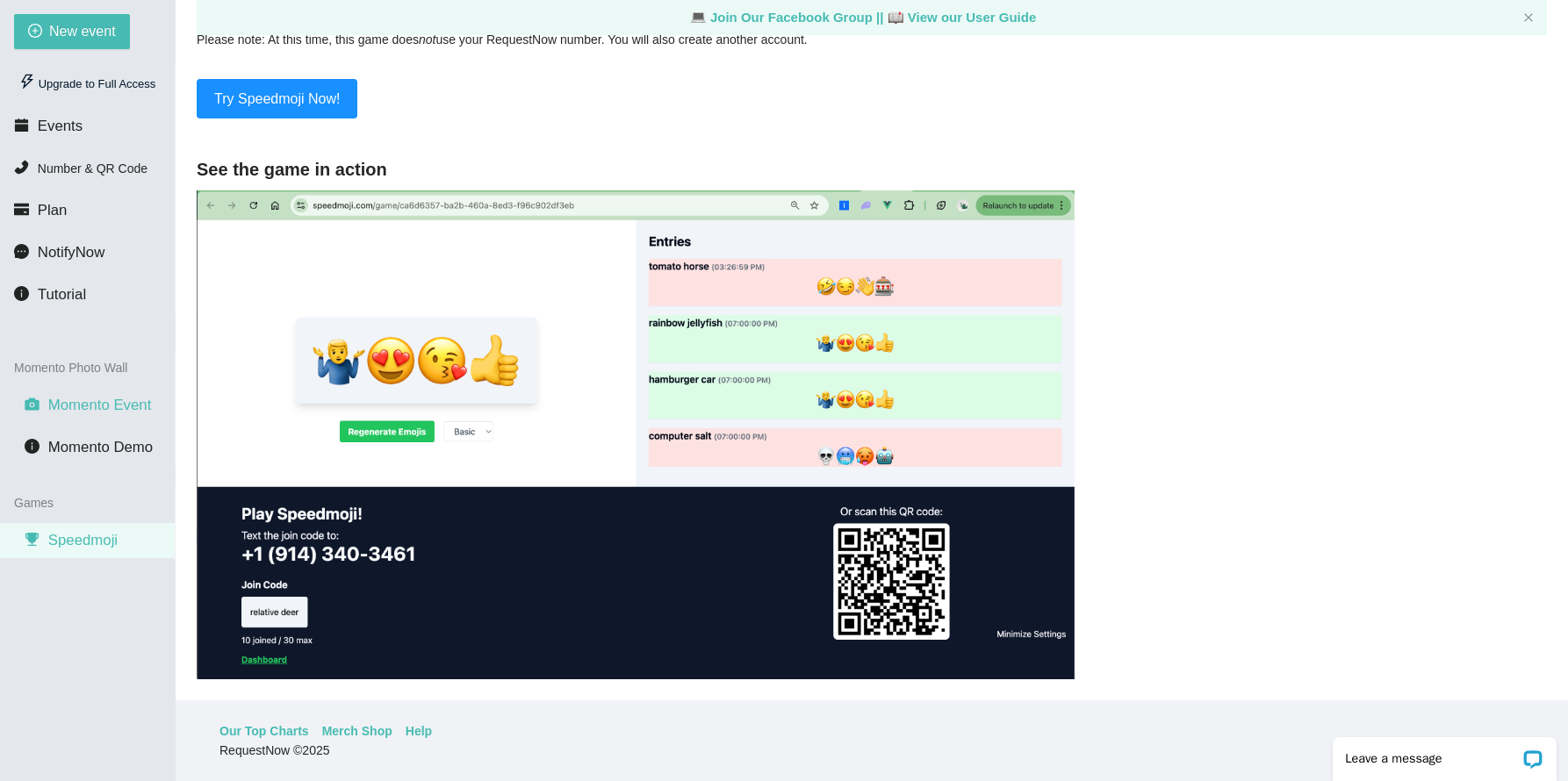 scroll, scrollTop: 0, scrollLeft: 0, axis: both 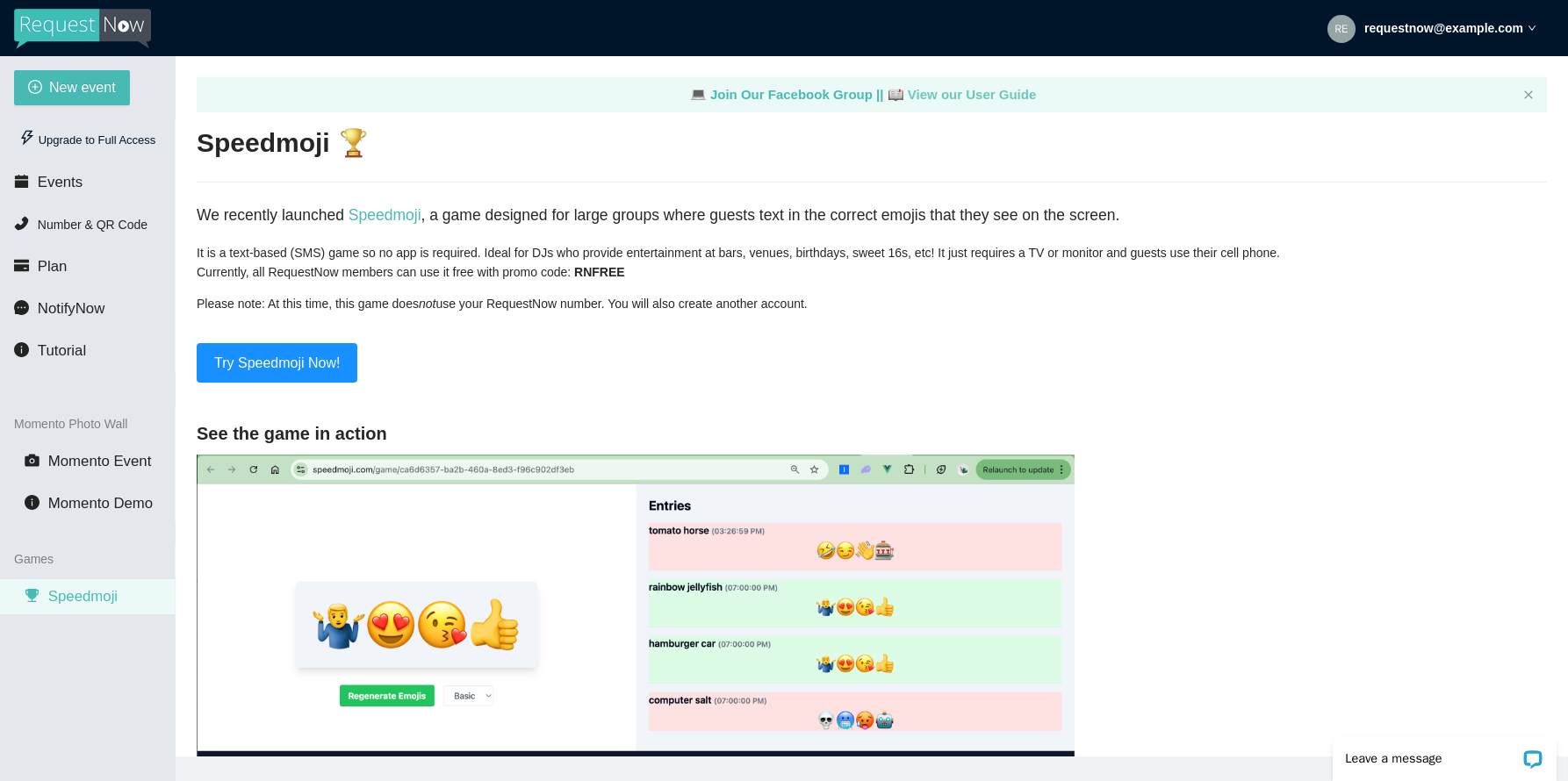 click on "📖       View our User Guide" at bounding box center (962, 94) 